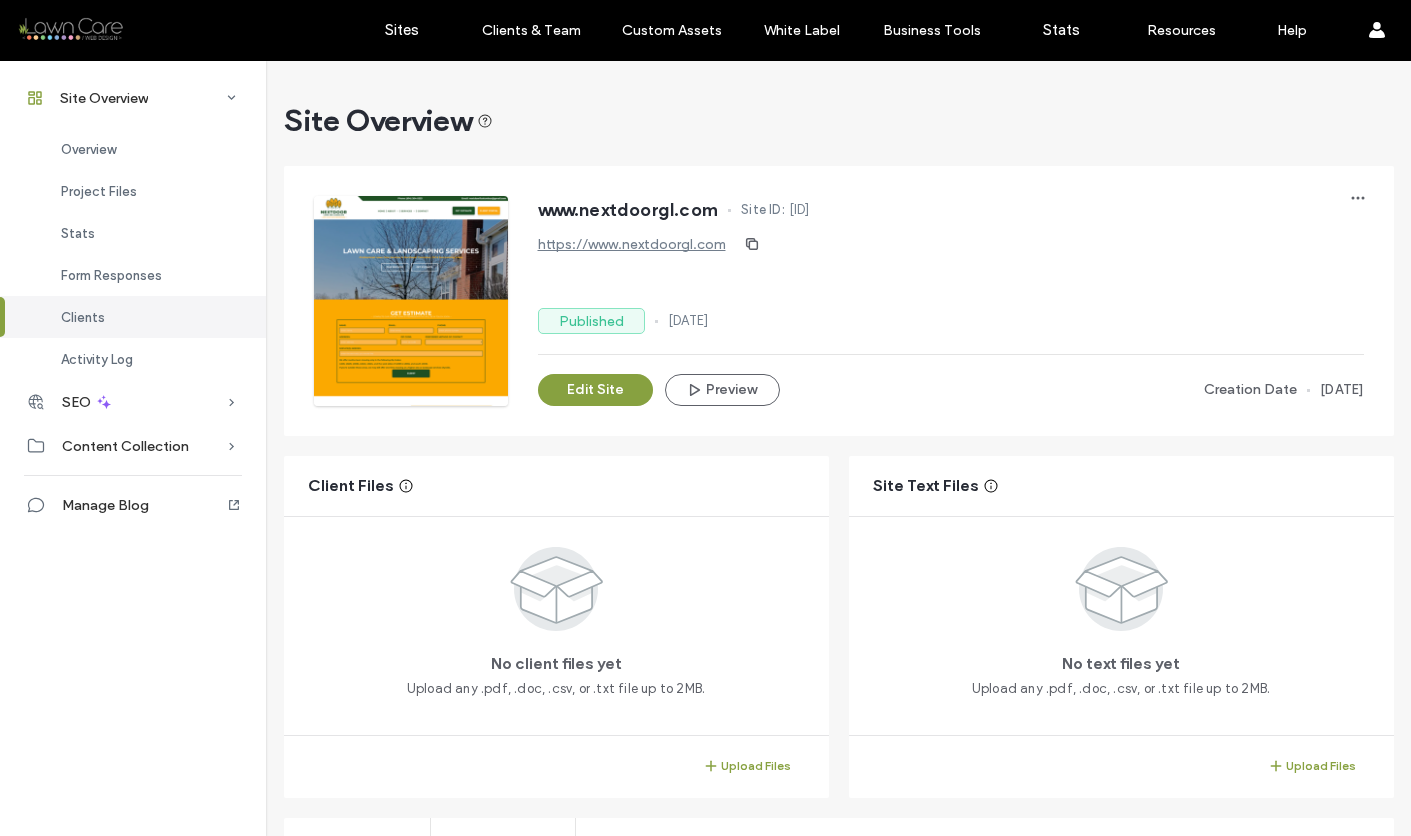 scroll, scrollTop: 0, scrollLeft: 0, axis: both 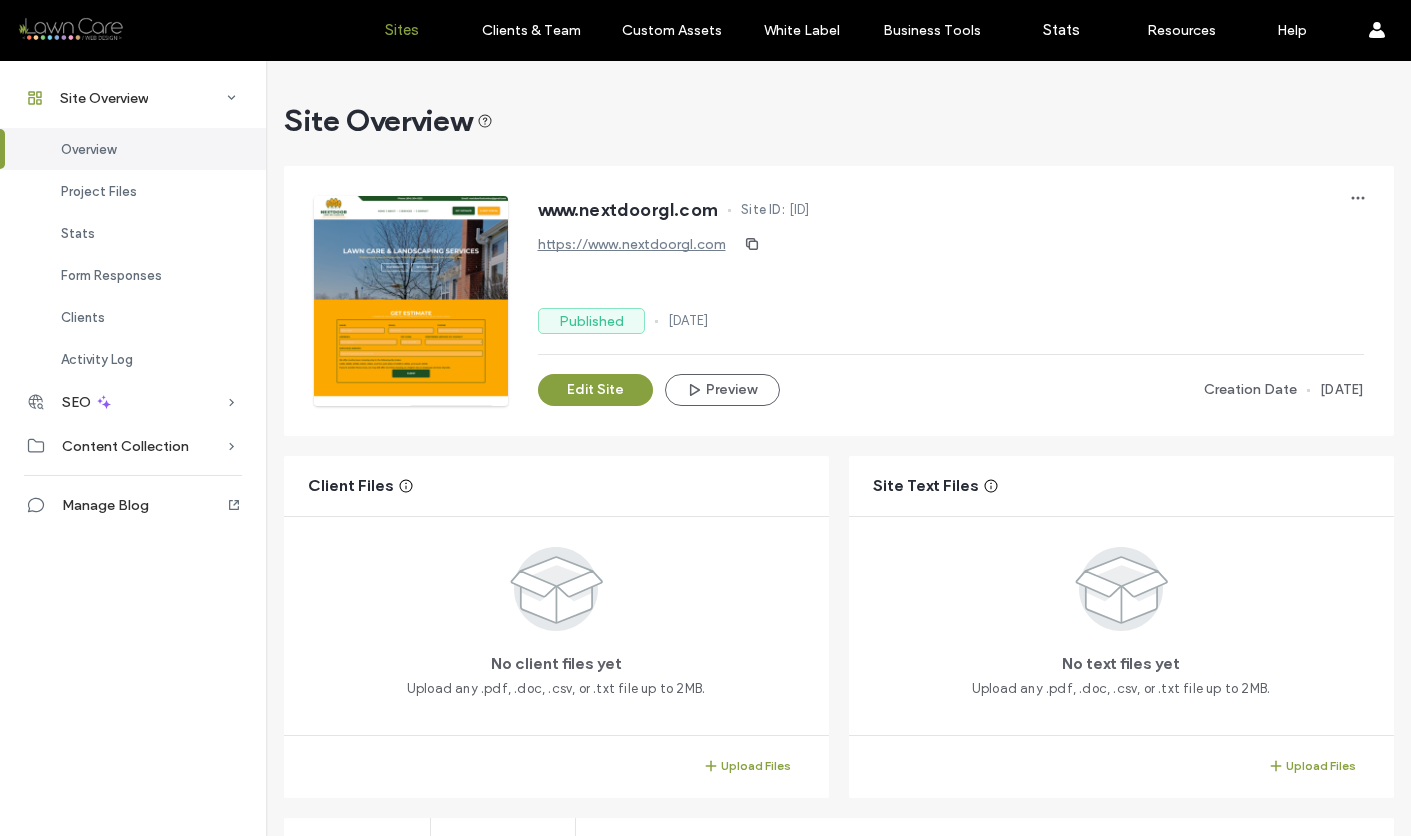 click on "Sites" at bounding box center [402, 30] 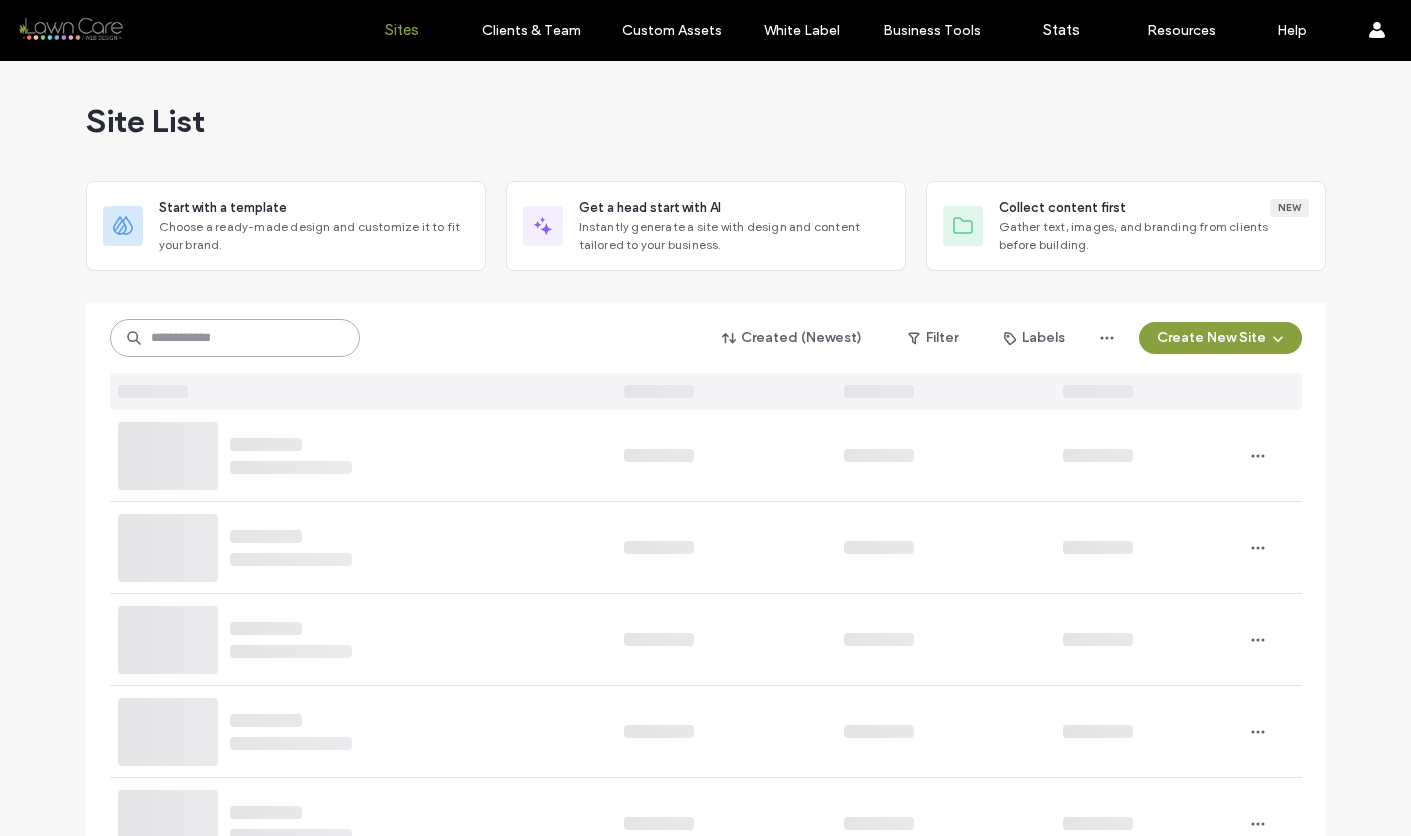 click at bounding box center [235, 338] 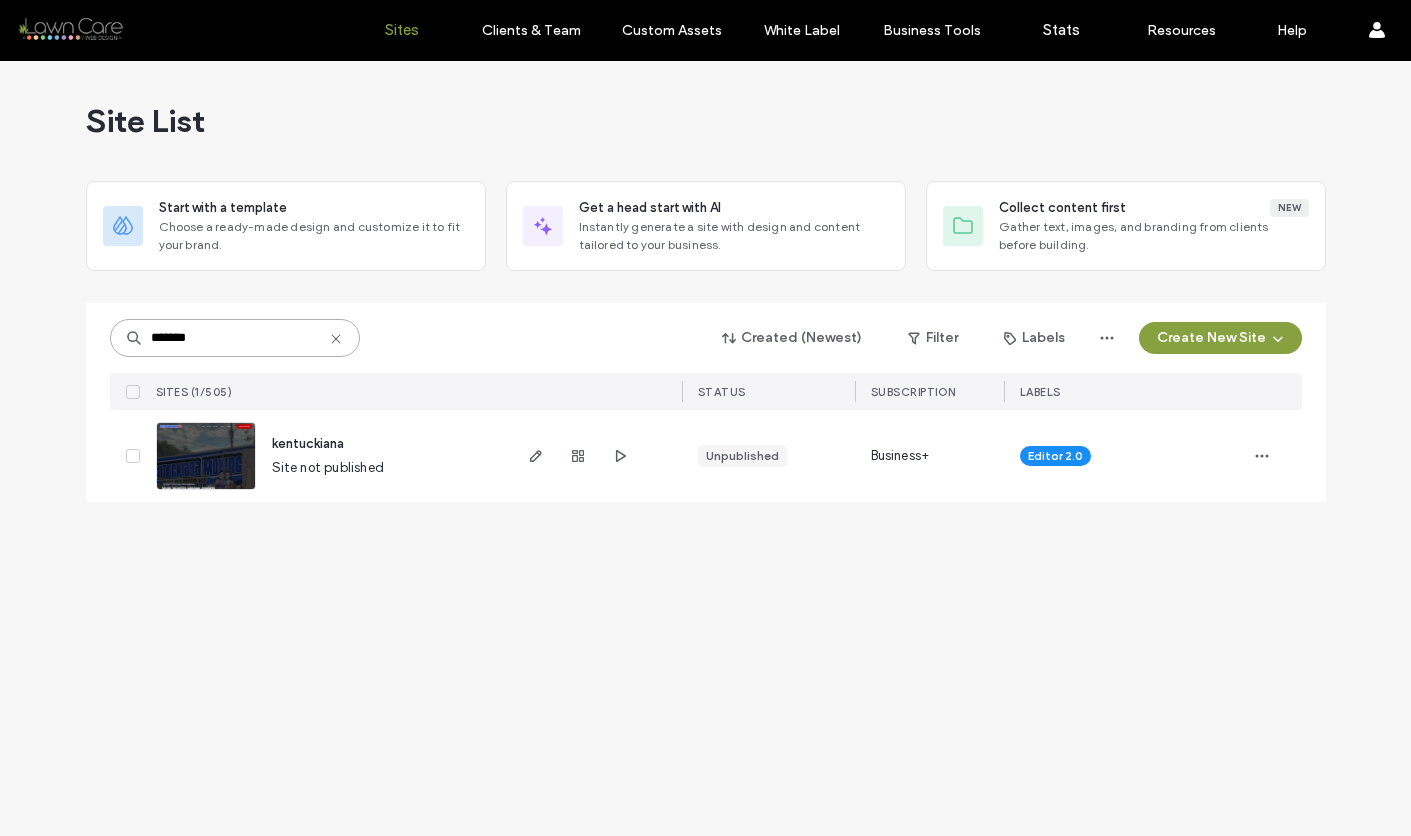 type on "*******" 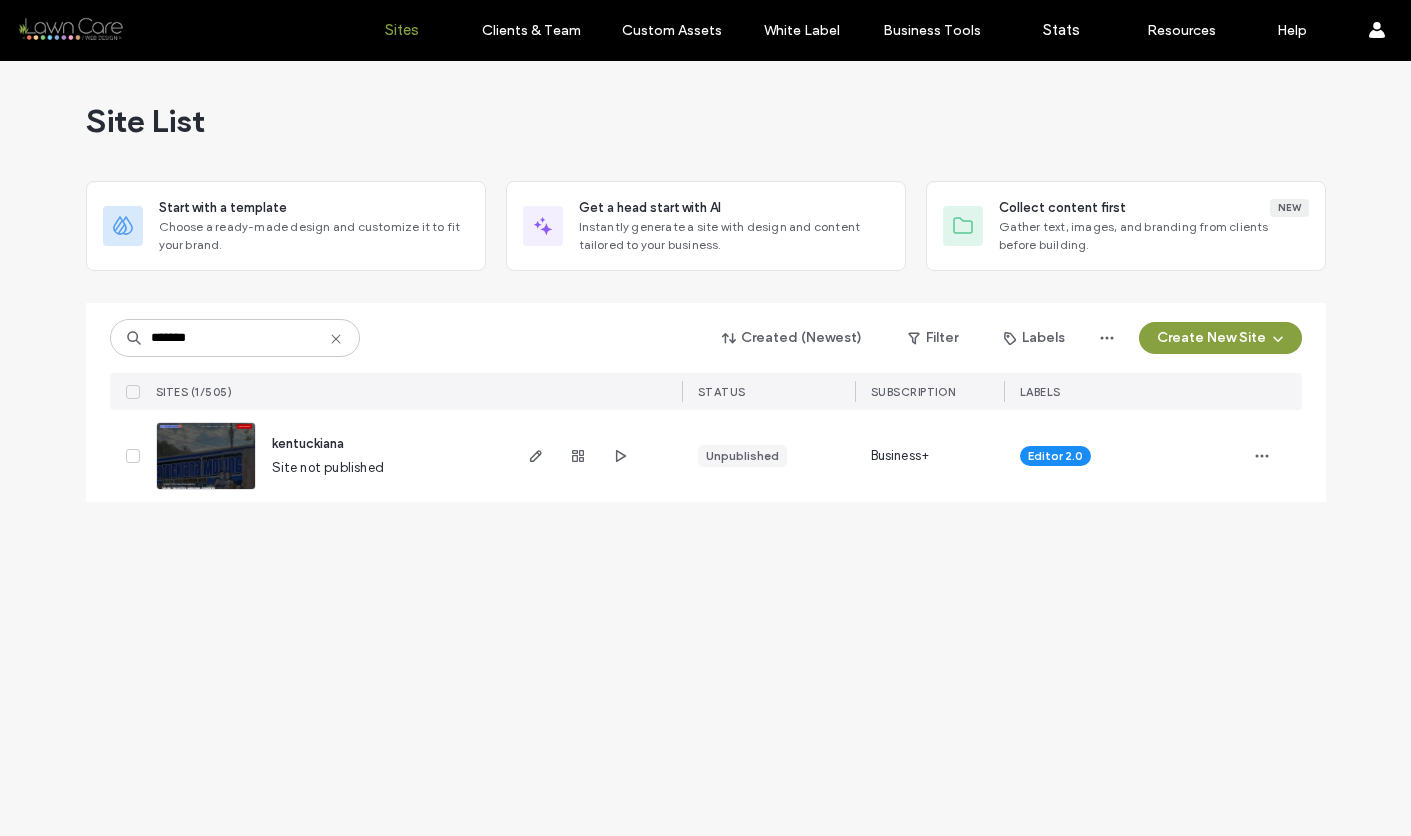 click at bounding box center (206, 491) 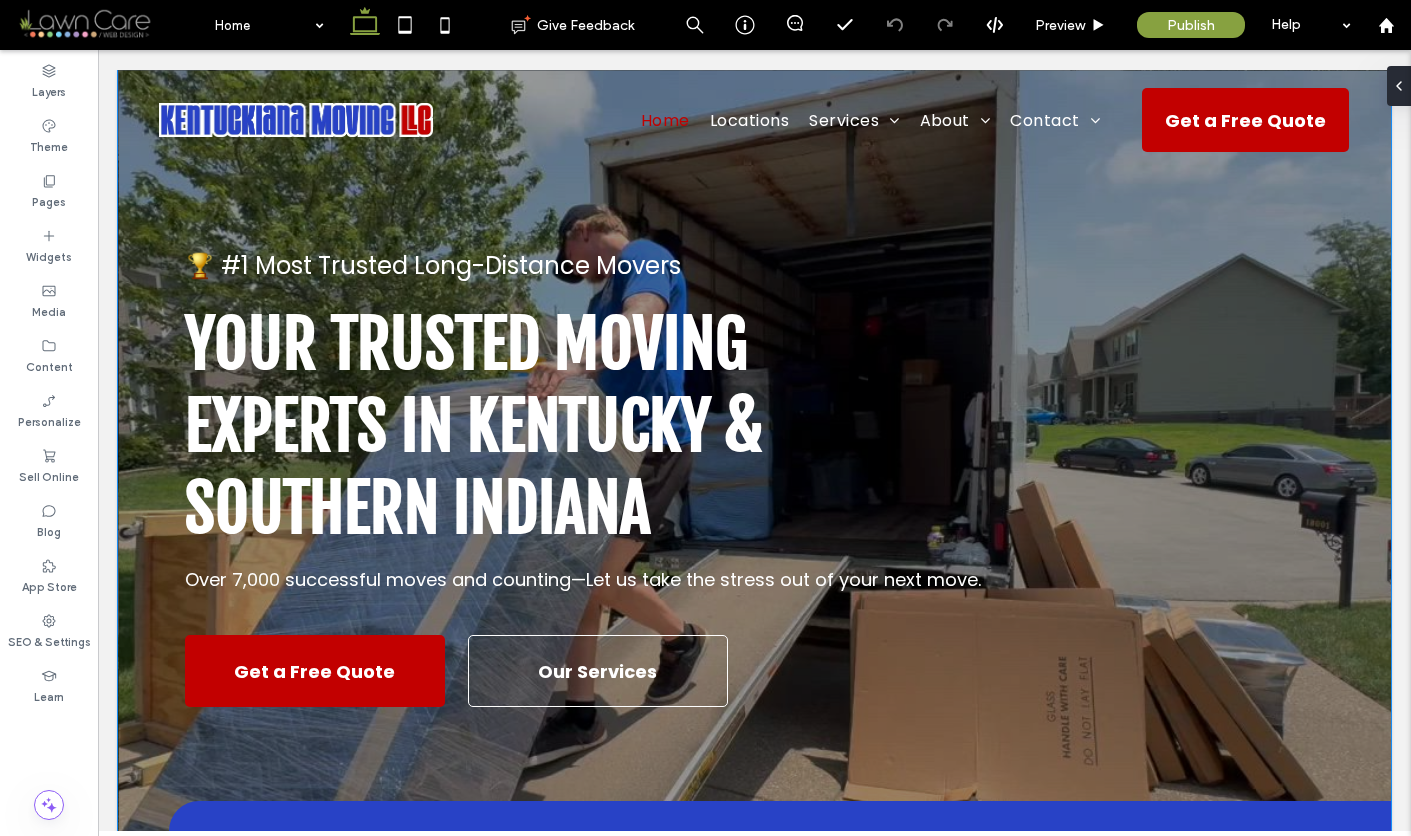 scroll, scrollTop: 0, scrollLeft: 0, axis: both 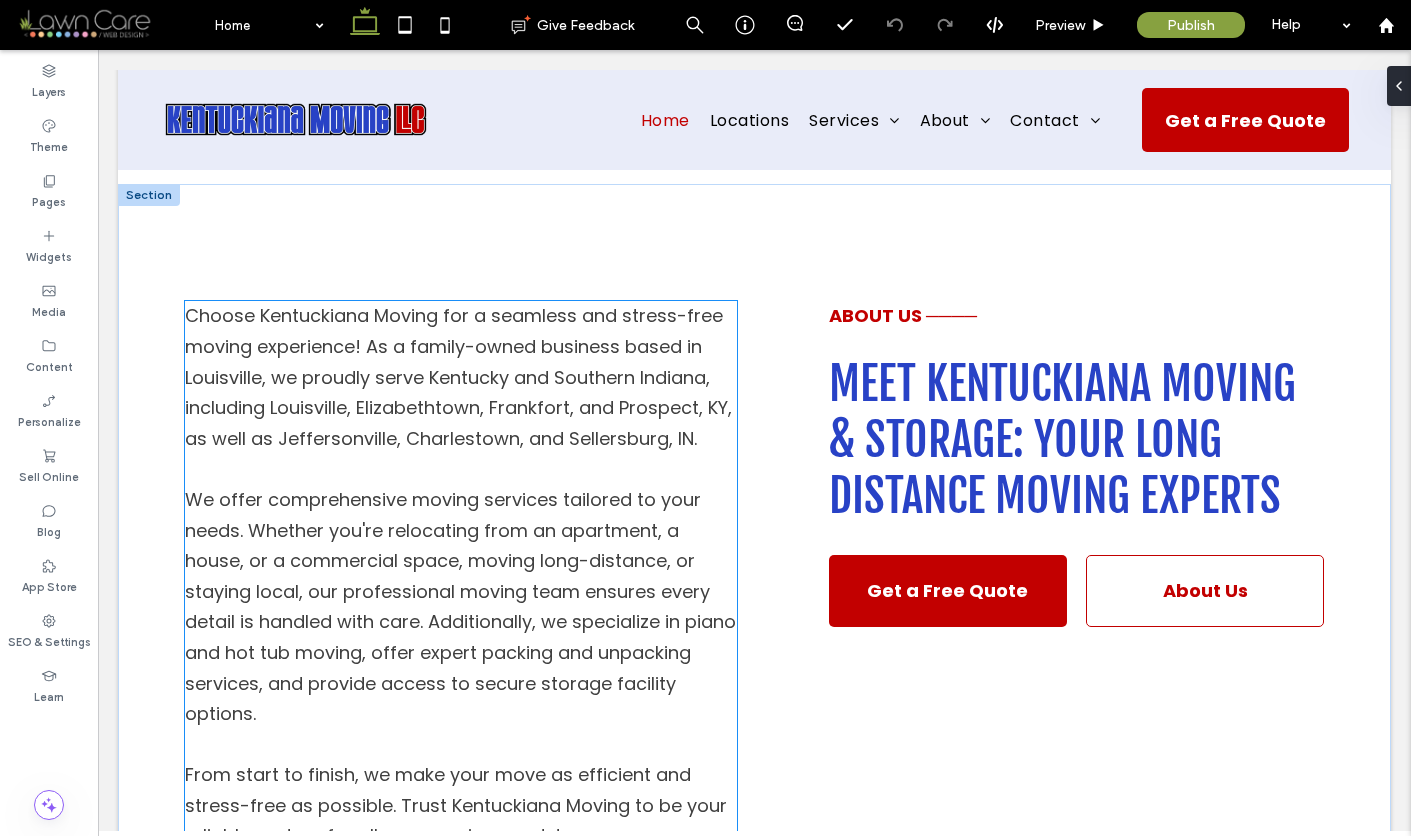 click on "Choose Kentuckiana Moving for a seamless and stress-free moving experience! As a family-owned business based in Louisville, we proudly serve Kentucky and Southern Indiana, including Louisville, Elizabethtown, Frankfort, and Prospect, KY, as well as Jeffersonville, Charlestown, and Sellersburg, IN." at bounding box center (458, 376) 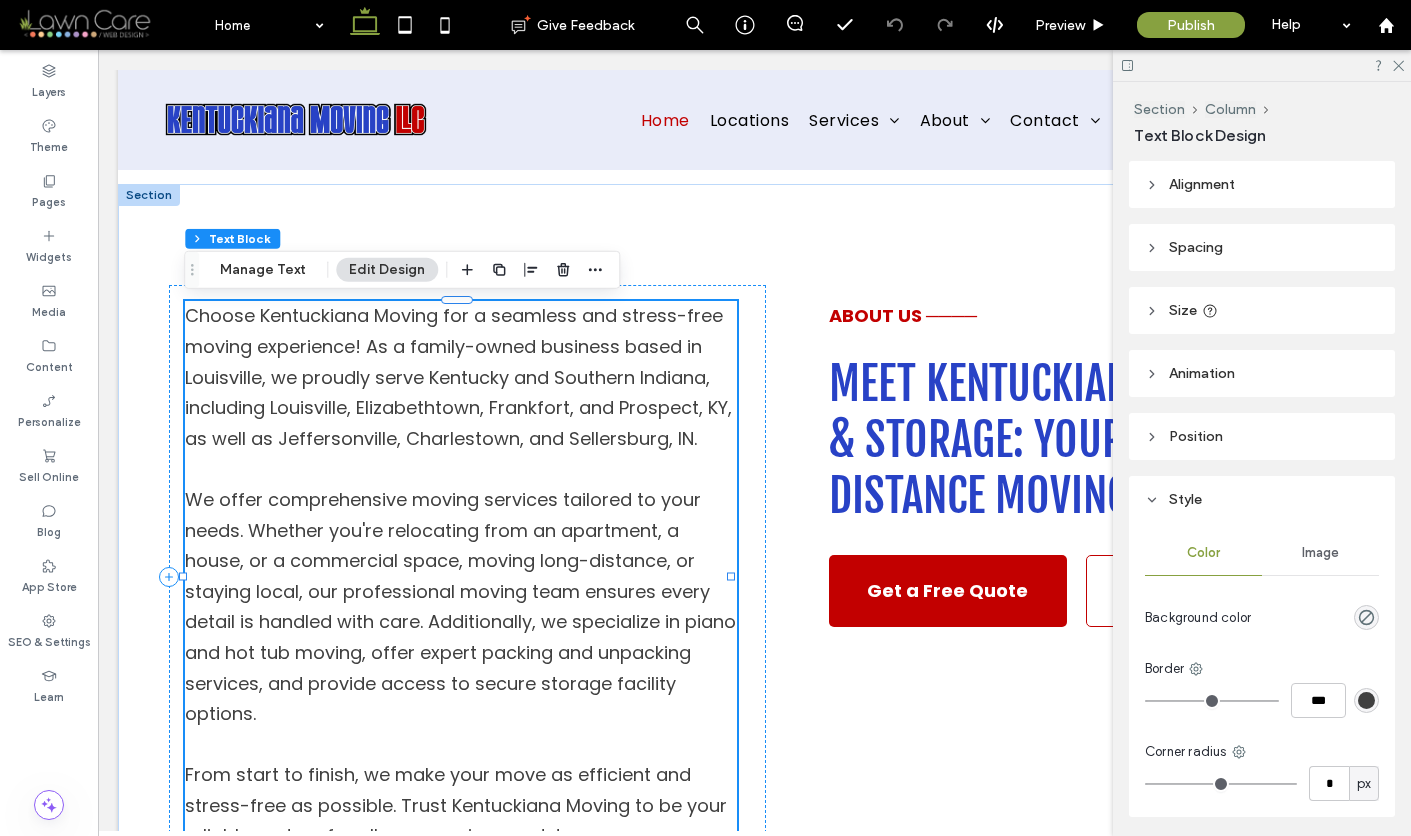 click on "Choose Kentuckiana Moving for a seamless and stress-free moving experience! As a family-owned business based in Louisville, we proudly serve Kentucky and Southern Indiana, including Louisville, Elizabethtown, Frankfort, and Prospect, KY, as well as Jeffersonville, Charlestown, and Sellersburg, IN." at bounding box center (458, 376) 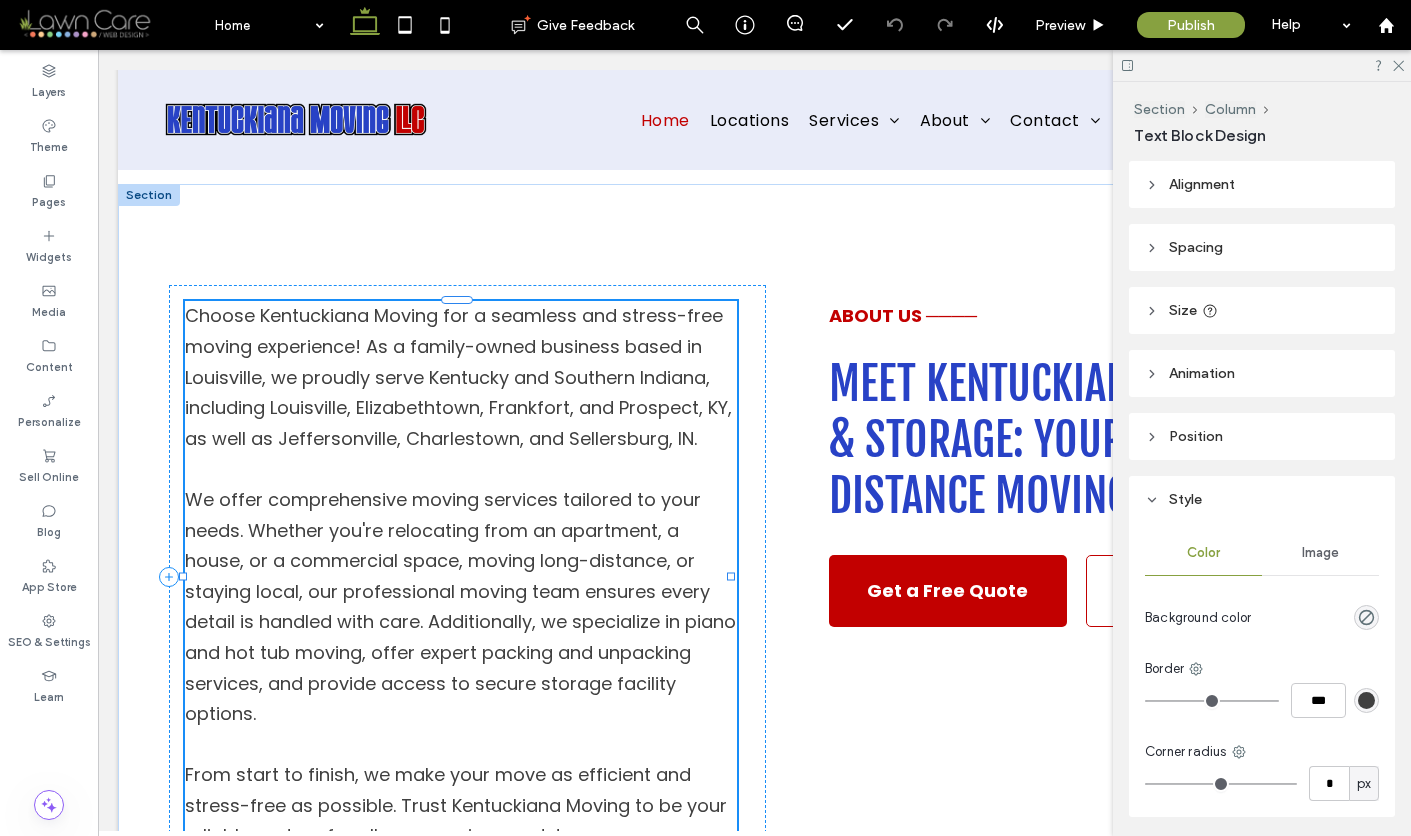 type on "*******" 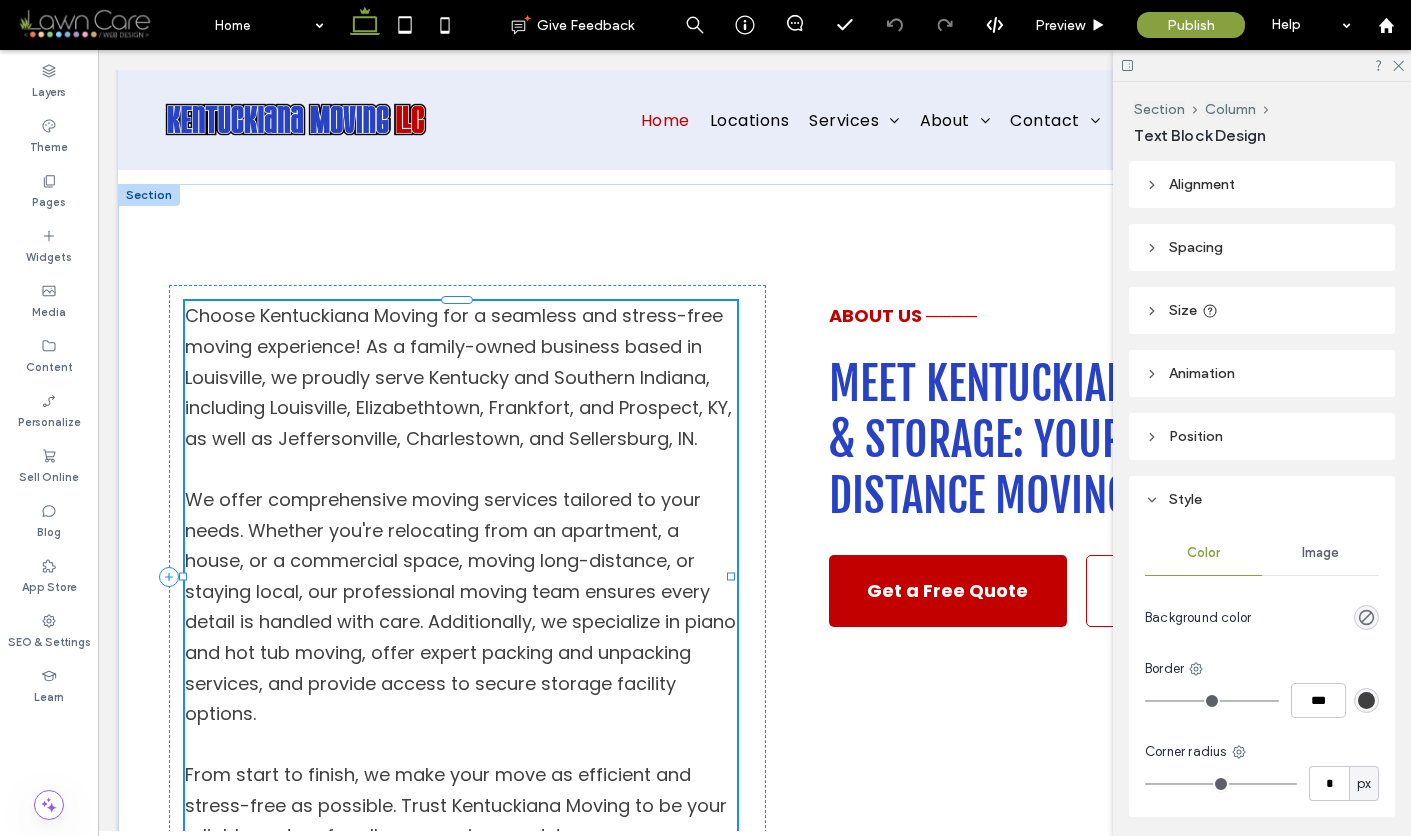 type on "**" 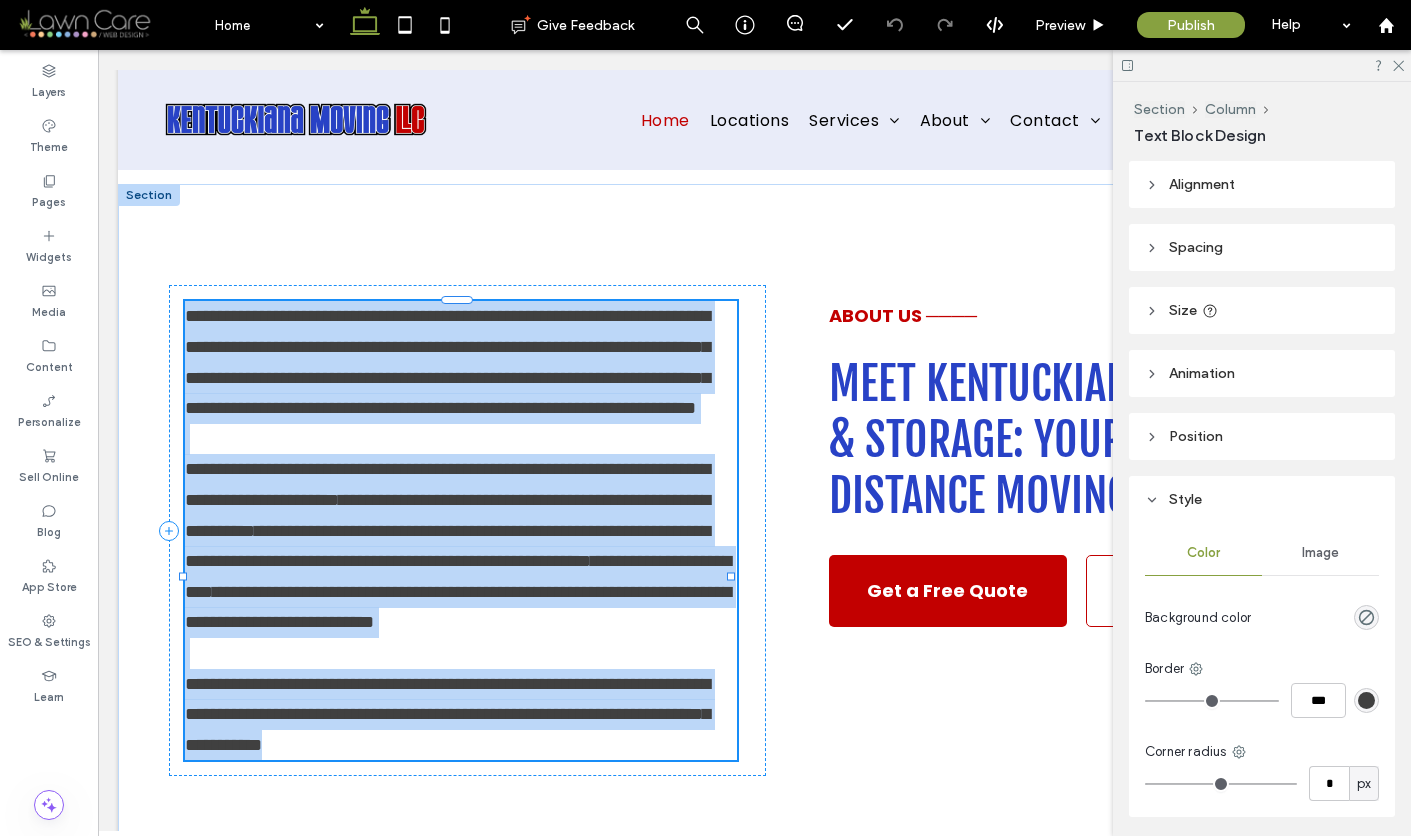 scroll, scrollTop: 2835, scrollLeft: 0, axis: vertical 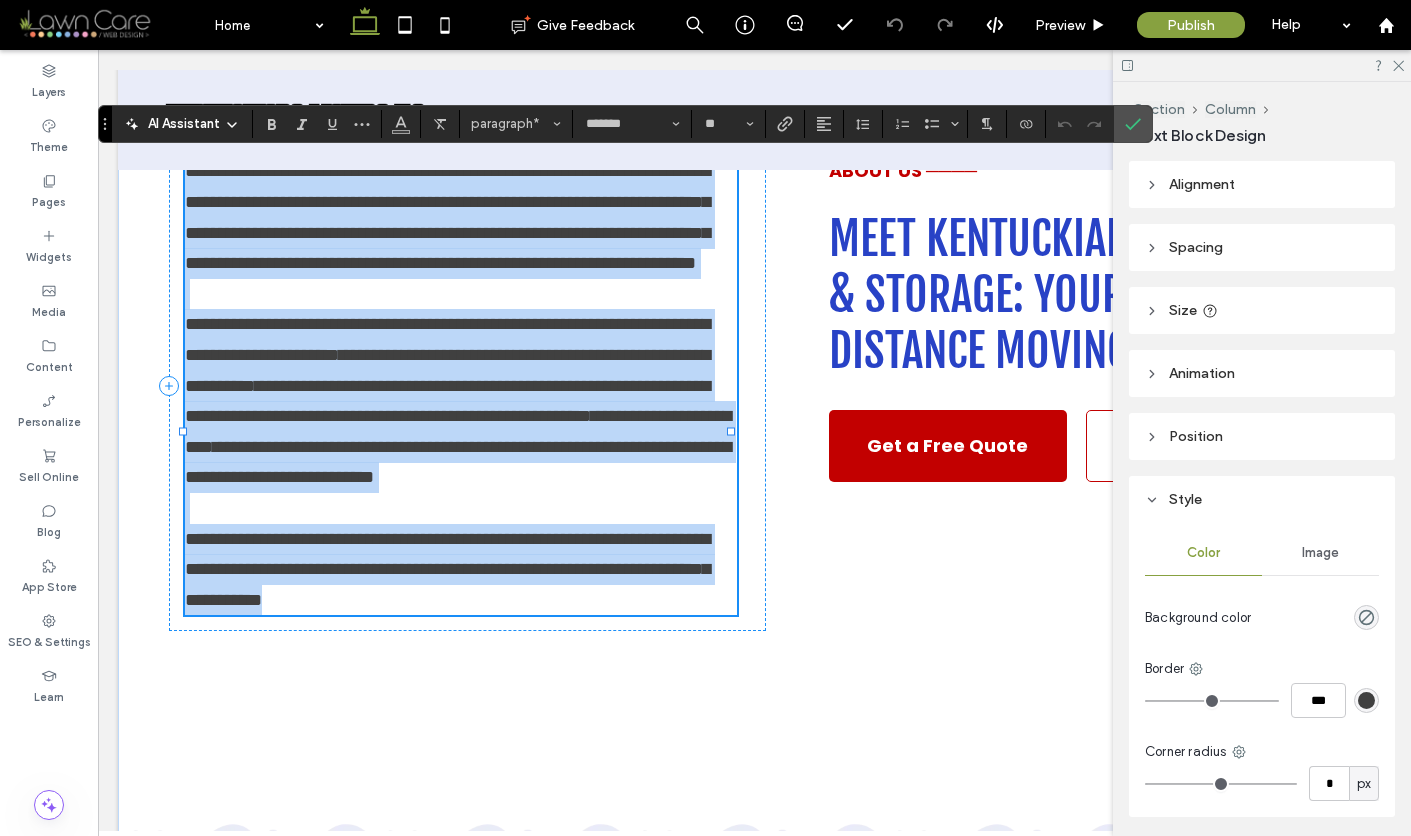 click on "**********" at bounding box center (447, 217) 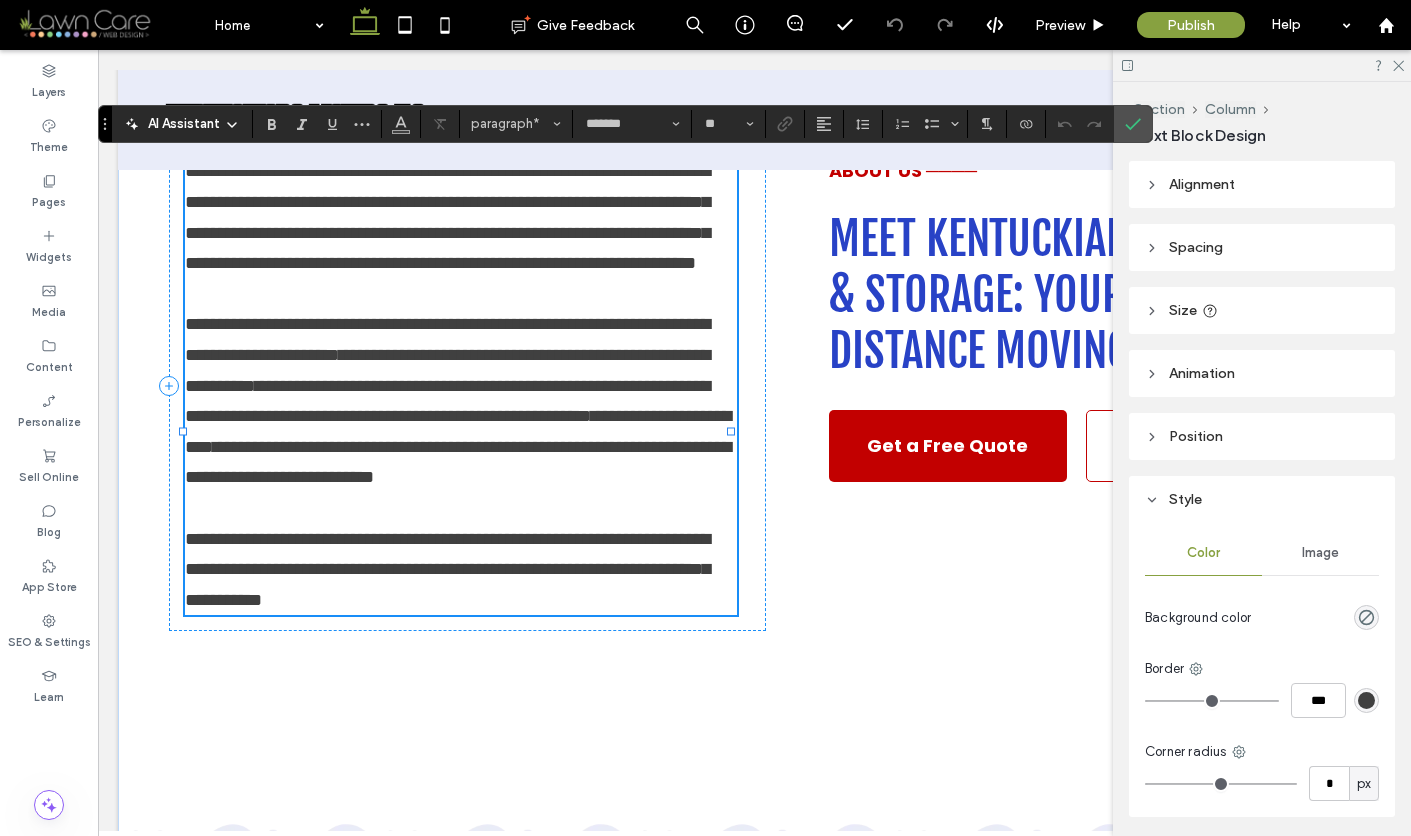 type 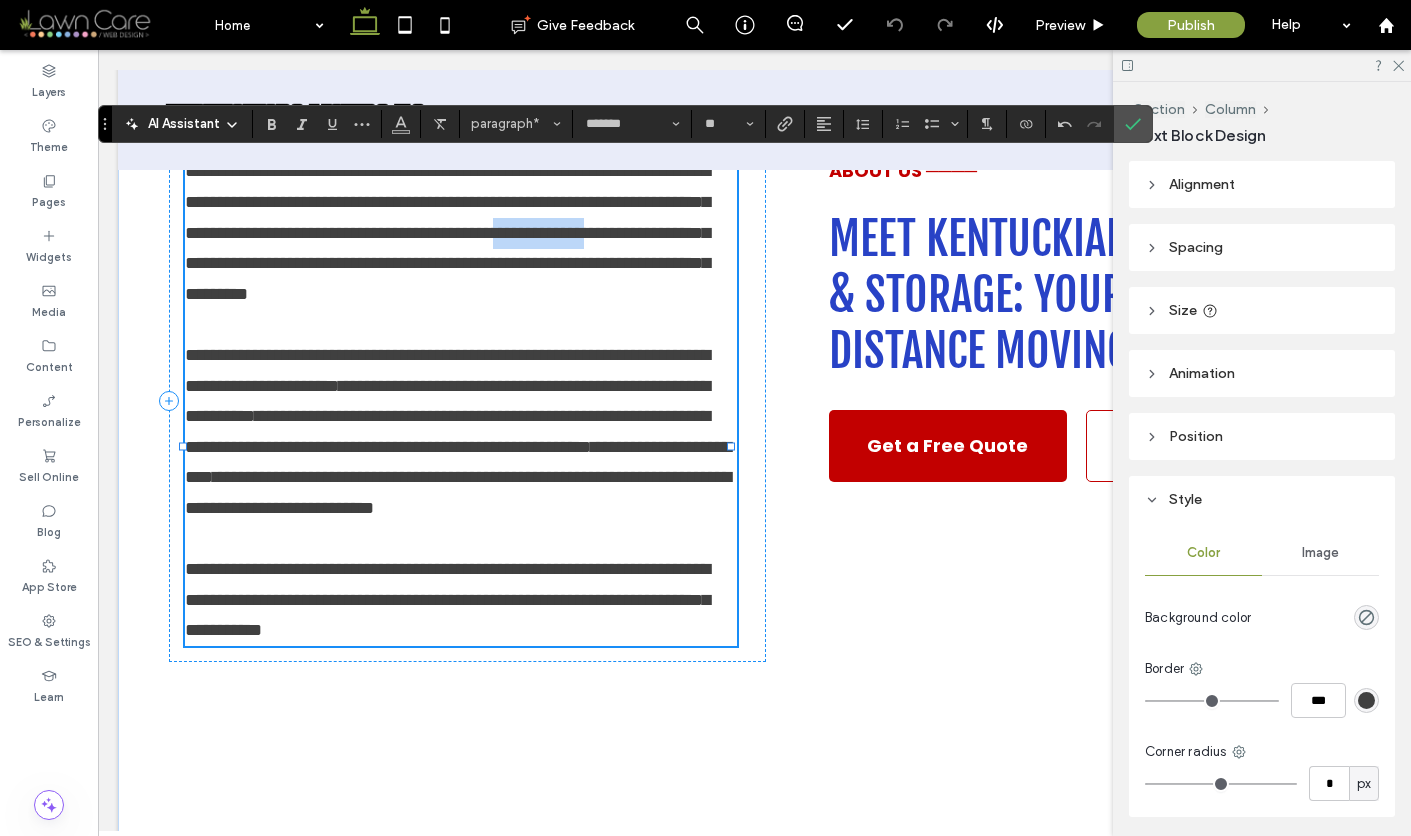 click on "**********" at bounding box center (447, 232) 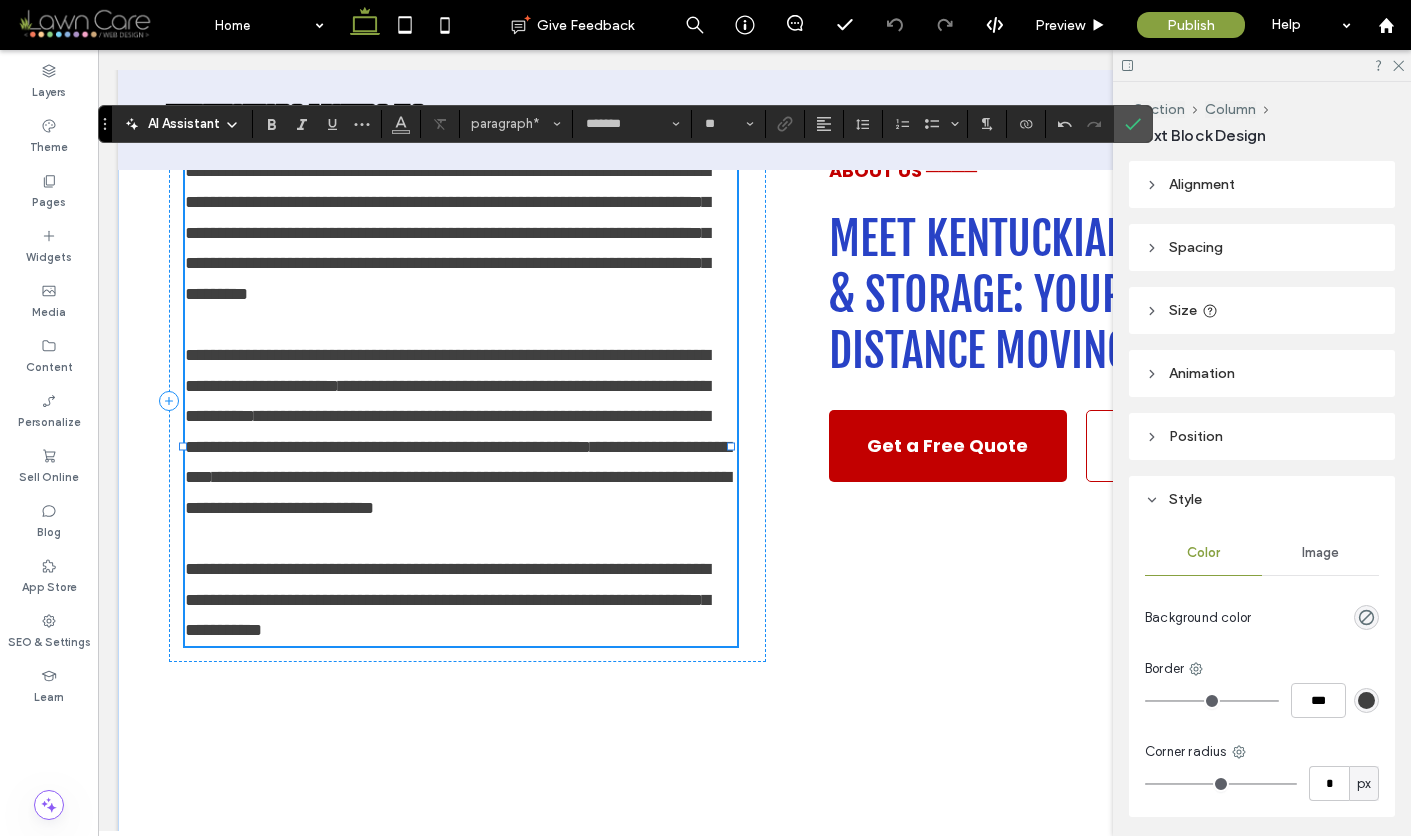 click on "**********" at bounding box center (447, 232) 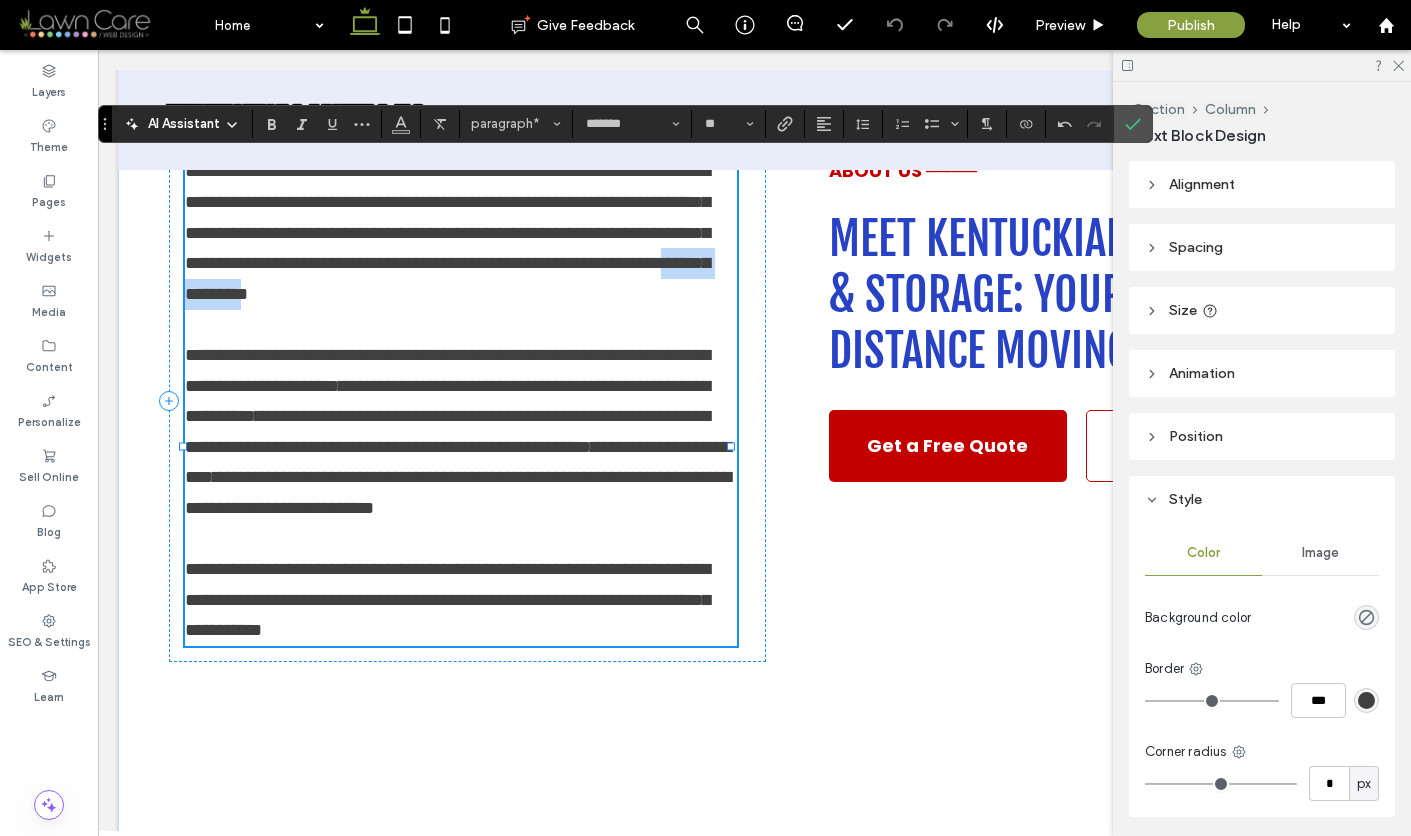 drag, startPoint x: 188, startPoint y: 326, endPoint x: 309, endPoint y: 328, distance: 121.016525 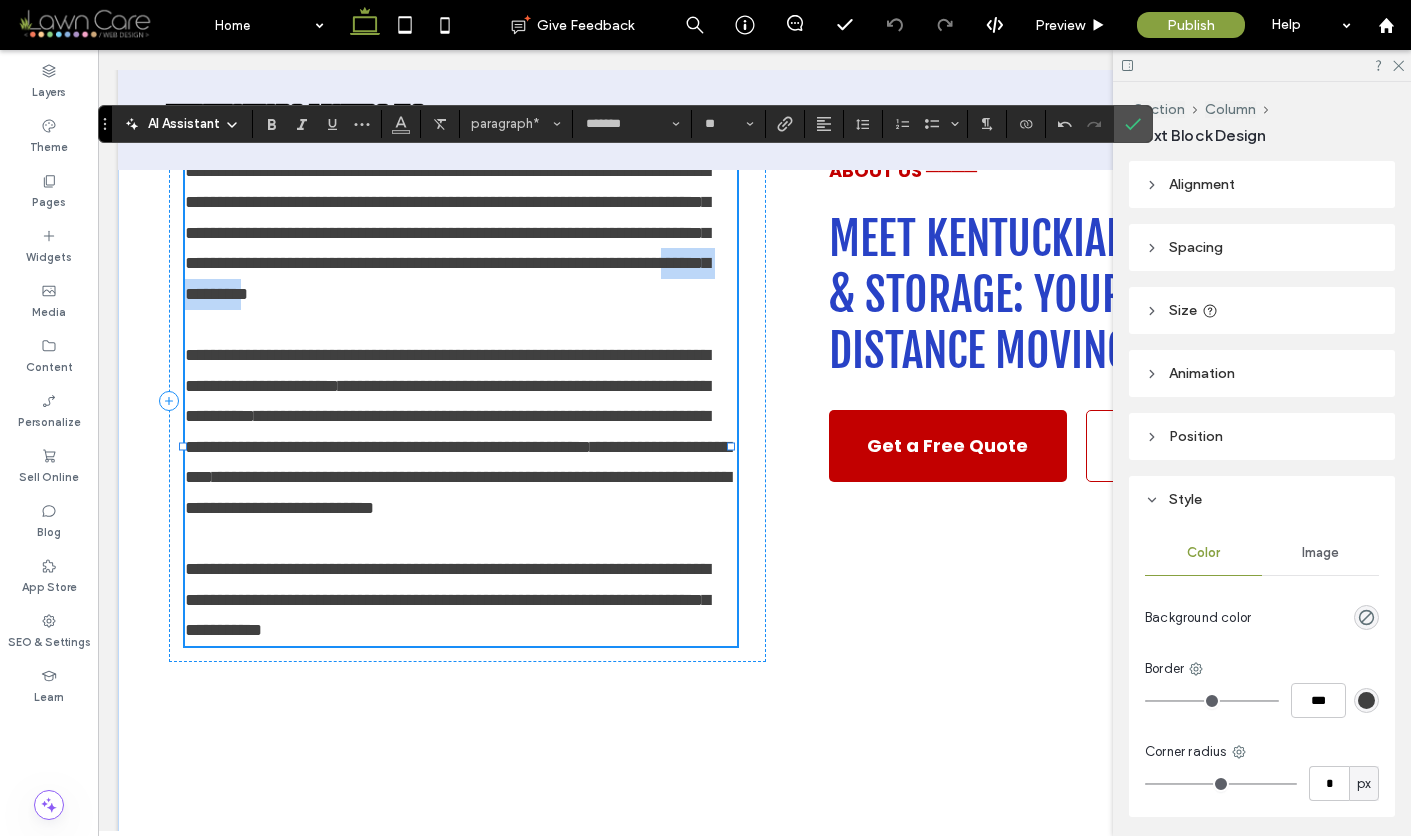 click on "**********" at bounding box center (447, 232) 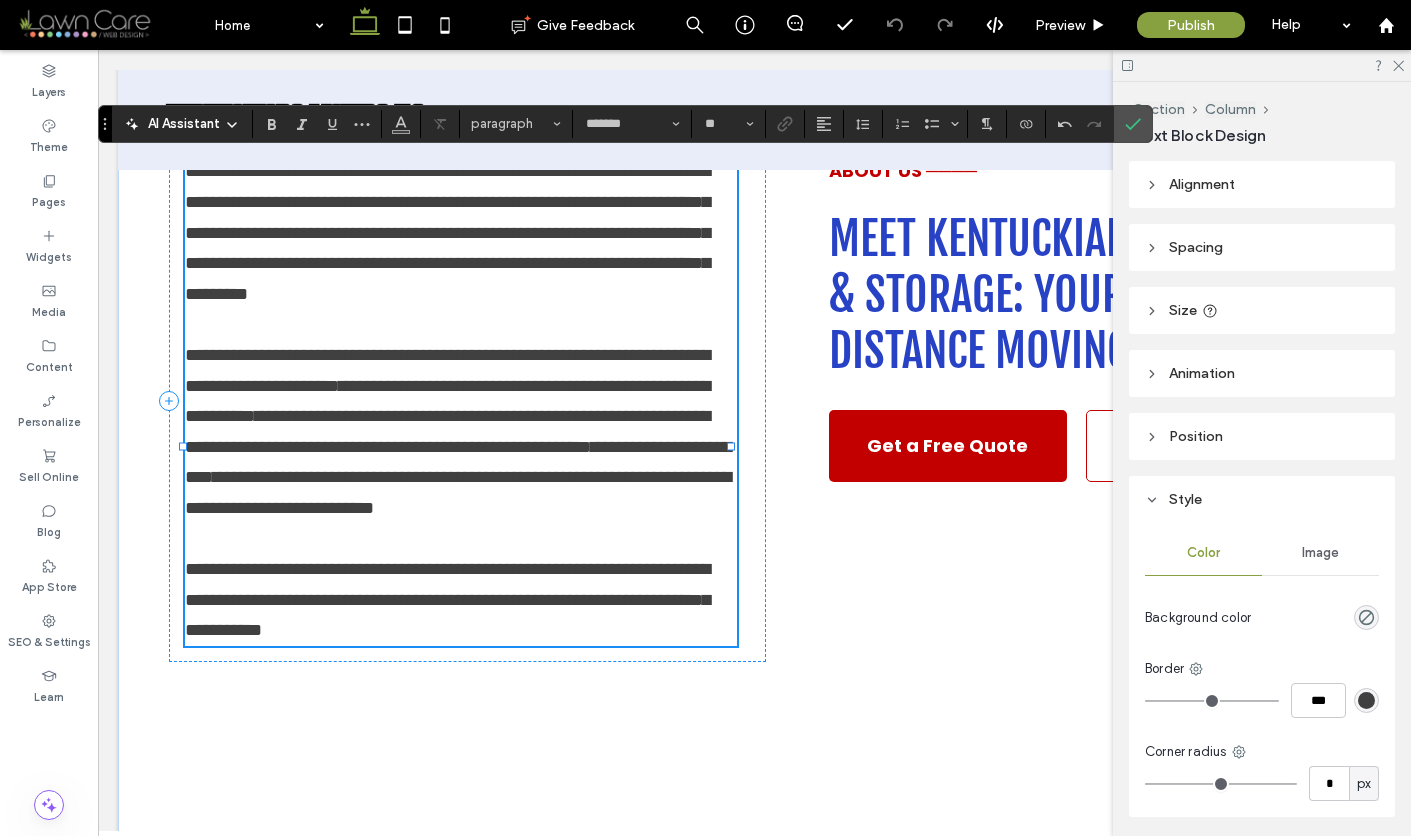 scroll, scrollTop: 0, scrollLeft: 0, axis: both 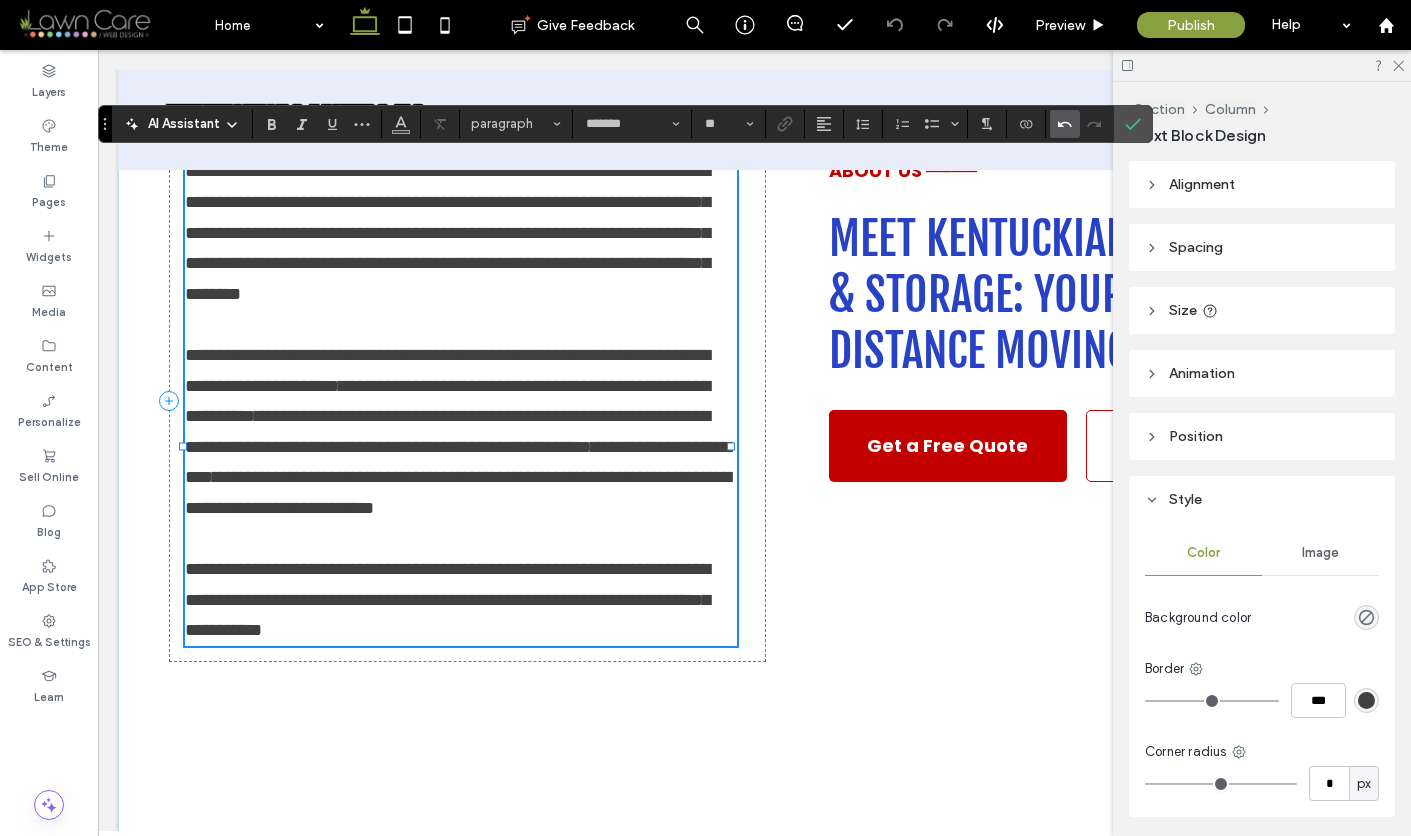 click 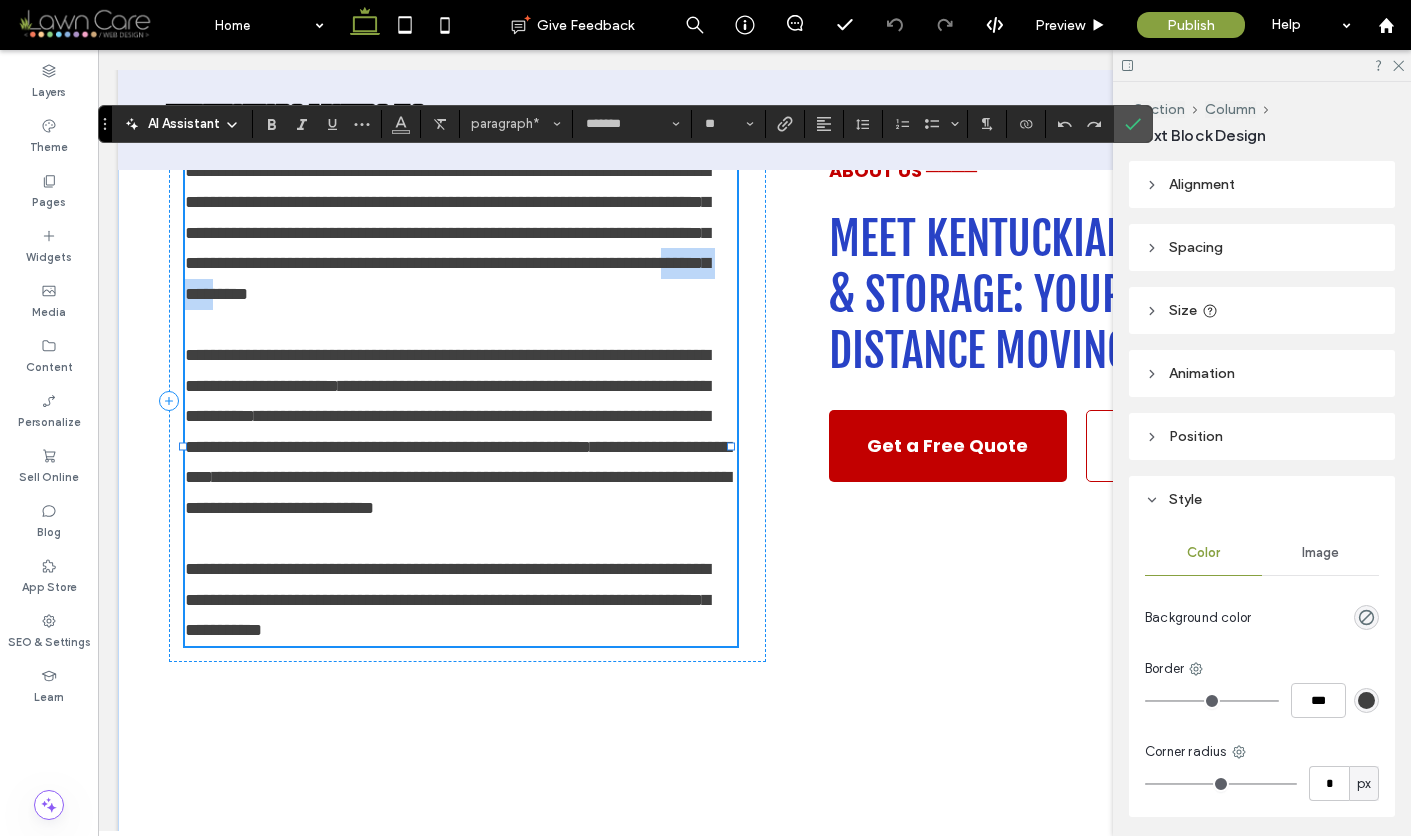 drag, startPoint x: 186, startPoint y: 326, endPoint x: 276, endPoint y: 328, distance: 90.02222 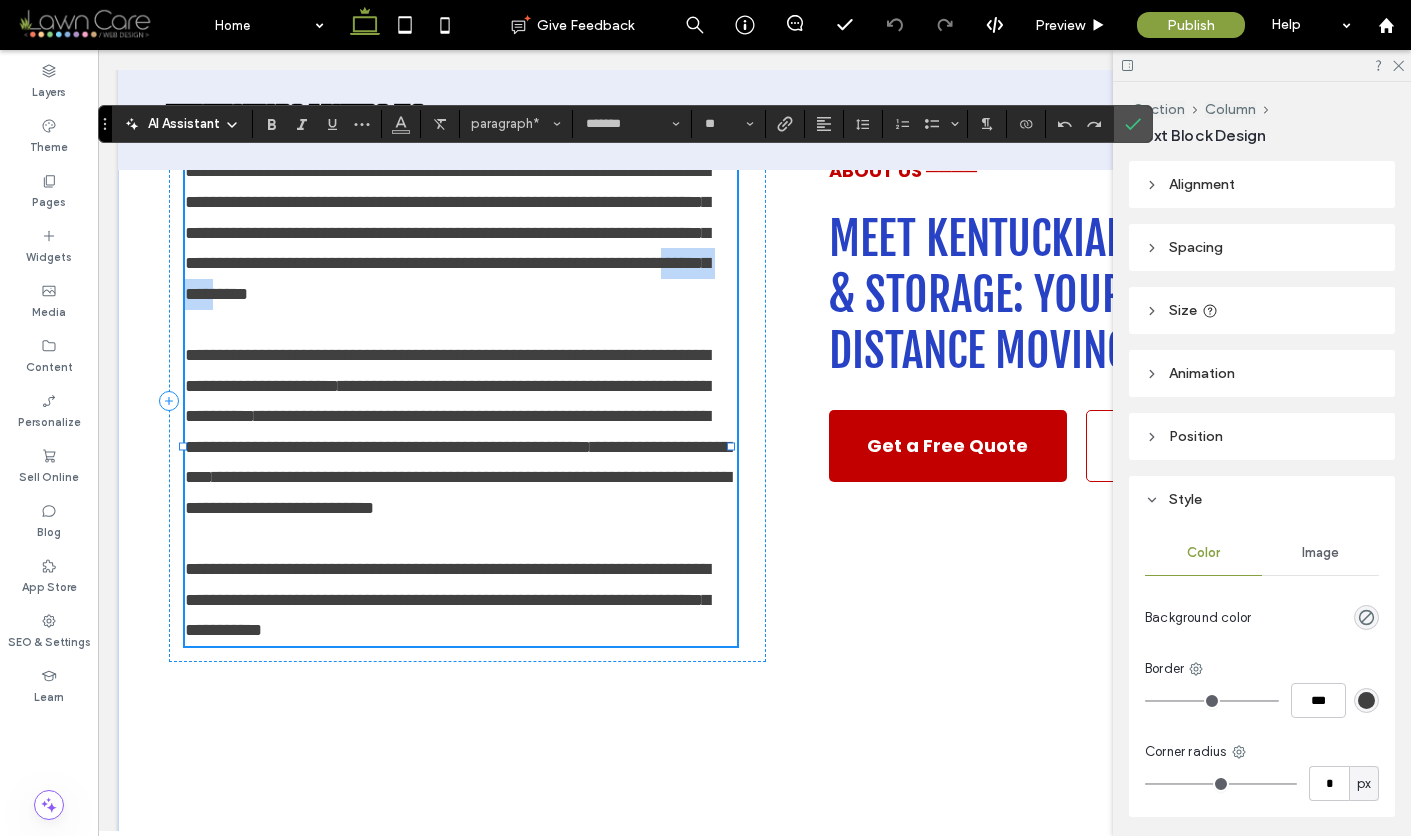 click on "**********" at bounding box center (447, 232) 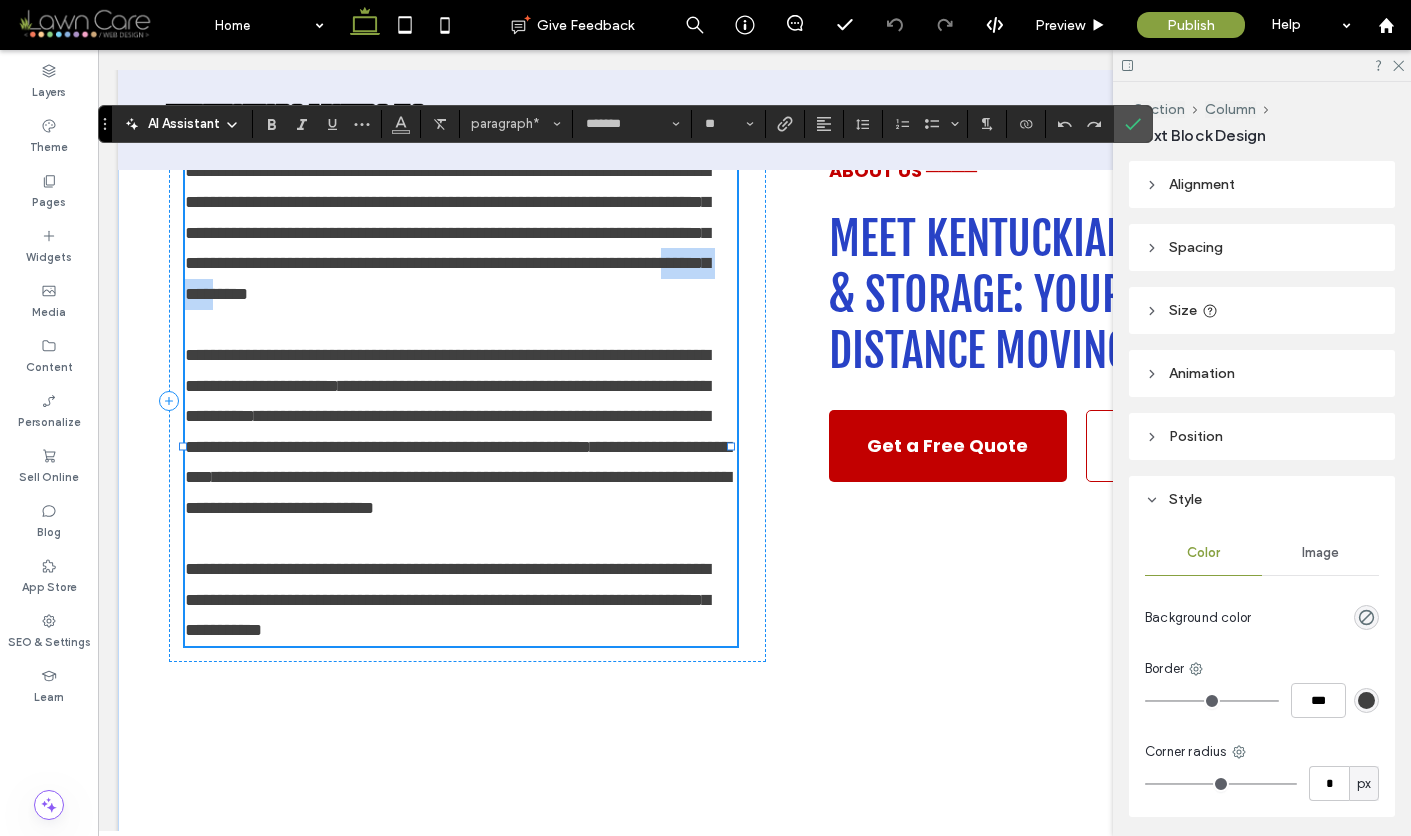 copy on "**********" 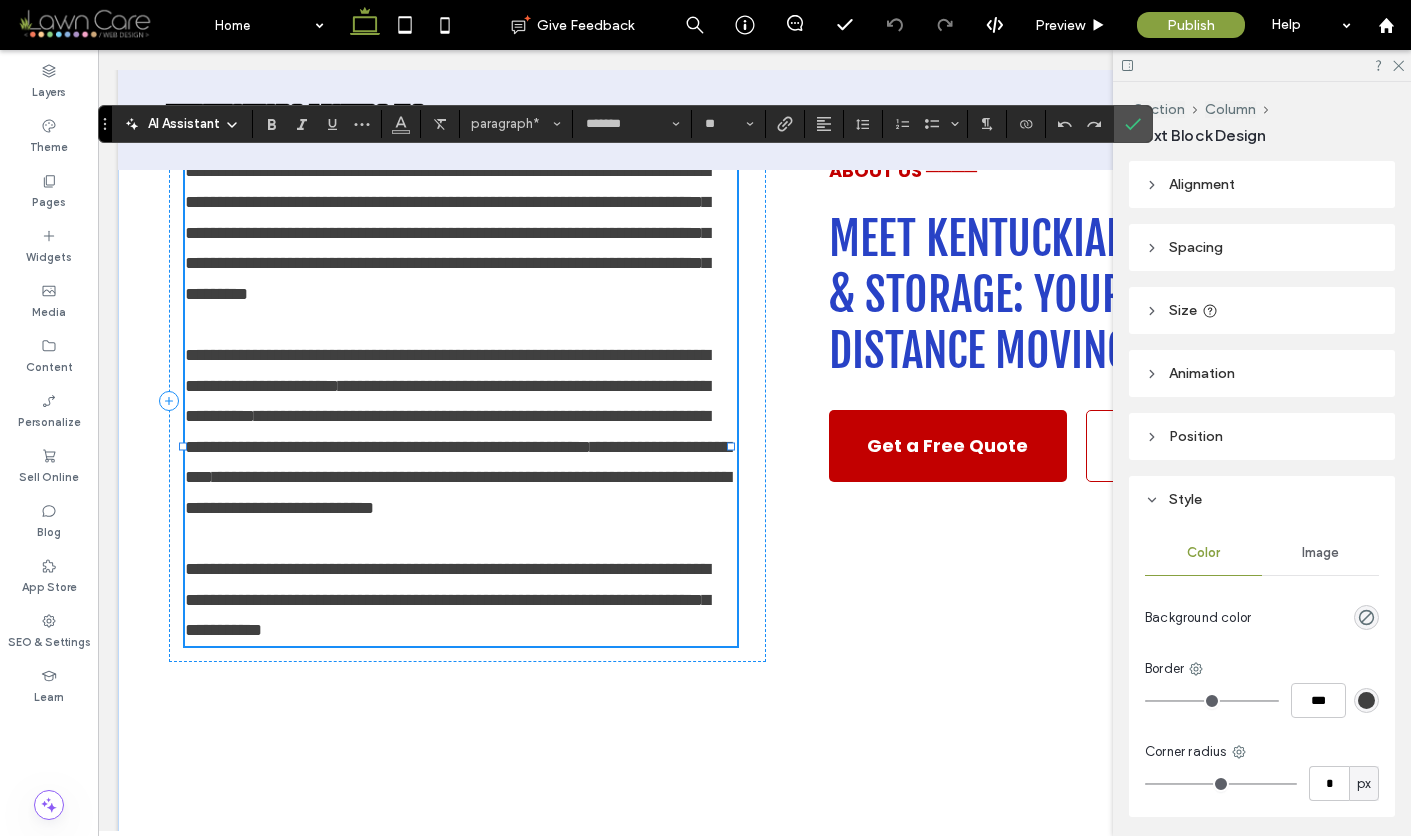 click at bounding box center (461, 324) 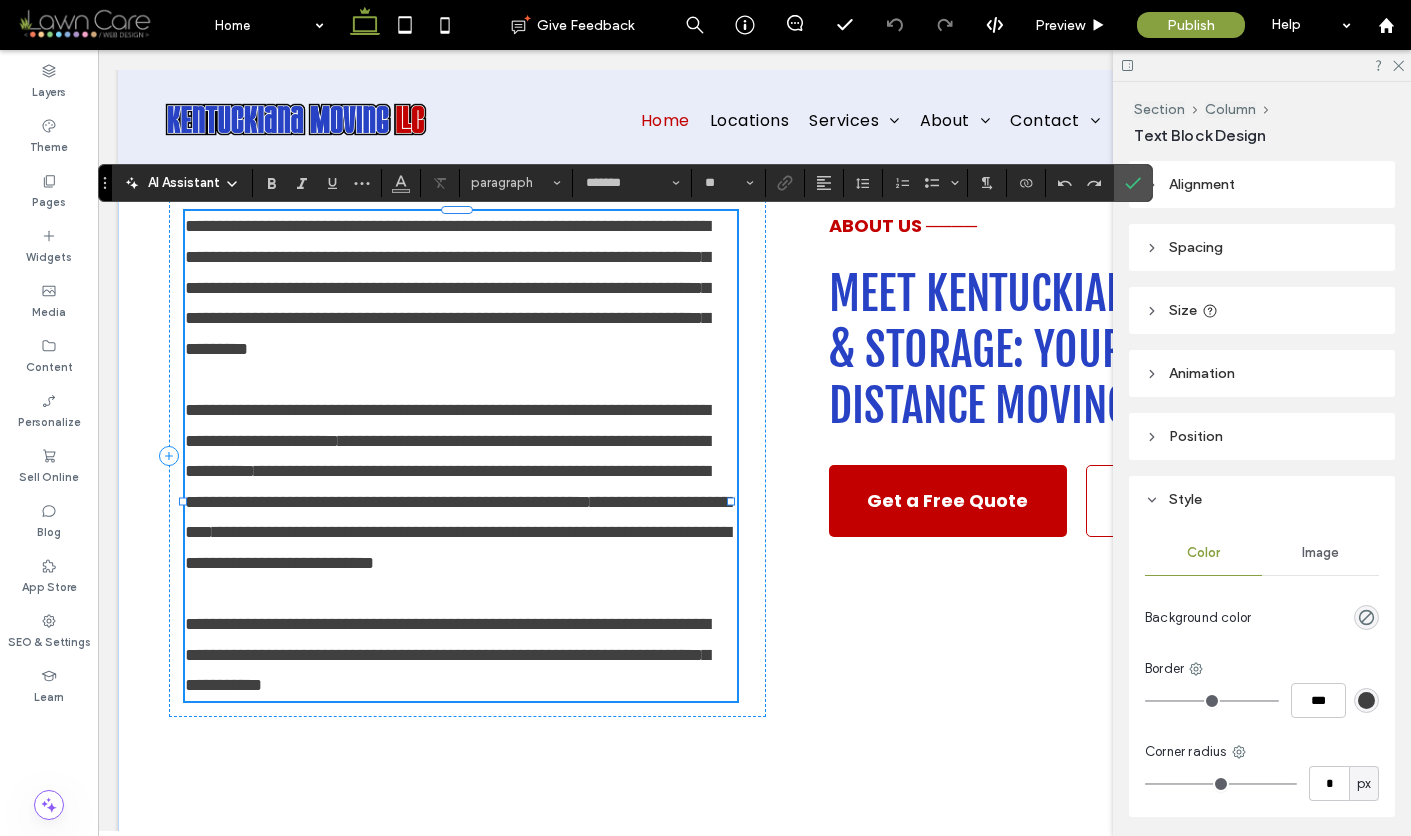 scroll, scrollTop: 2774, scrollLeft: 0, axis: vertical 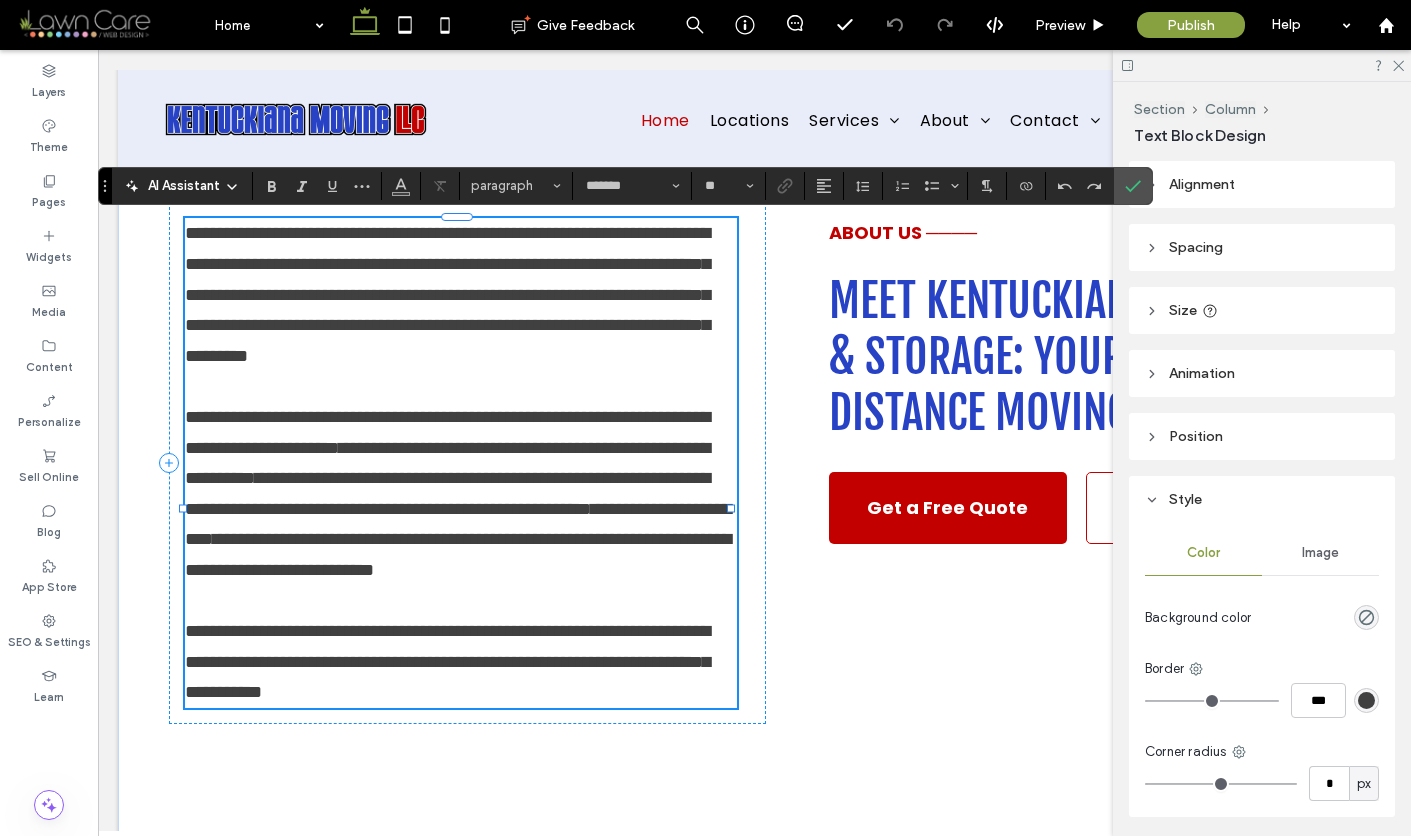 click on "**********" at bounding box center (447, 294) 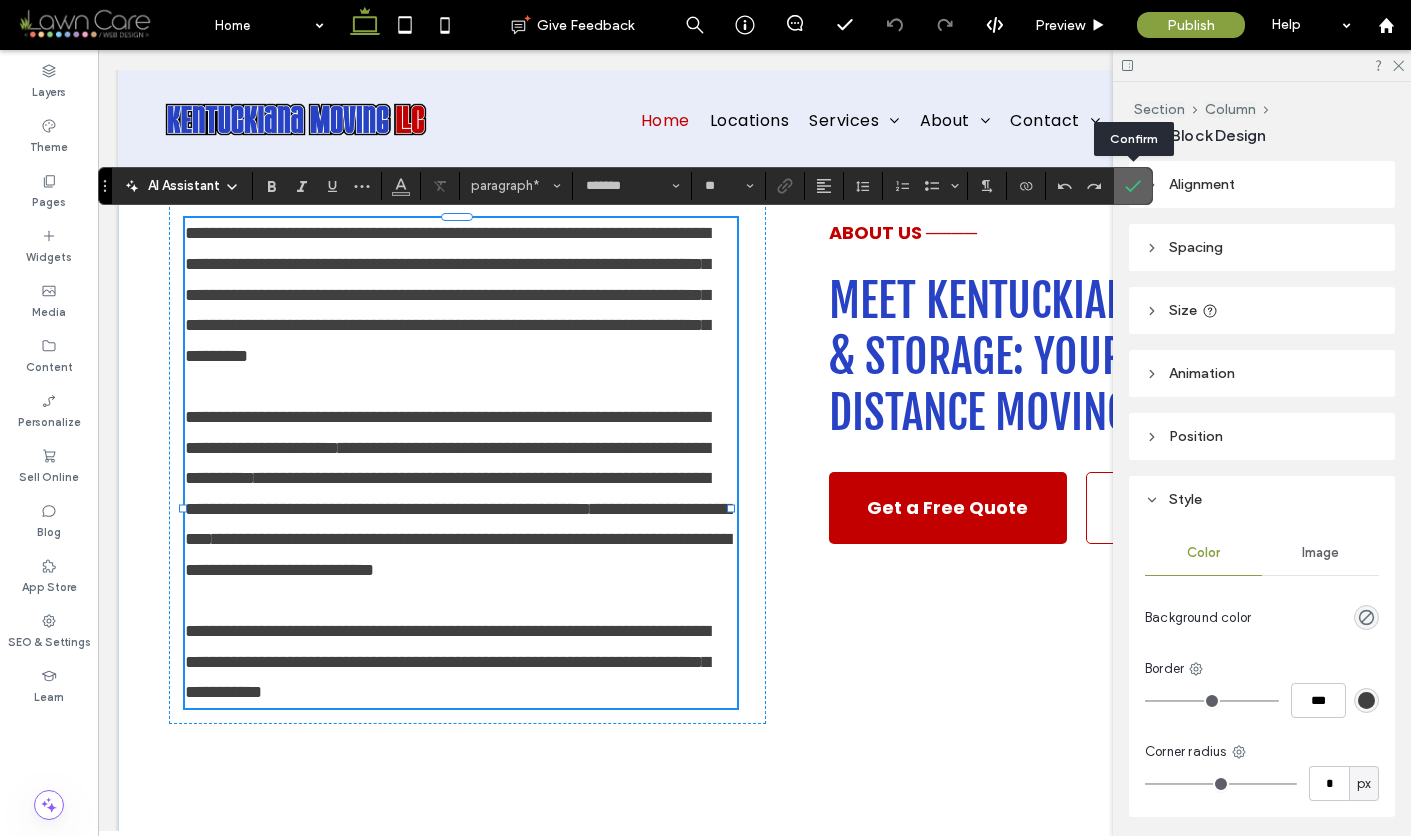 click 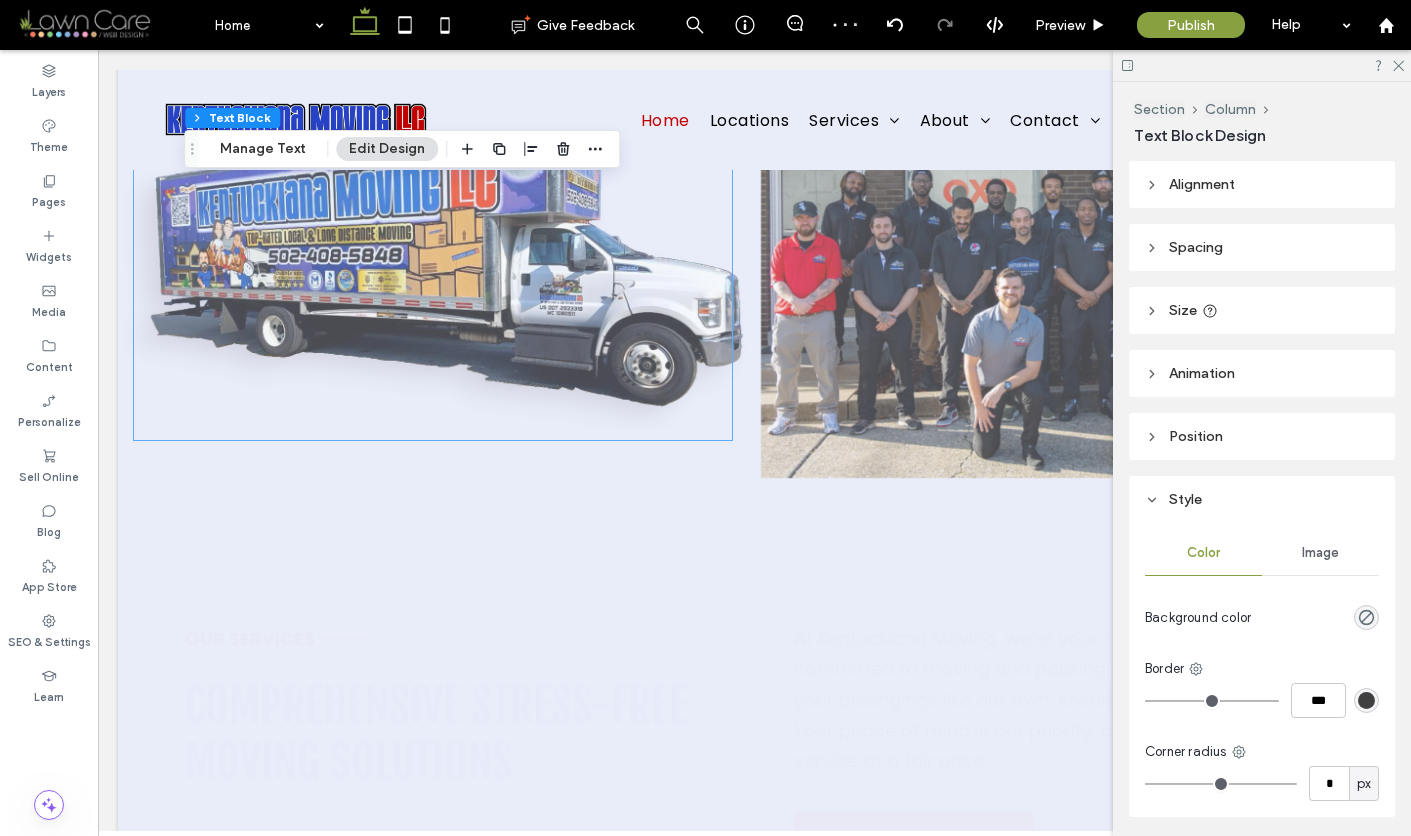 scroll, scrollTop: 3720, scrollLeft: 0, axis: vertical 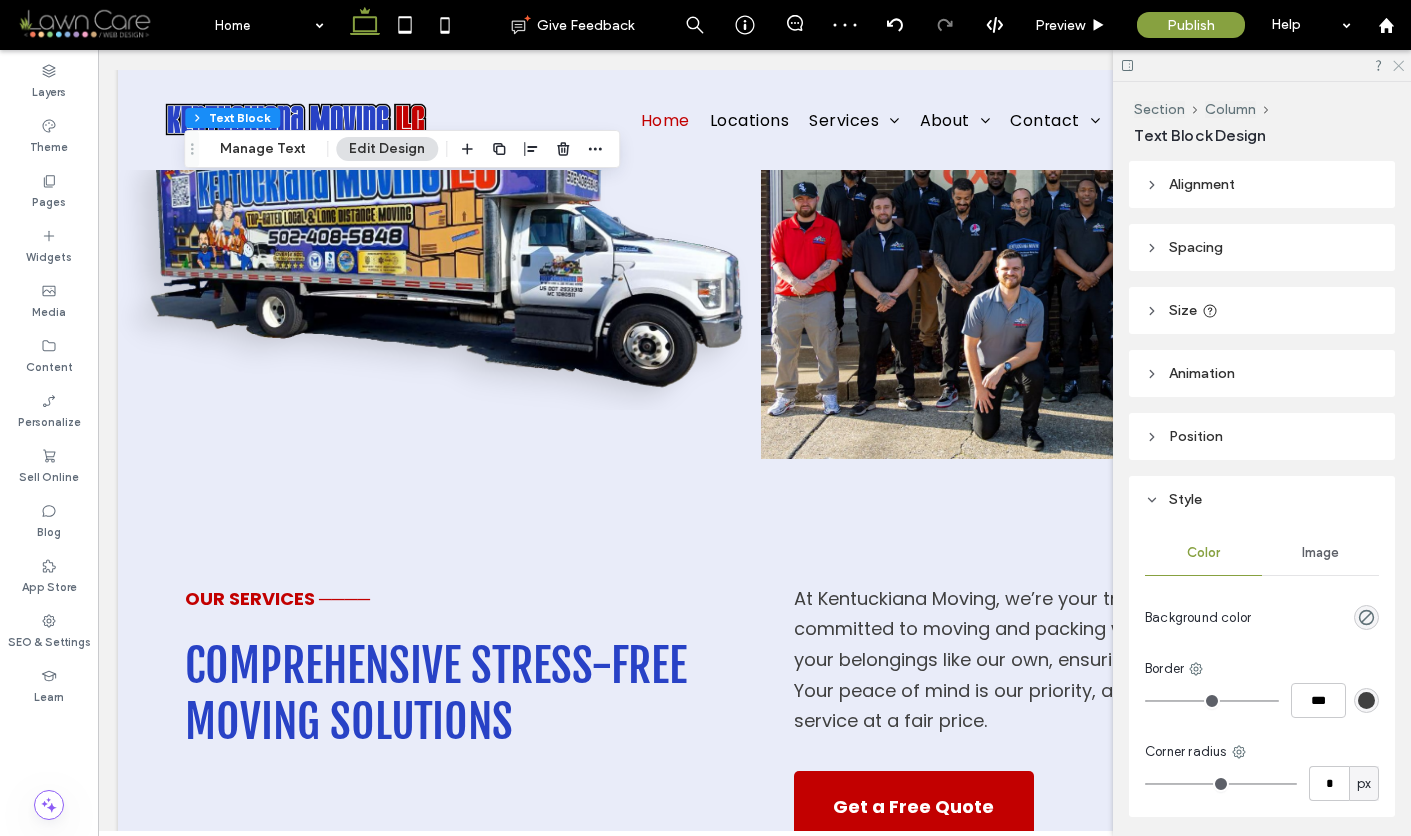 click 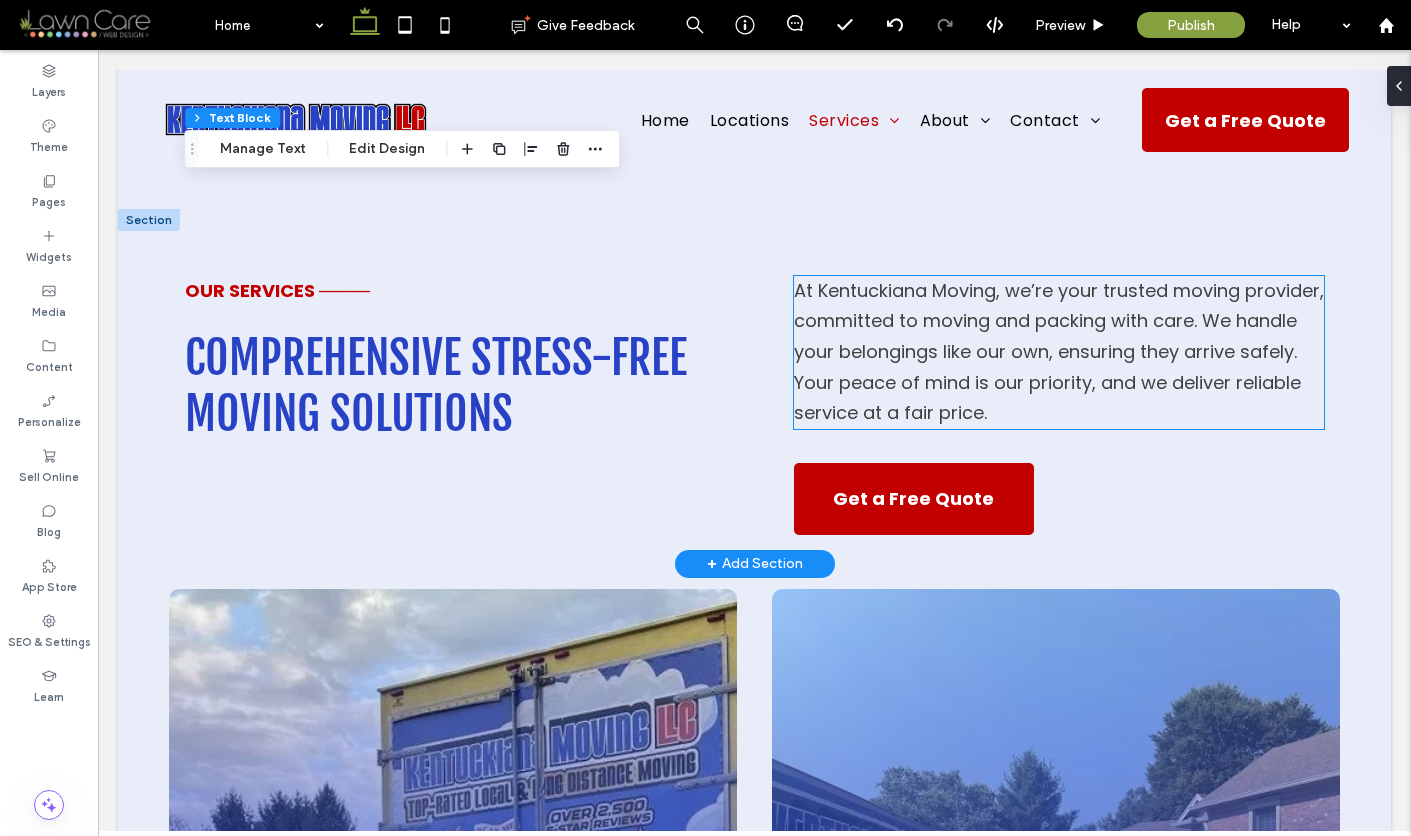 scroll, scrollTop: 4030, scrollLeft: 0, axis: vertical 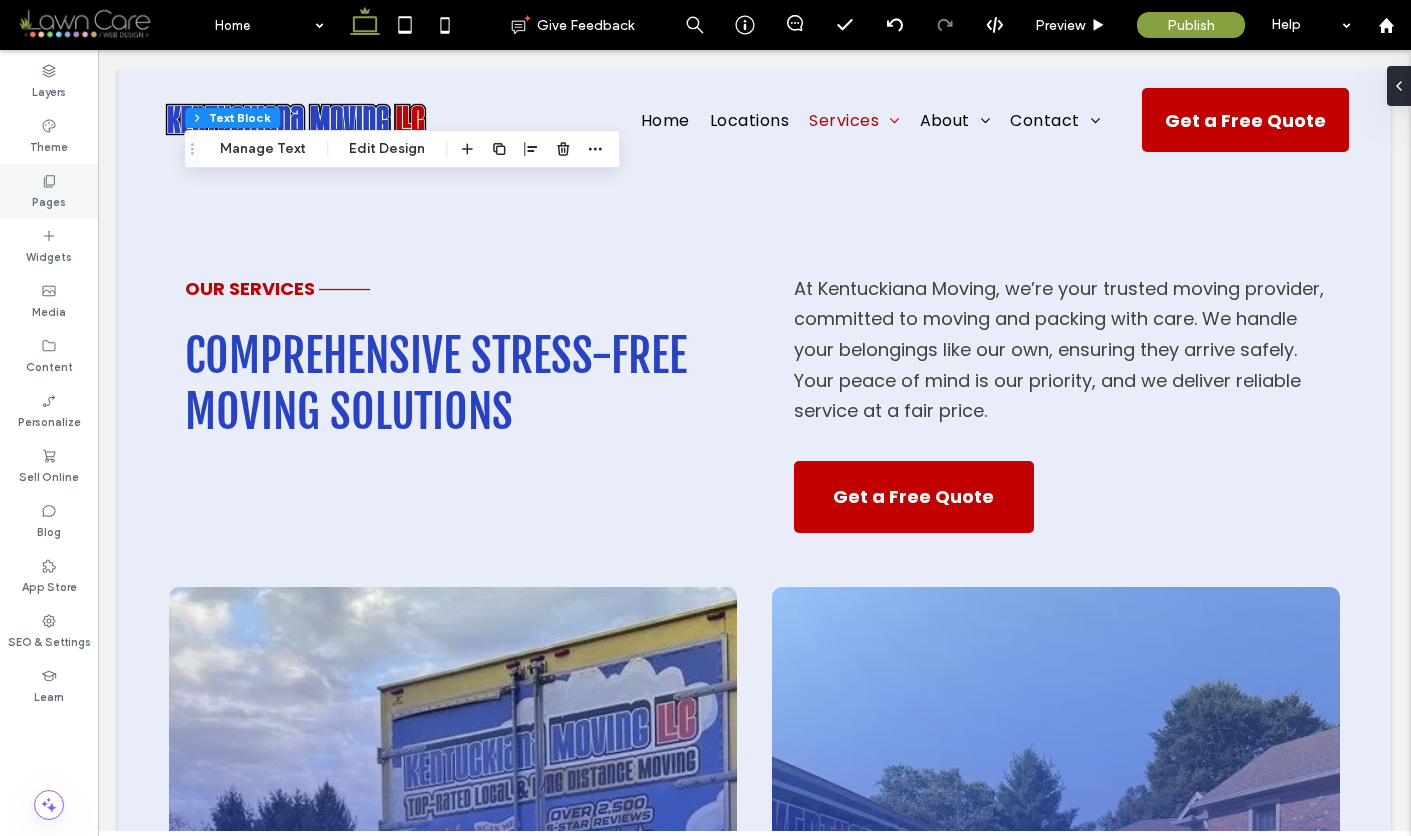 click on "Pages" at bounding box center [49, 200] 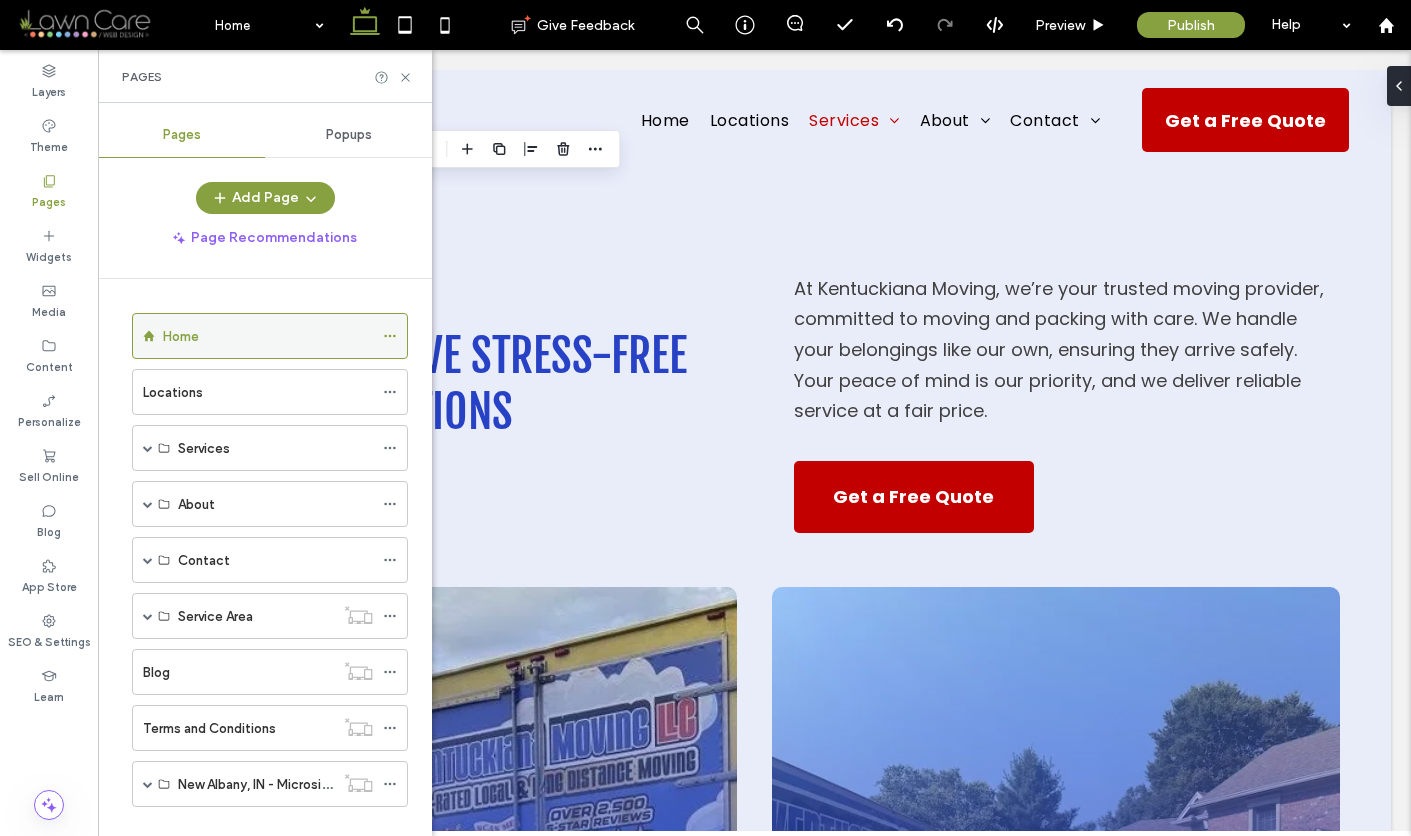 click 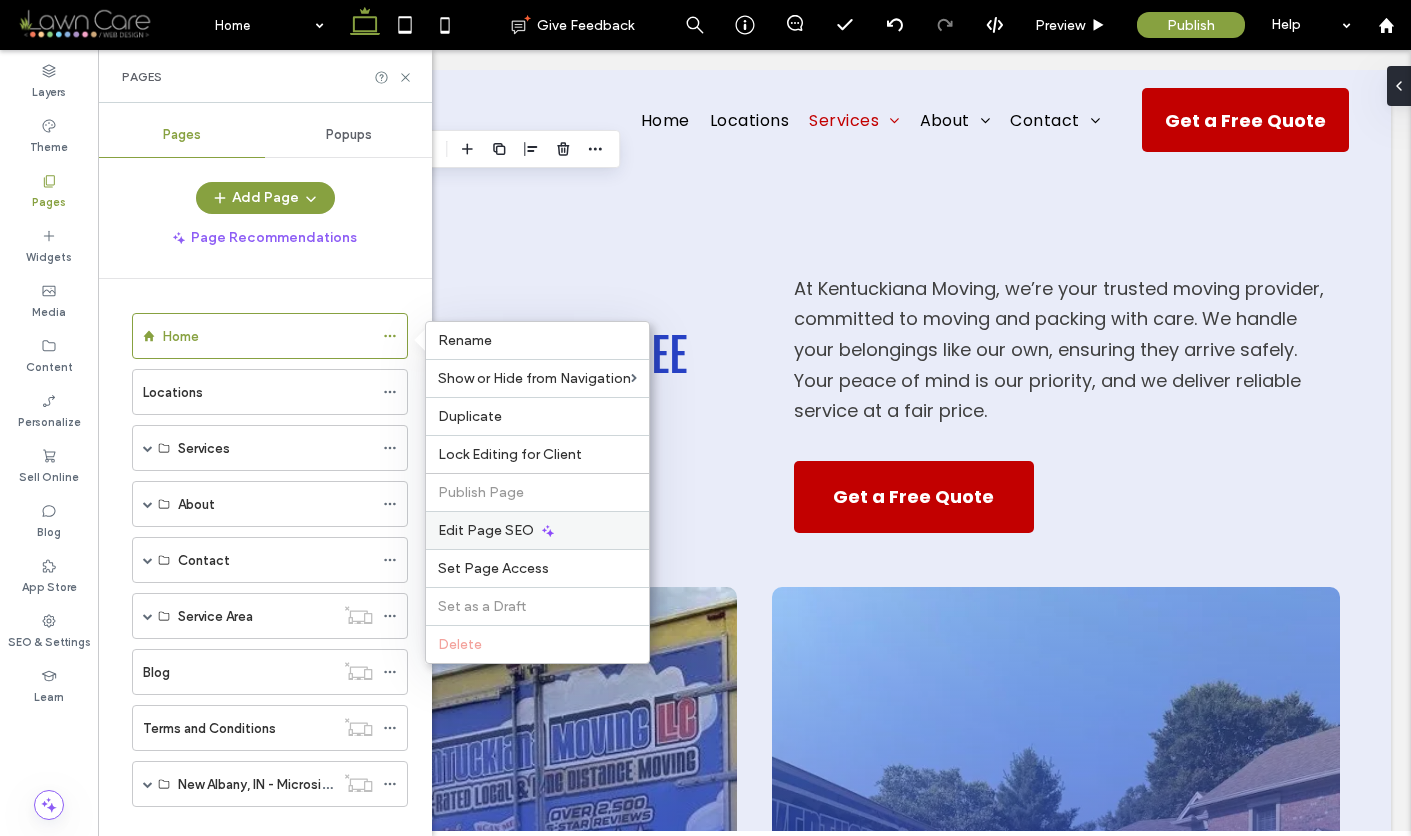 click on "Edit Page SEO" at bounding box center [486, 530] 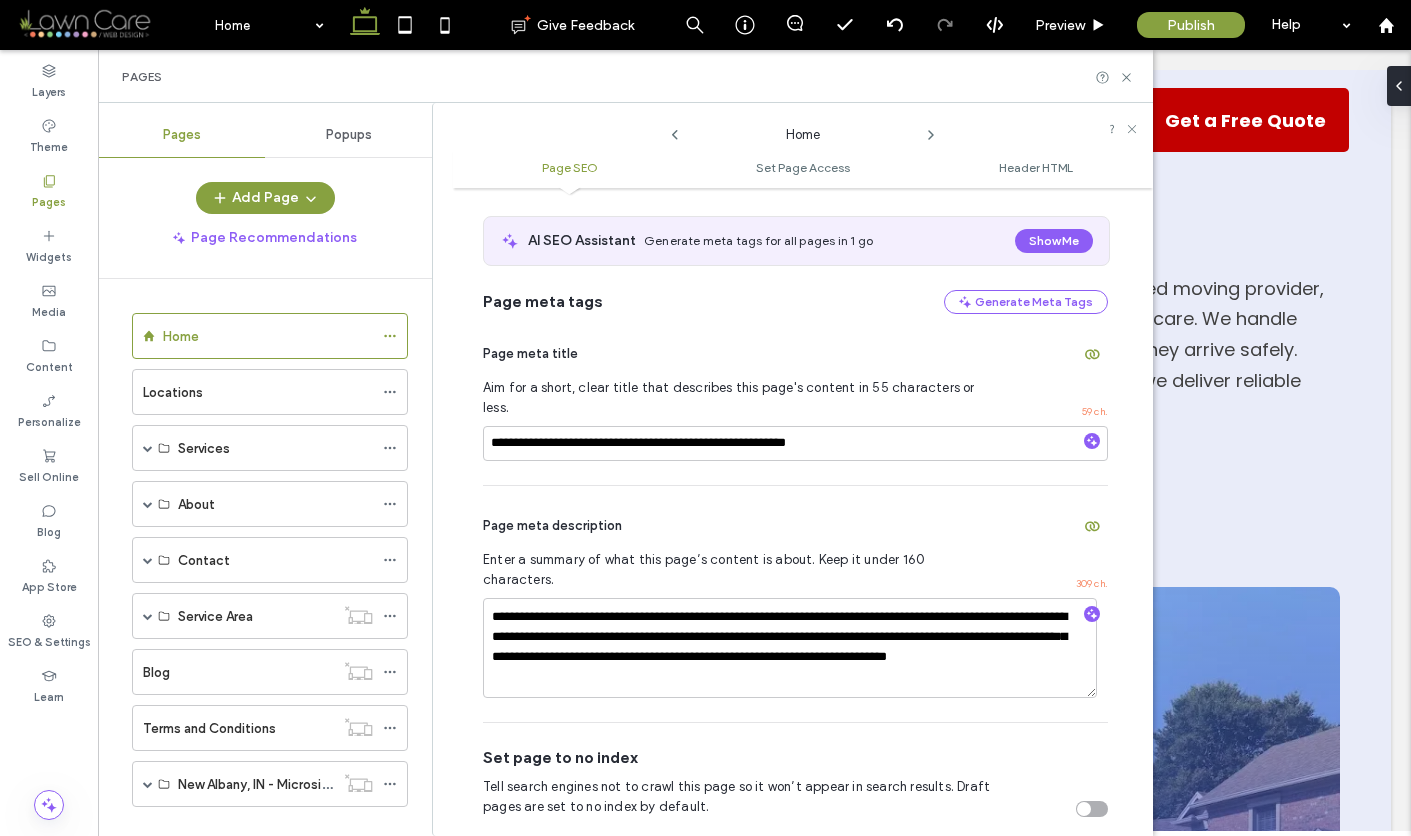 scroll, scrollTop: 91, scrollLeft: 0, axis: vertical 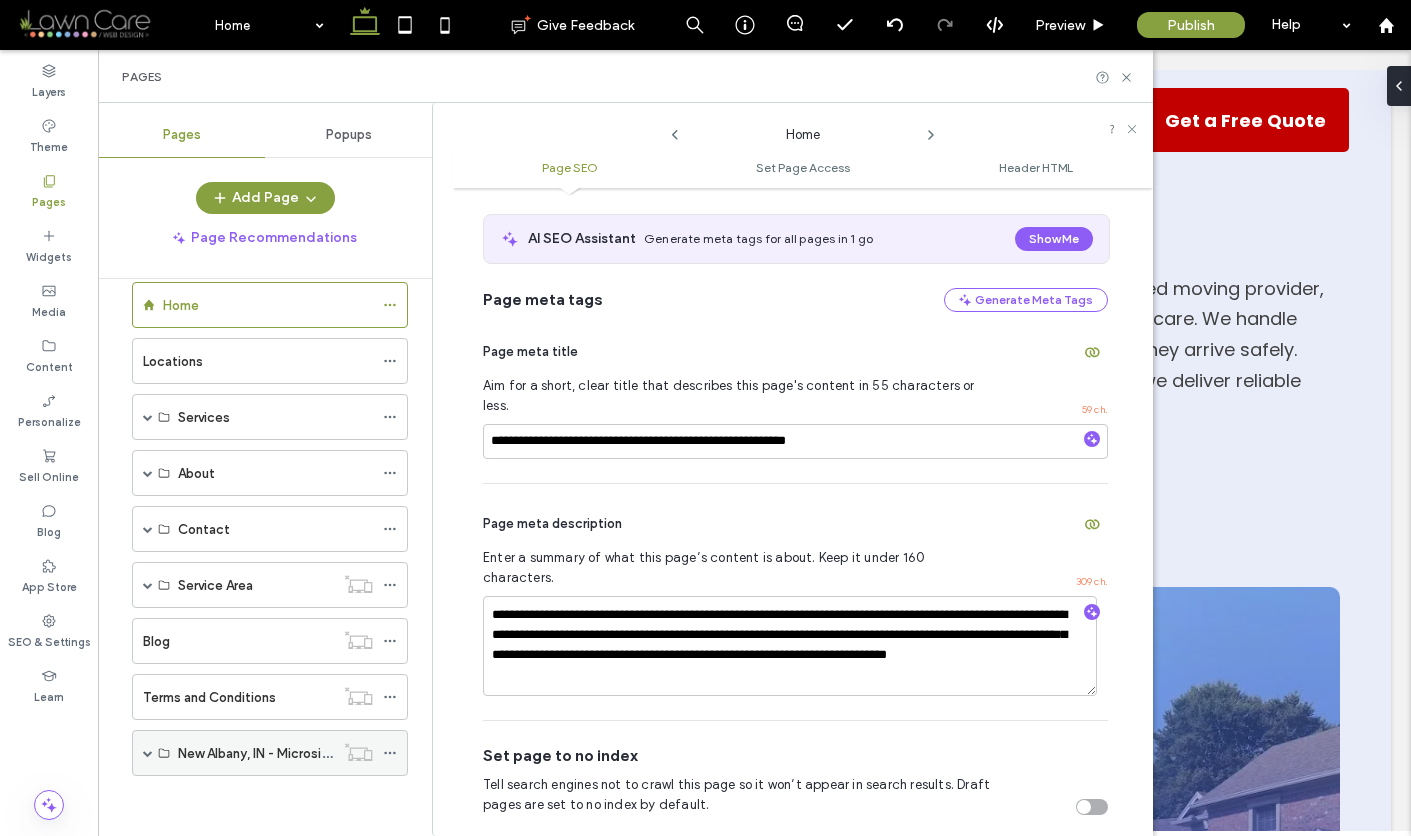 click at bounding box center [148, 753] 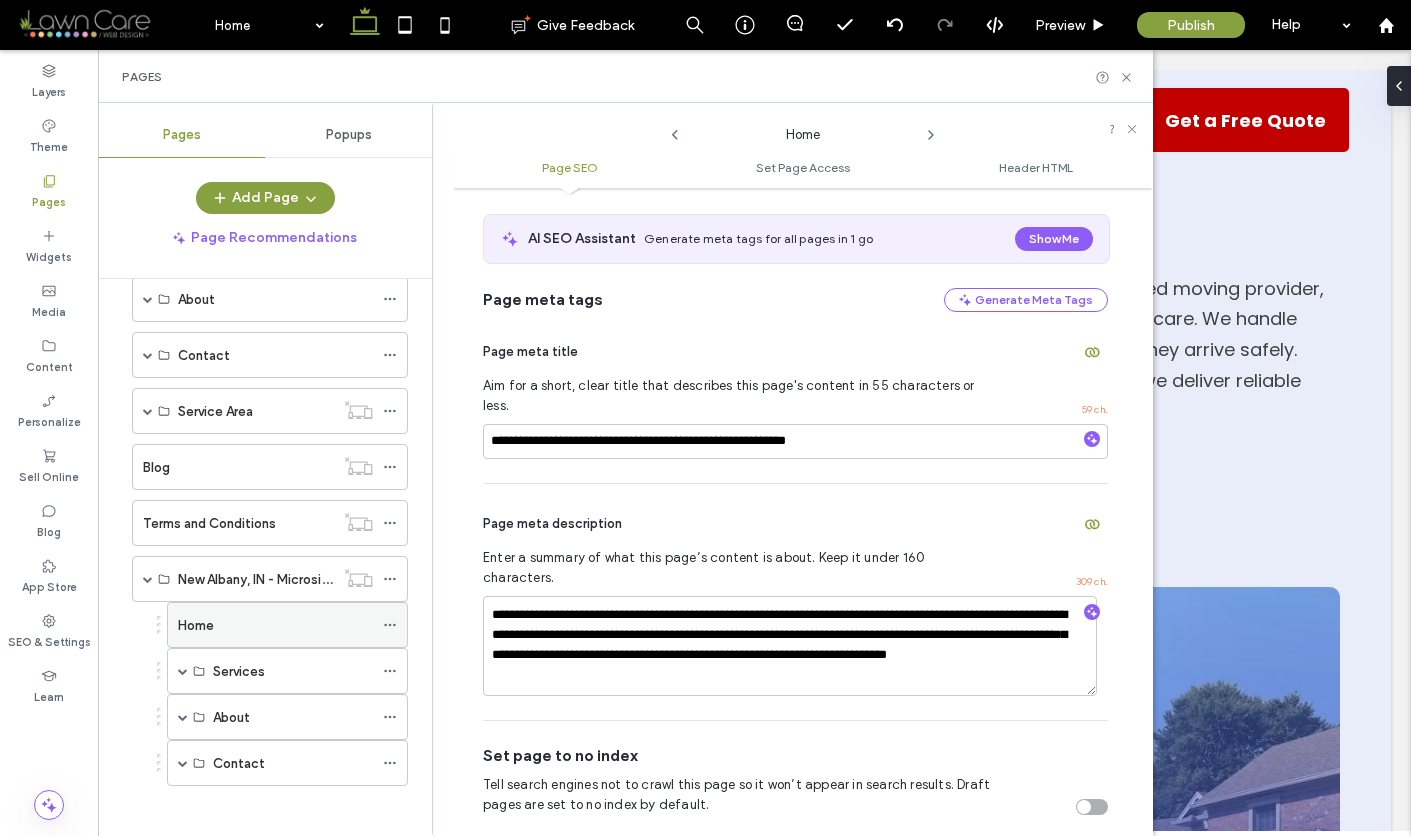 scroll, scrollTop: 198, scrollLeft: 0, axis: vertical 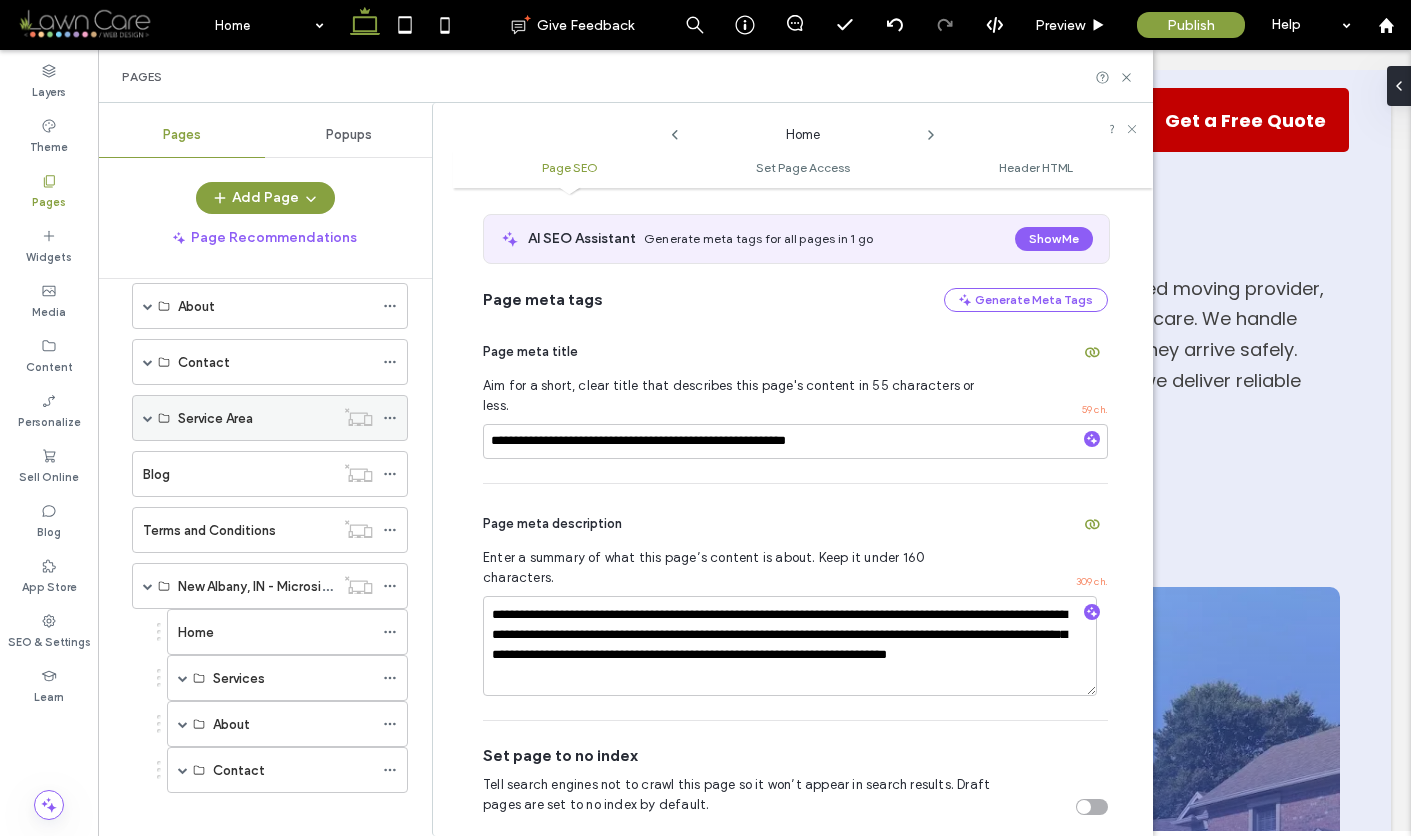 click at bounding box center [148, 418] 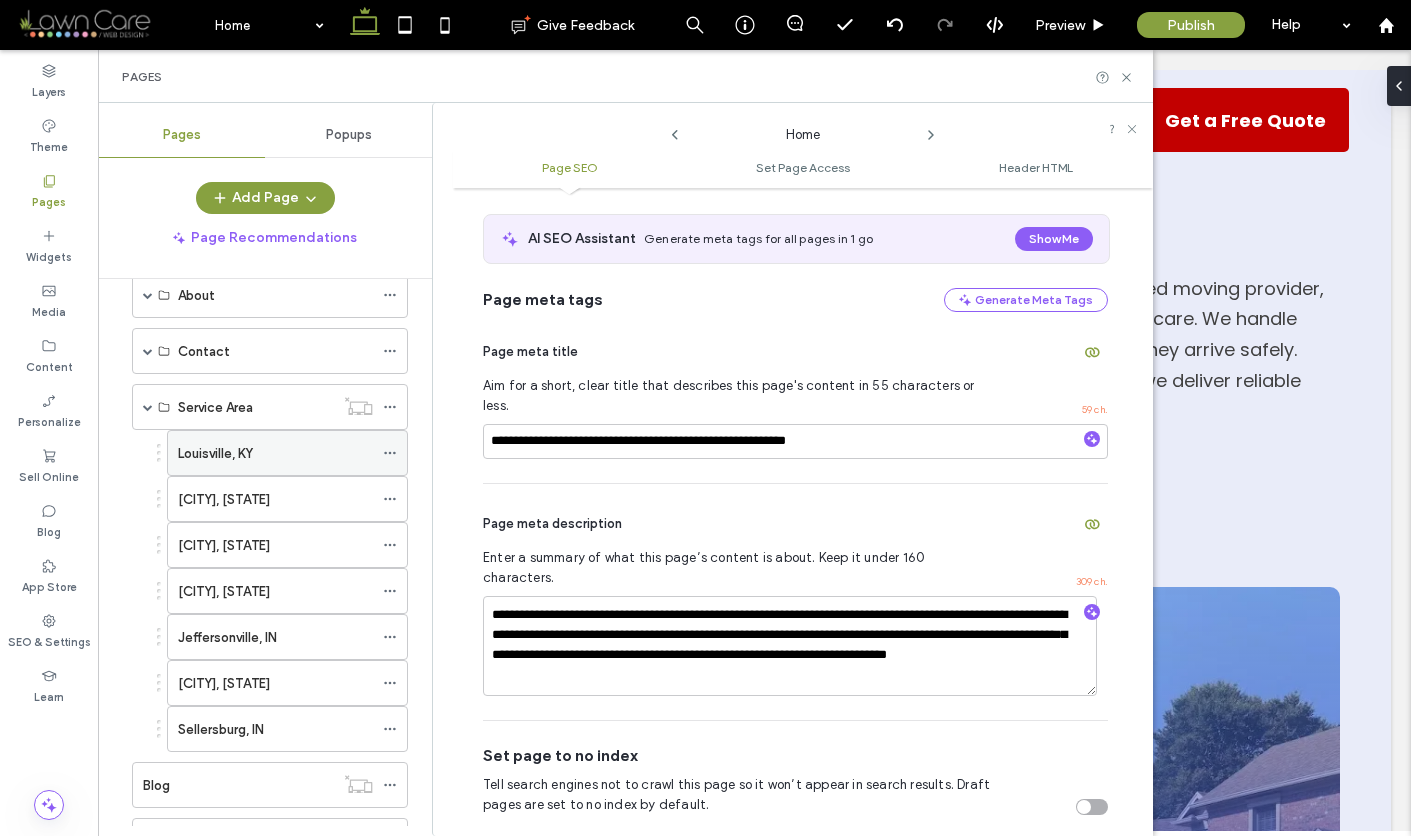 scroll, scrollTop: 202, scrollLeft: 0, axis: vertical 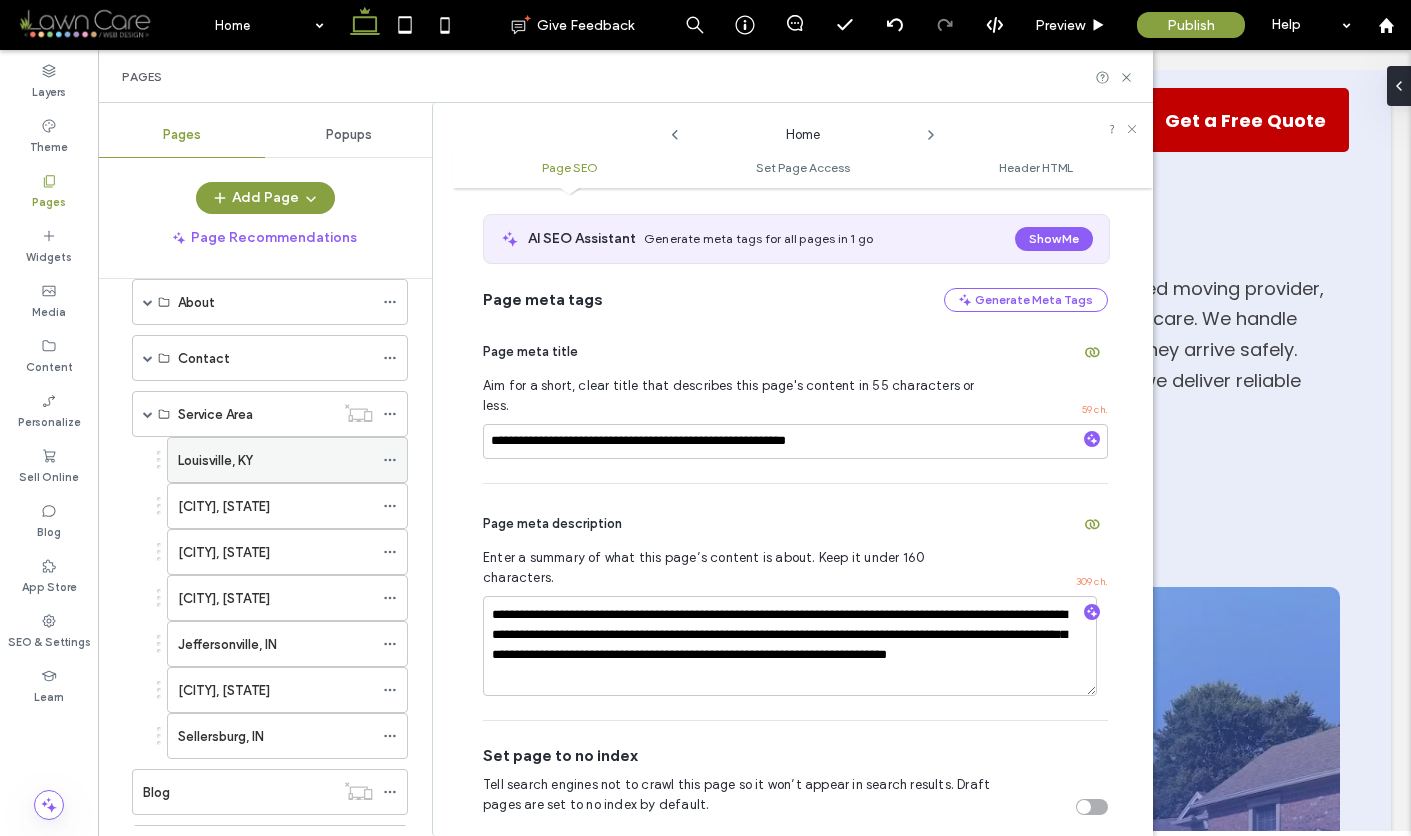click on "[CITY], [STATE]" at bounding box center (275, 460) 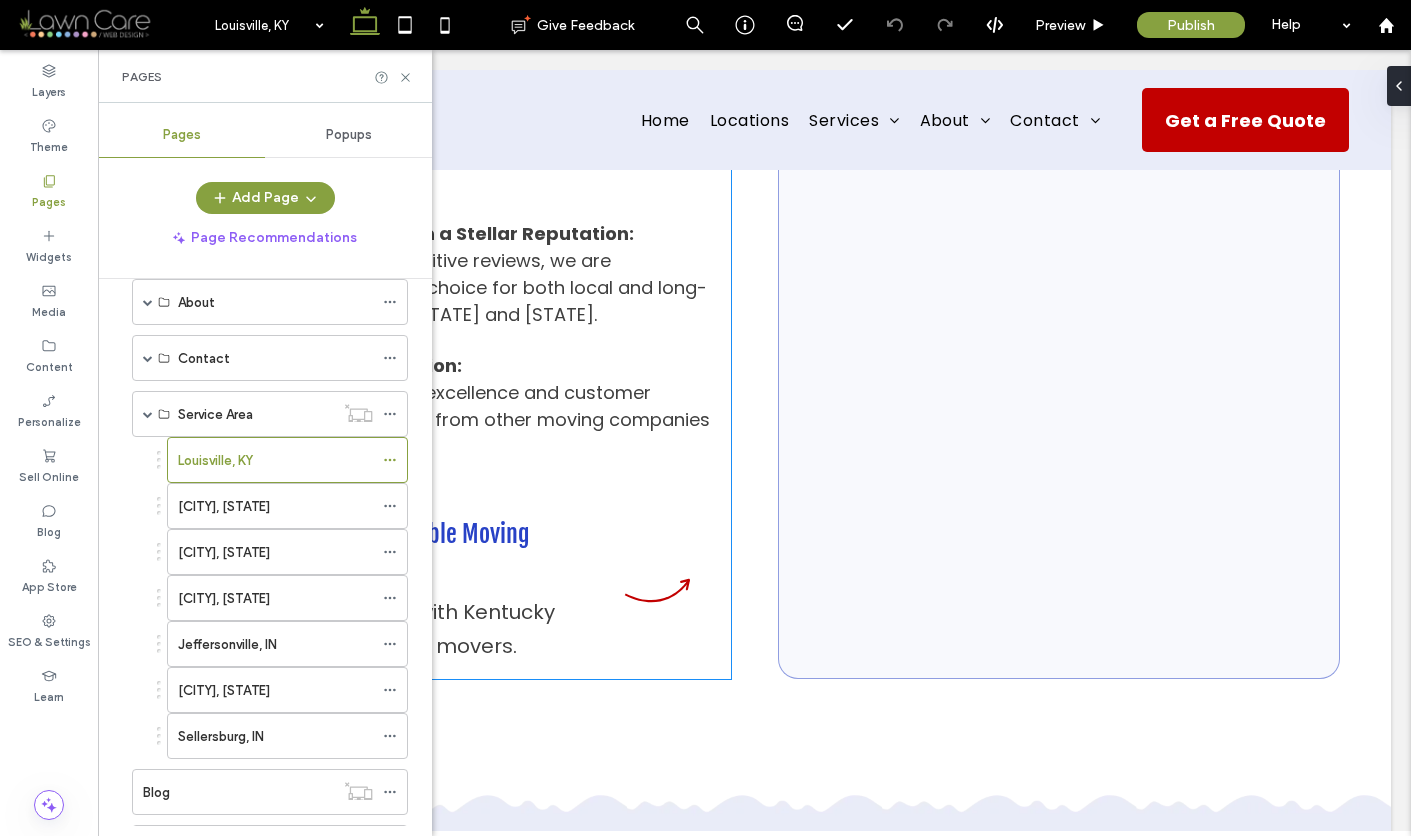 scroll, scrollTop: 1186, scrollLeft: 0, axis: vertical 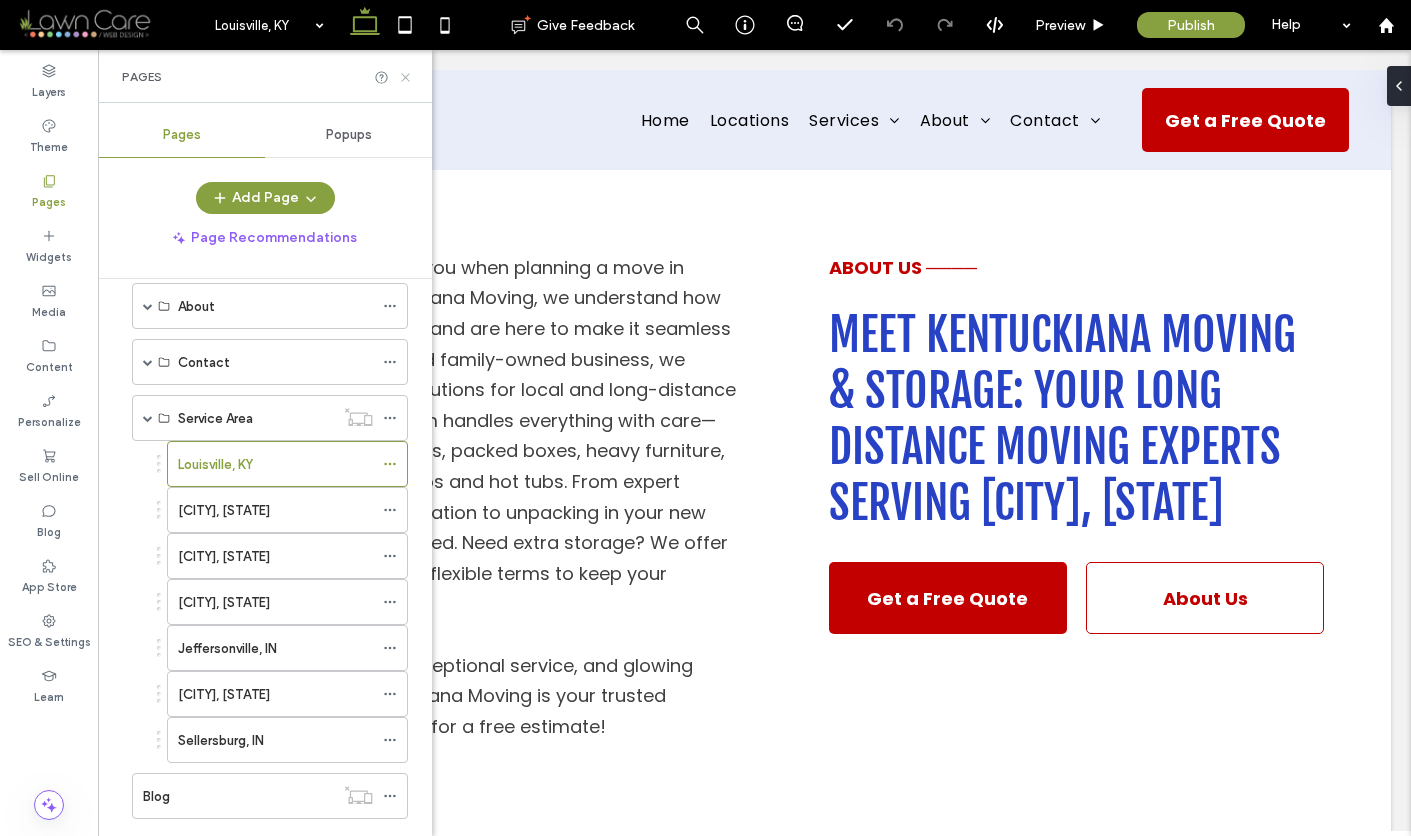 click 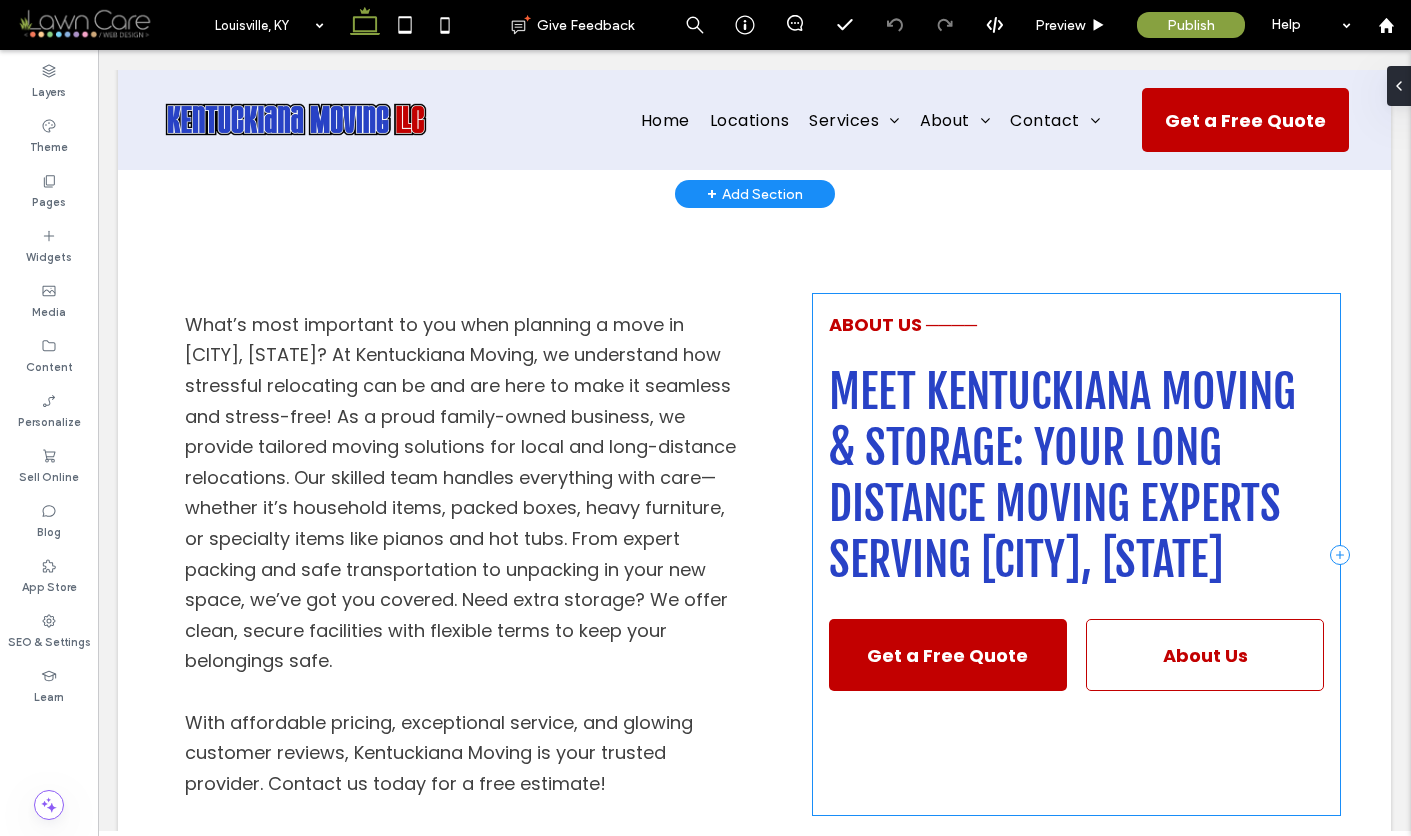 scroll, scrollTop: 2750, scrollLeft: 0, axis: vertical 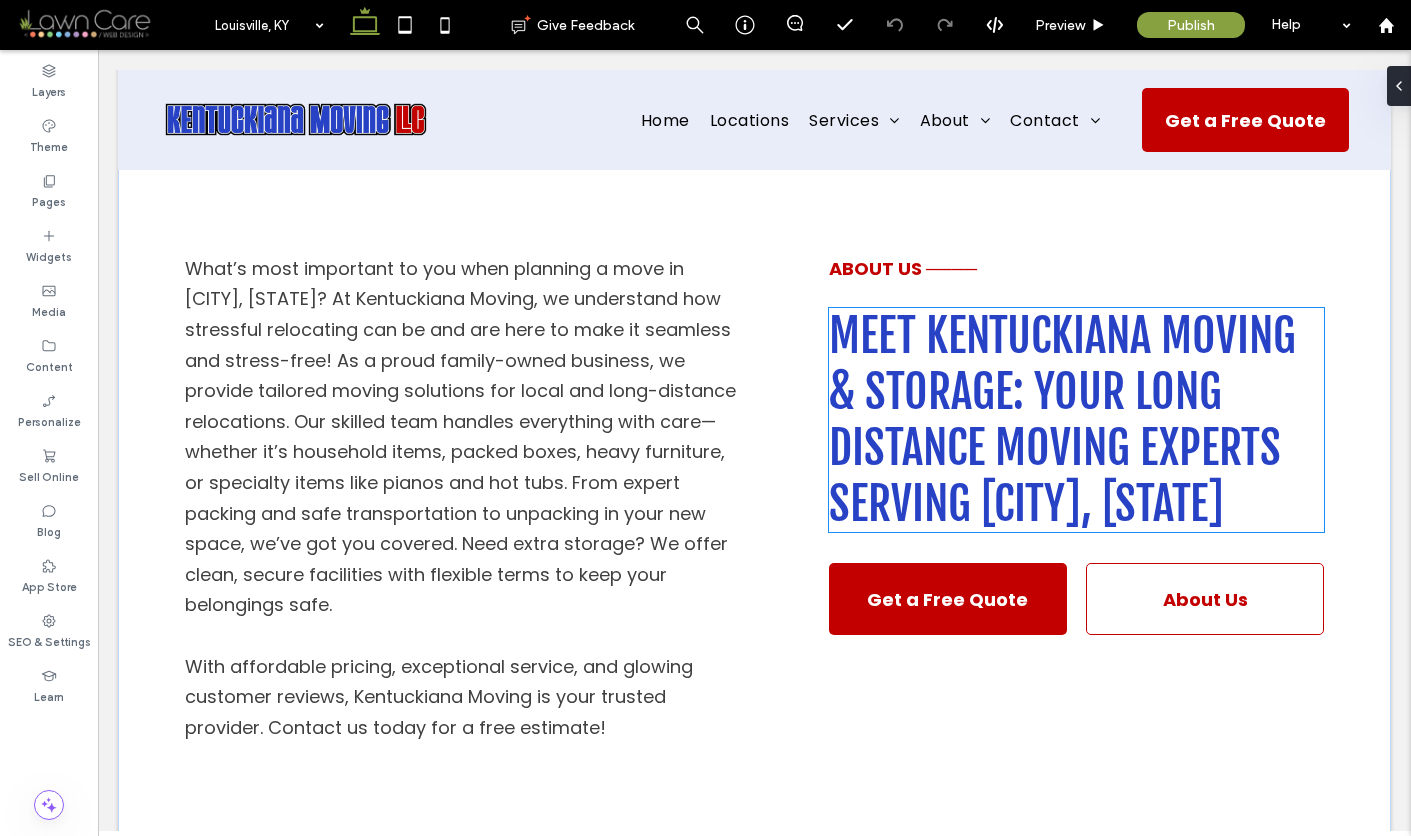 click on "Meet Kentuckiana Moving & Storage: Your Long Distance Moving Experts Serving Lousiville, KY" at bounding box center [1062, 420] 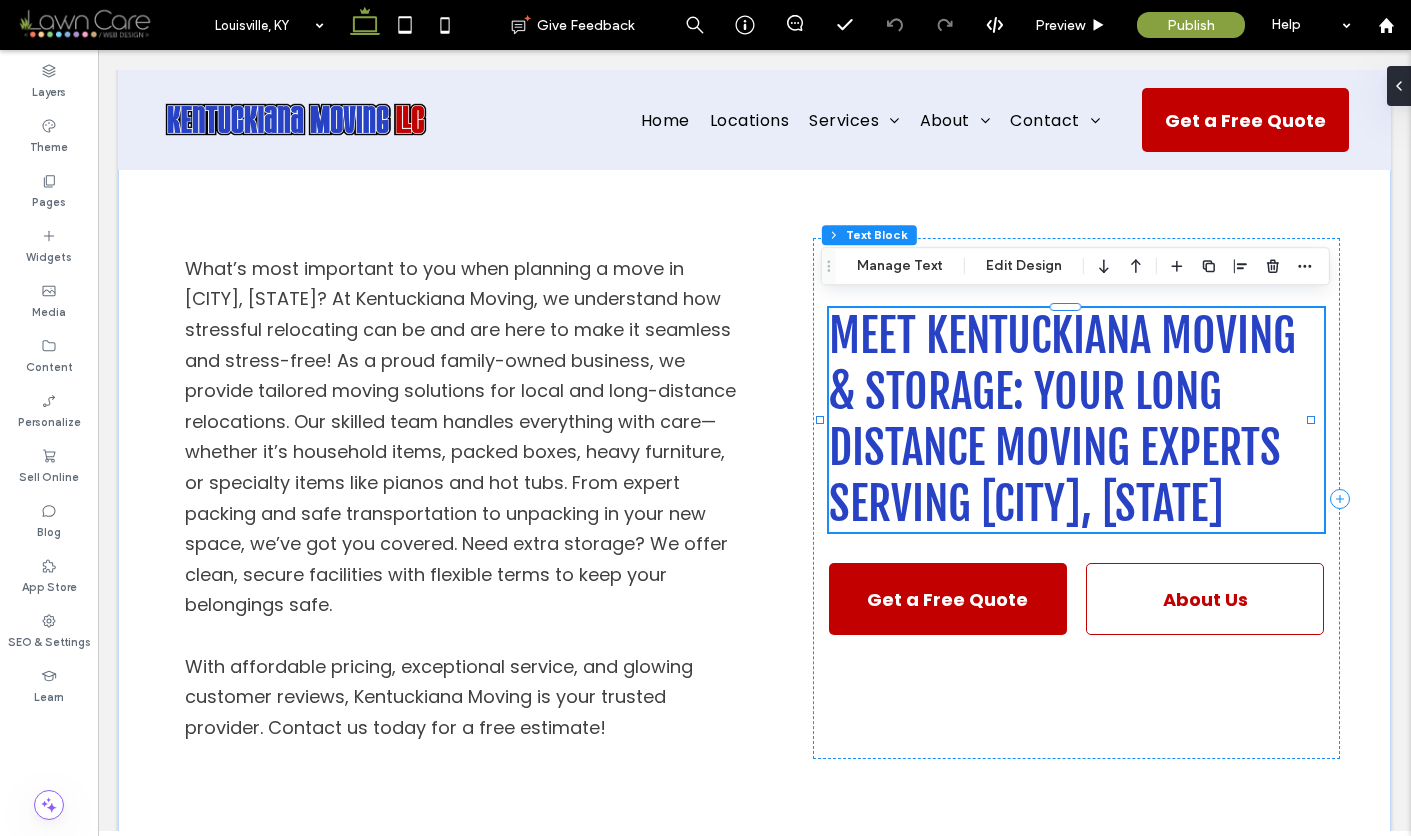 click on "Meet Kentuckiana Moving & Storage: Your Long Distance Moving Experts Serving Lousiville, KY" at bounding box center (1062, 420) 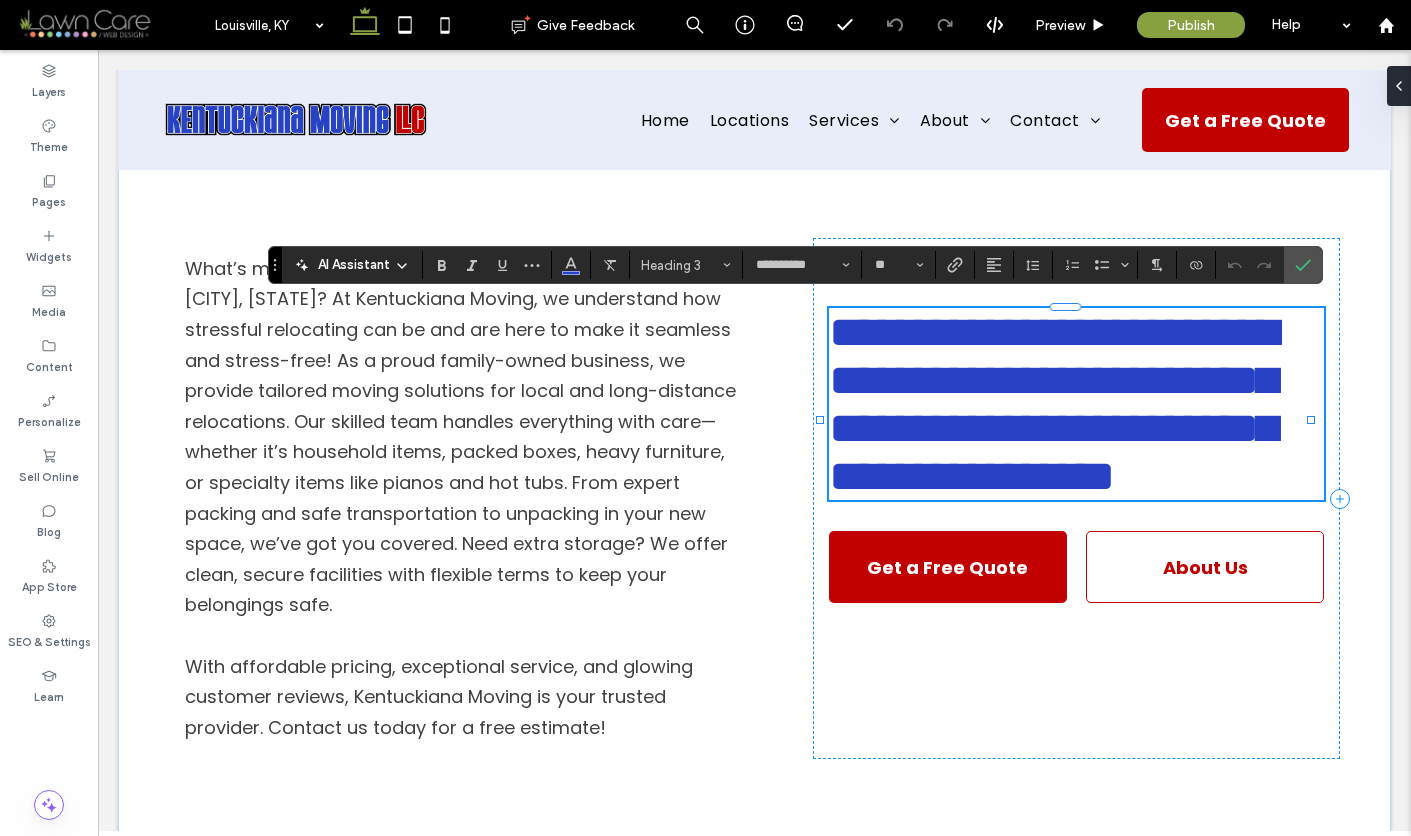 click on "**********" at bounding box center (1053, 404) 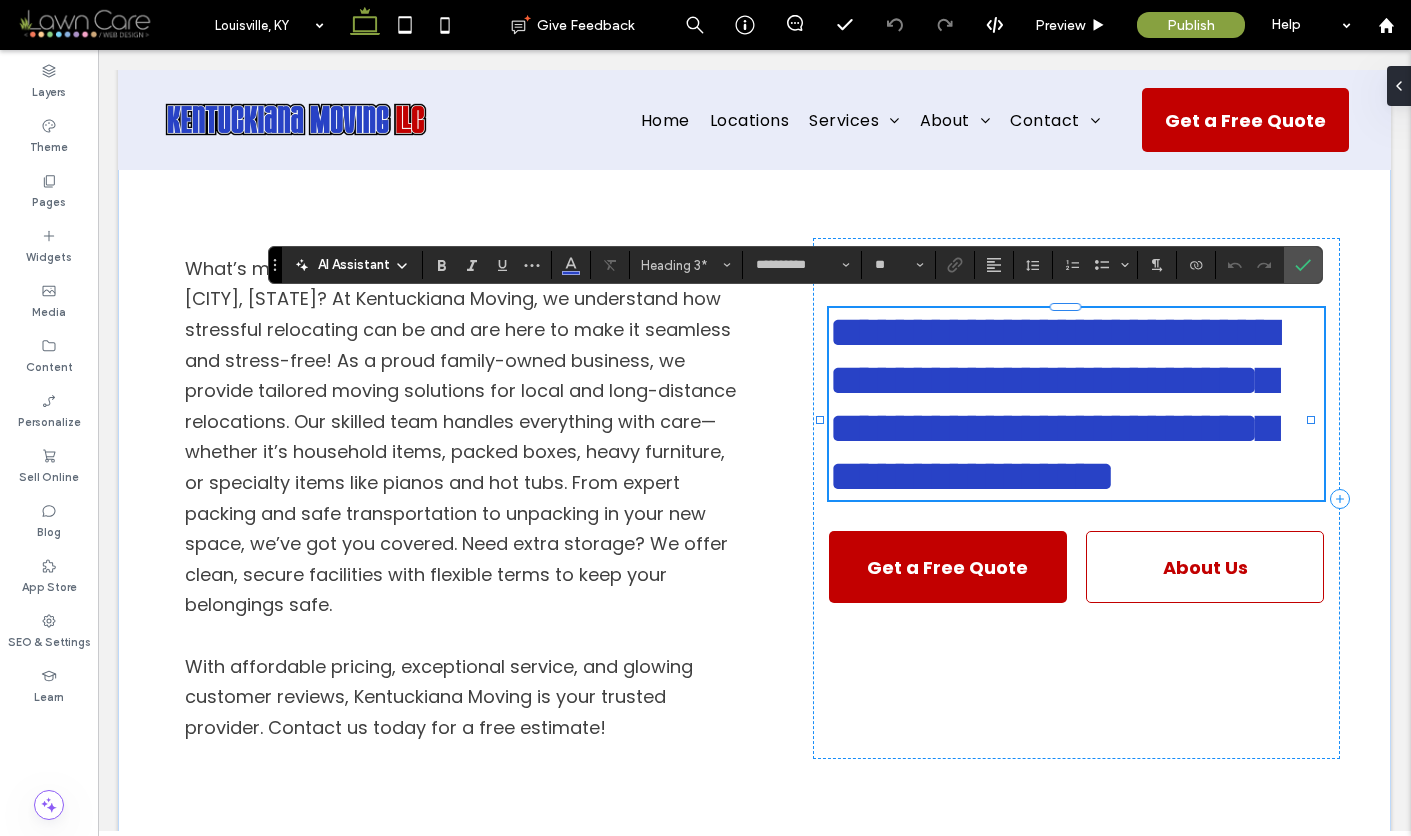 type 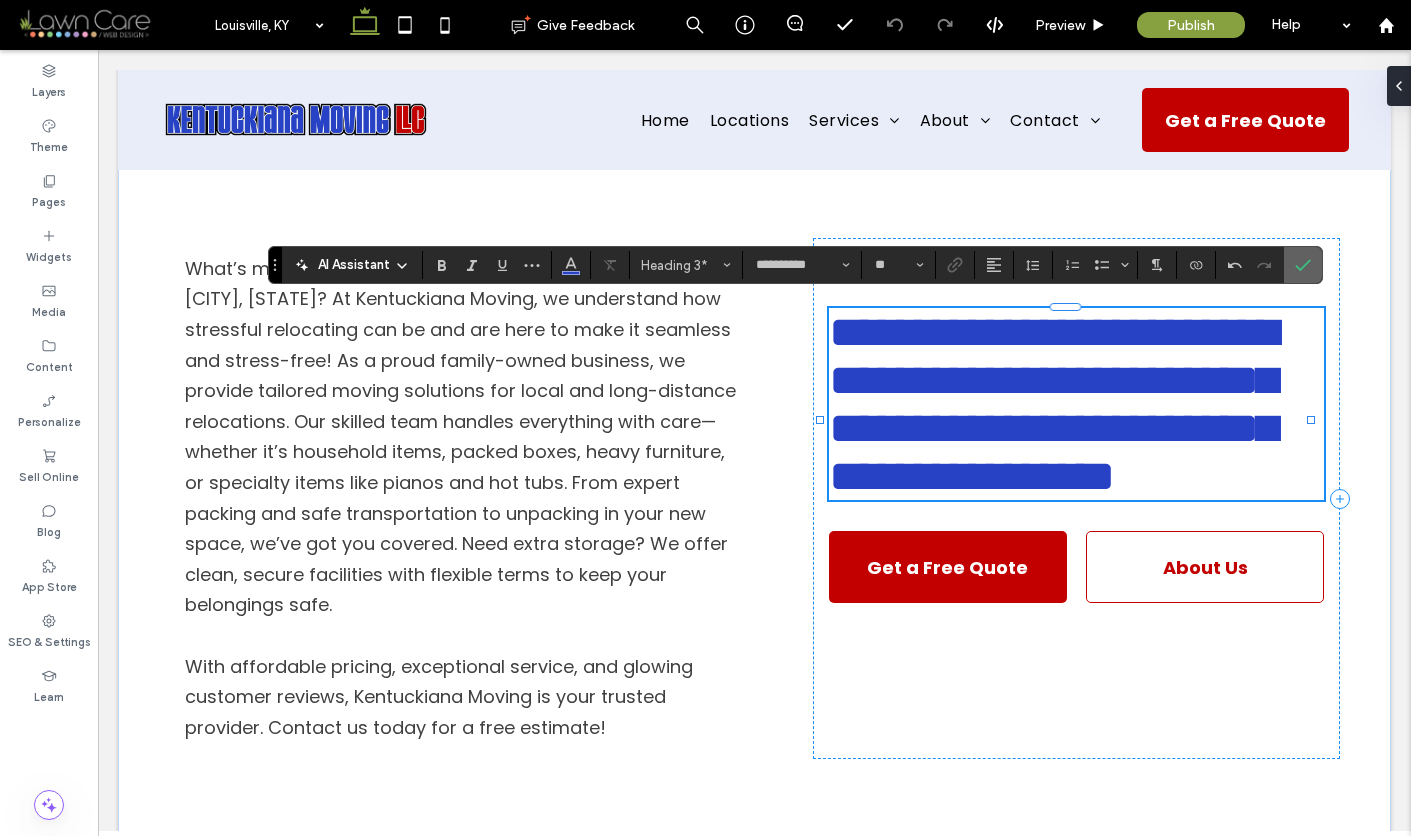 click at bounding box center [1303, 265] 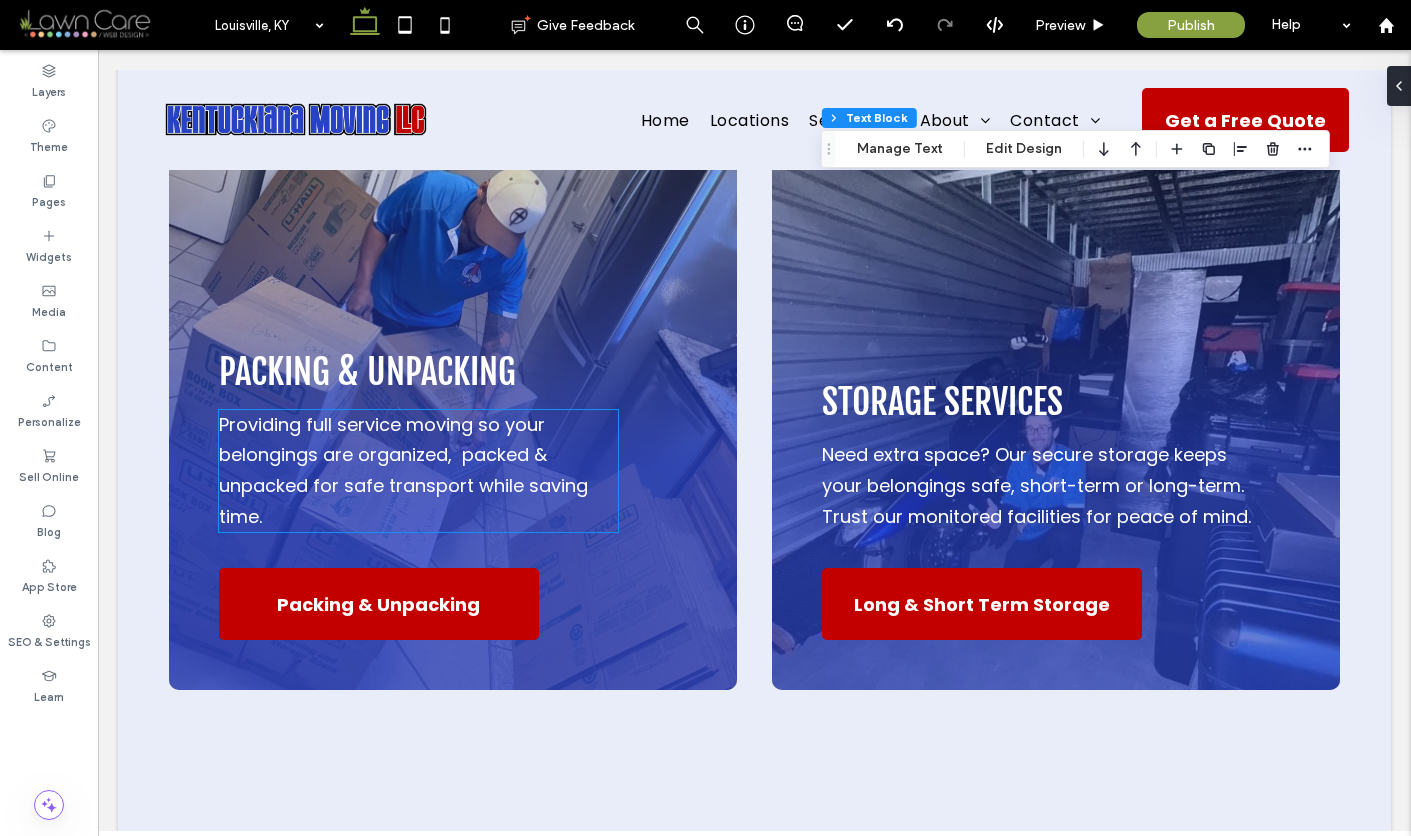 scroll, scrollTop: 6478, scrollLeft: 0, axis: vertical 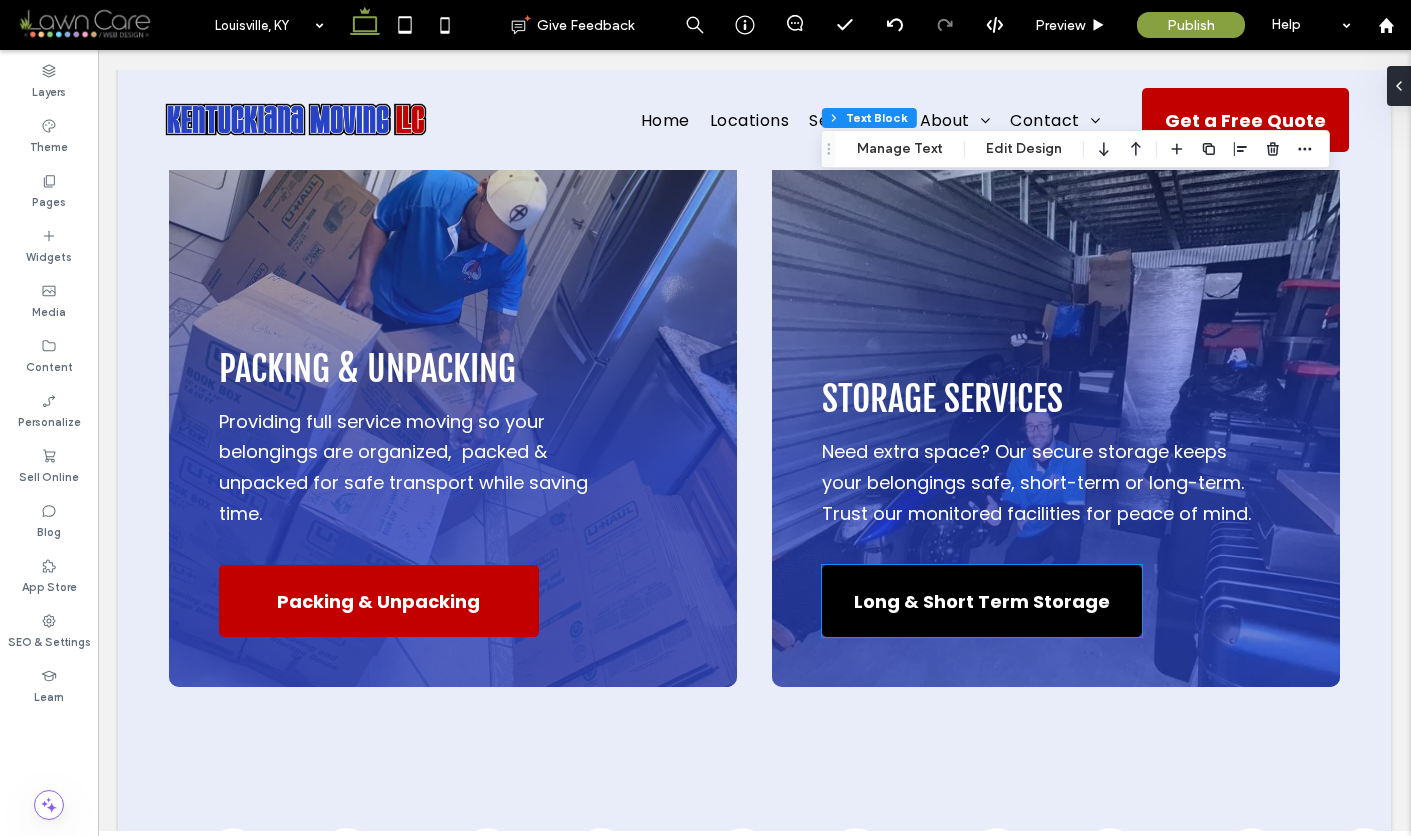 click on "Long & Short Term Storage" at bounding box center [982, 601] 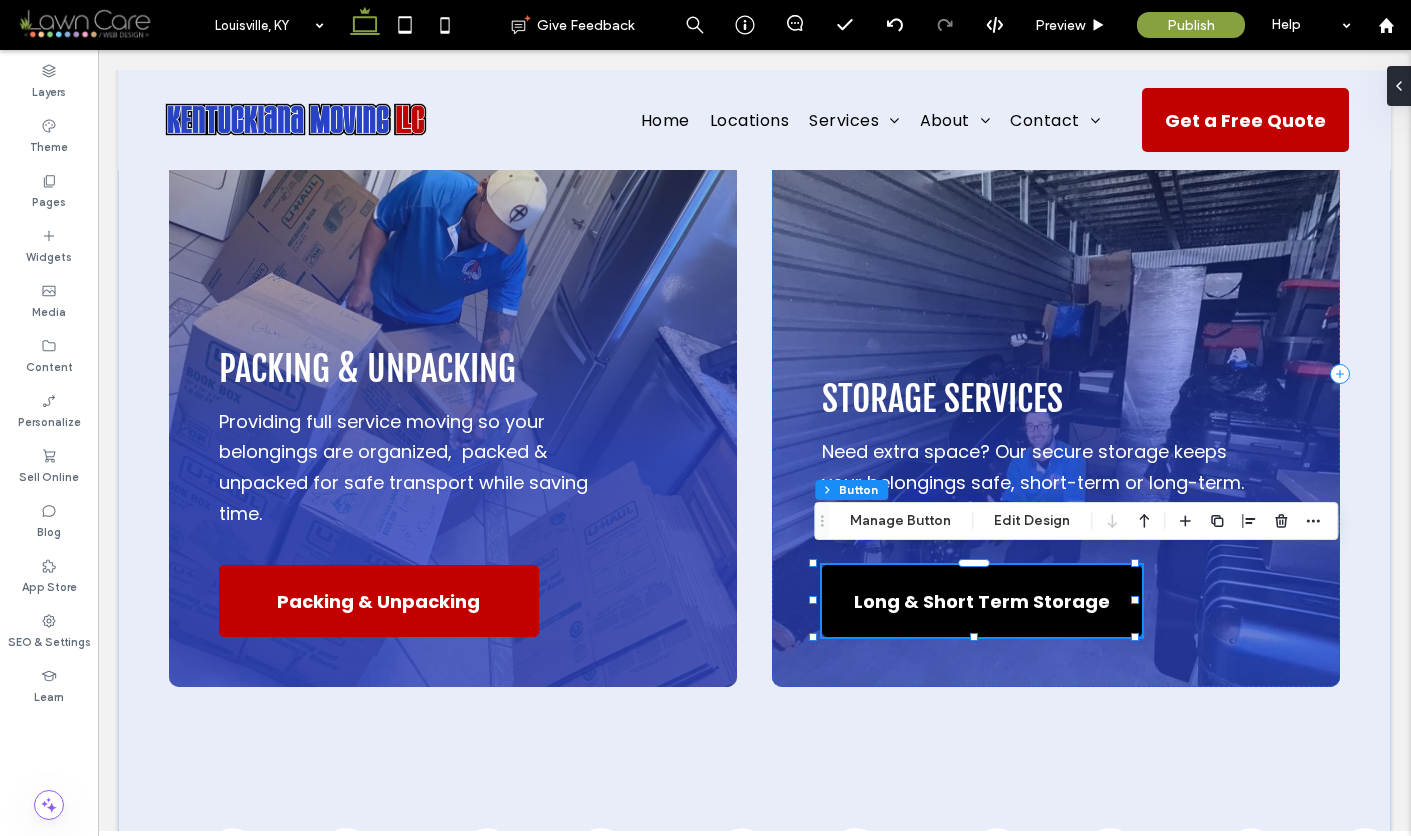click on "Long & Short Term Storage" at bounding box center (982, 601) 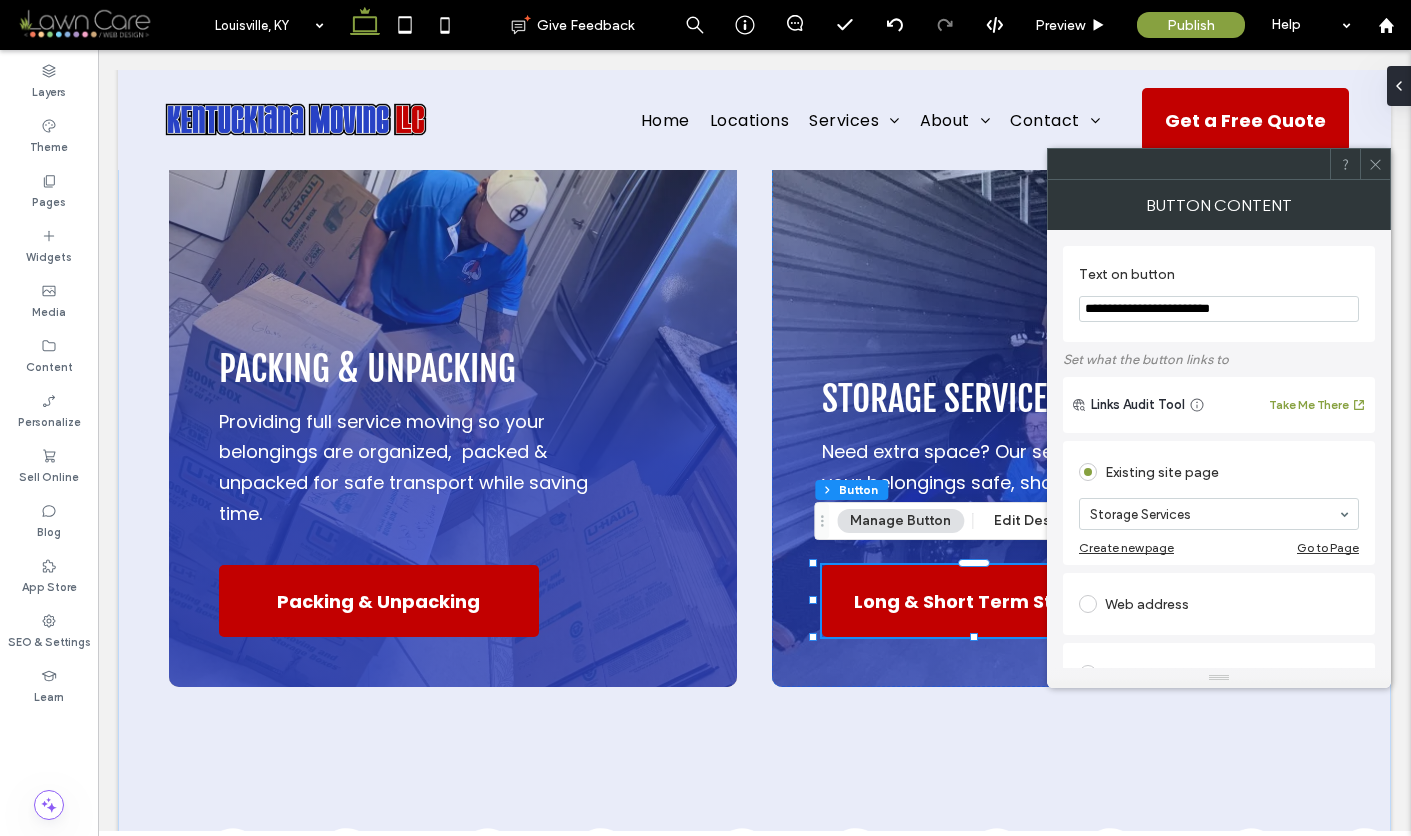 click at bounding box center (1375, 164) 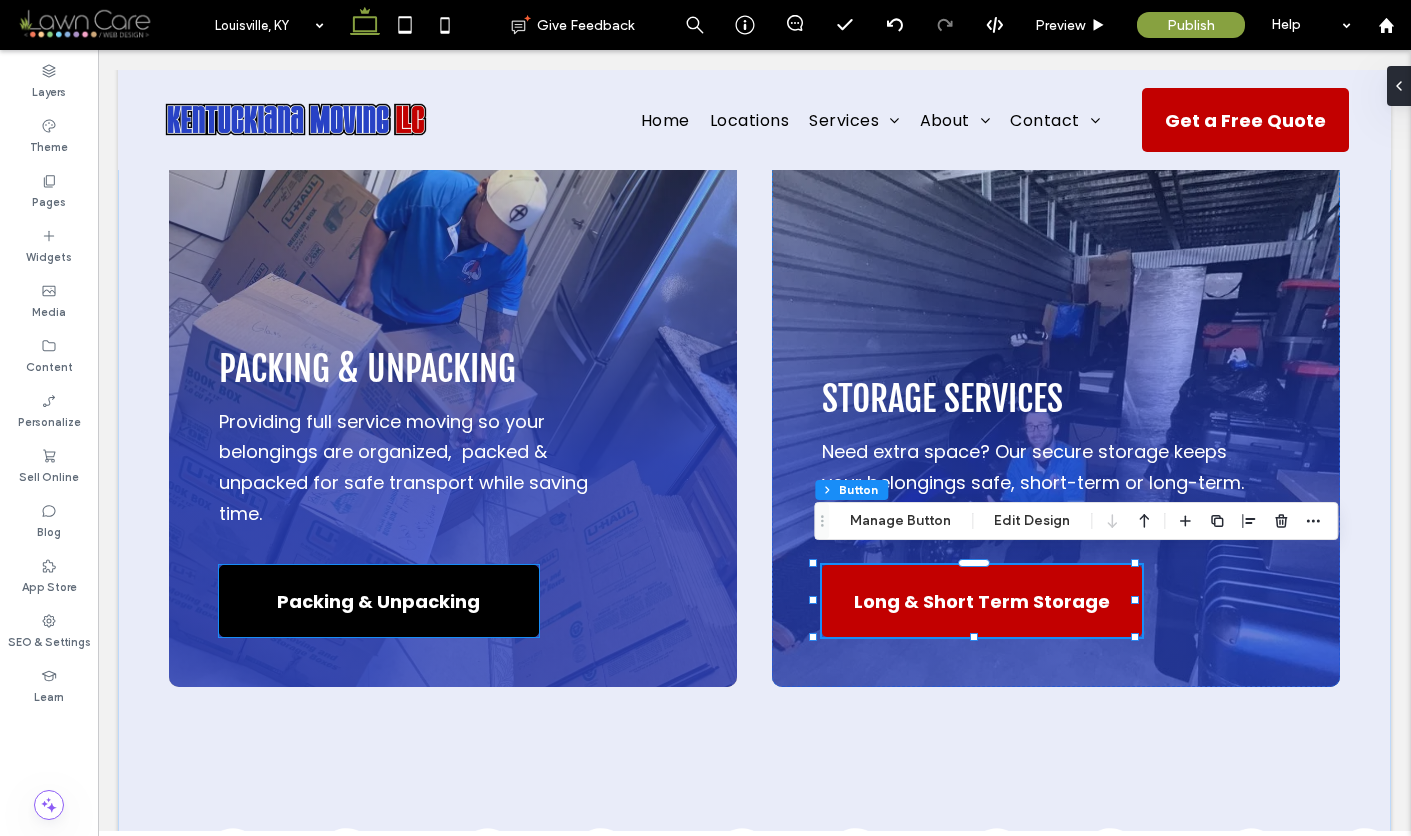 click on "Packing & Unpacking" at bounding box center [379, 601] 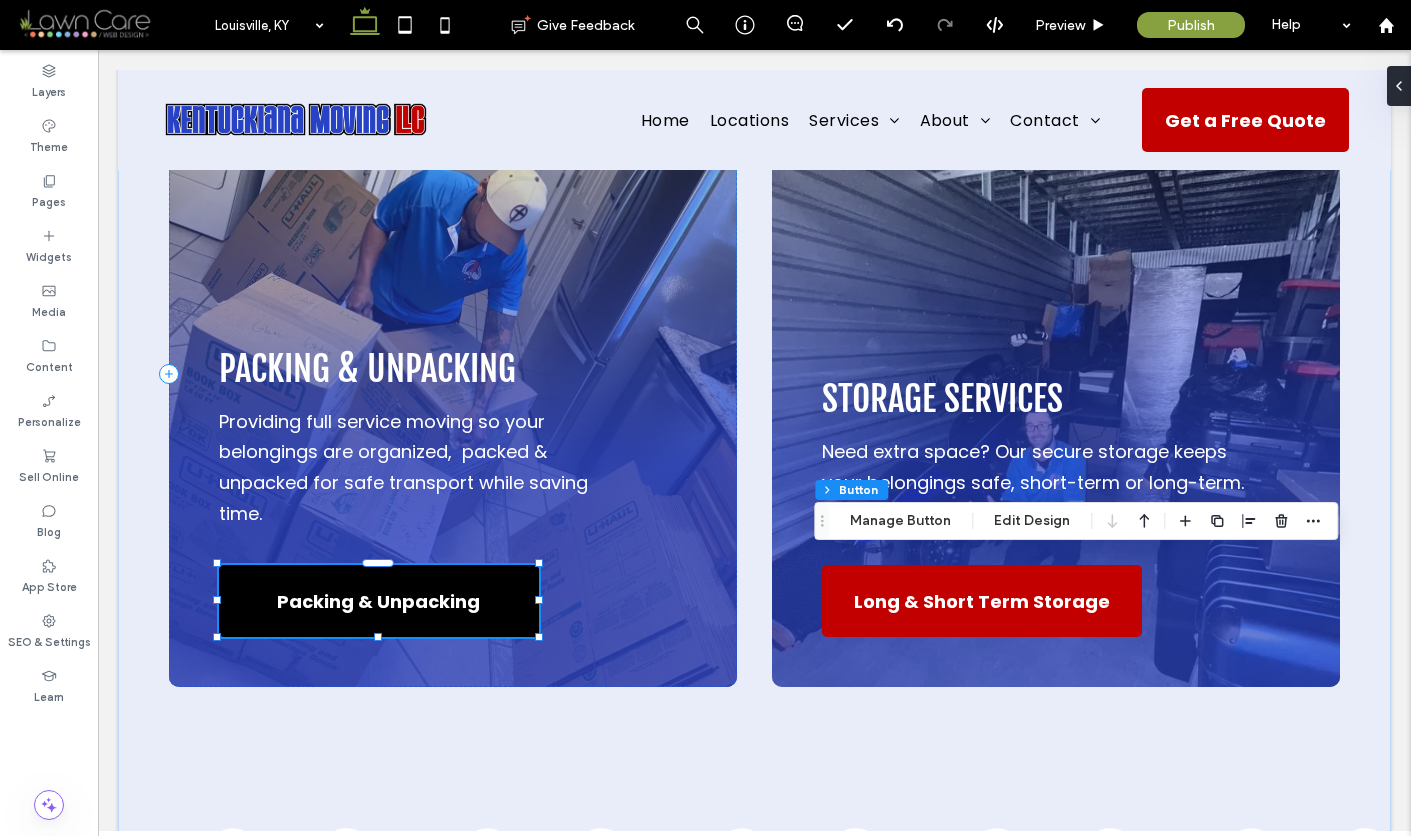 click on "Packing & Unpacking" at bounding box center (379, 601) 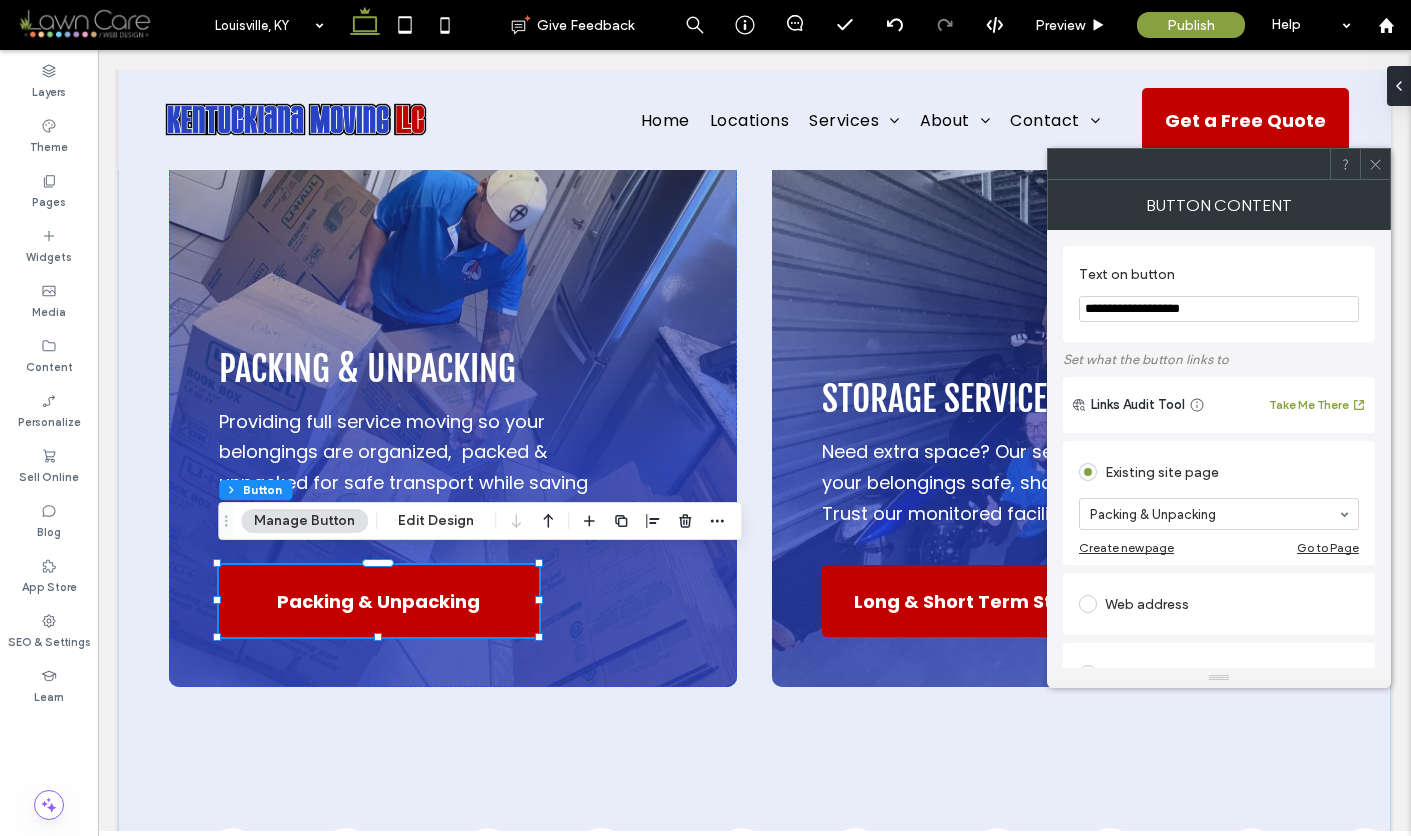 click 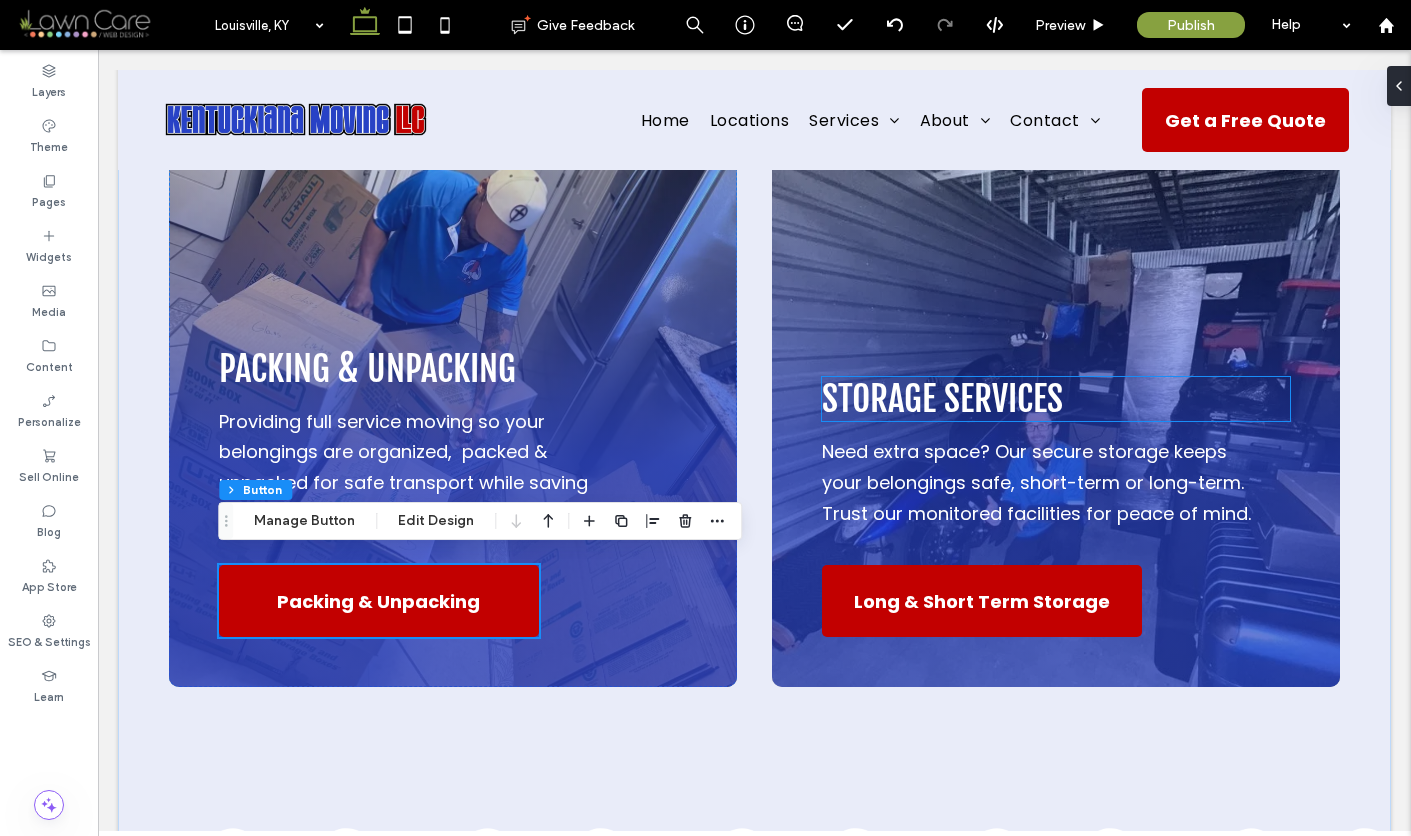 scroll, scrollTop: 6068, scrollLeft: 0, axis: vertical 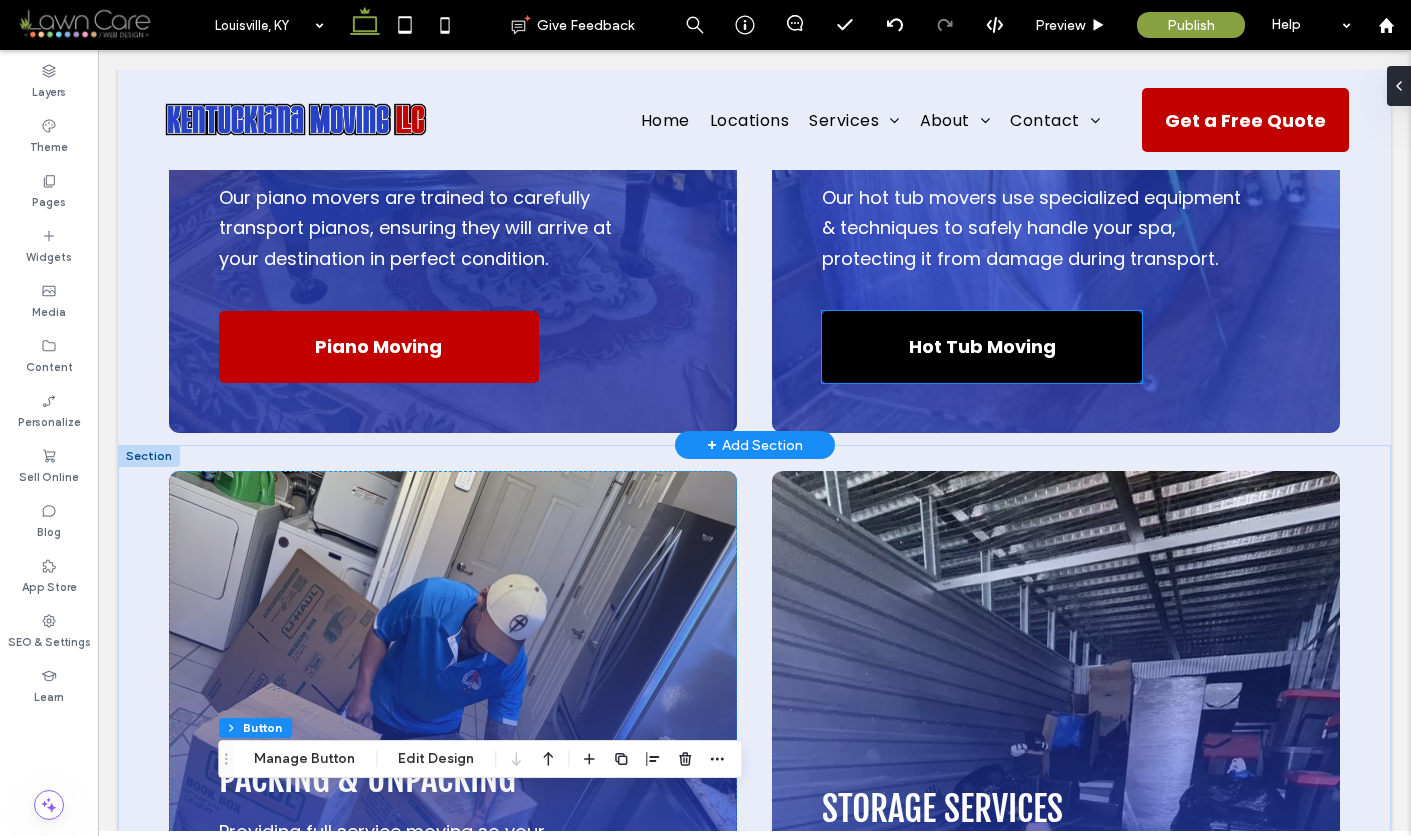 click on "Hot Tub Moving" at bounding box center [982, 347] 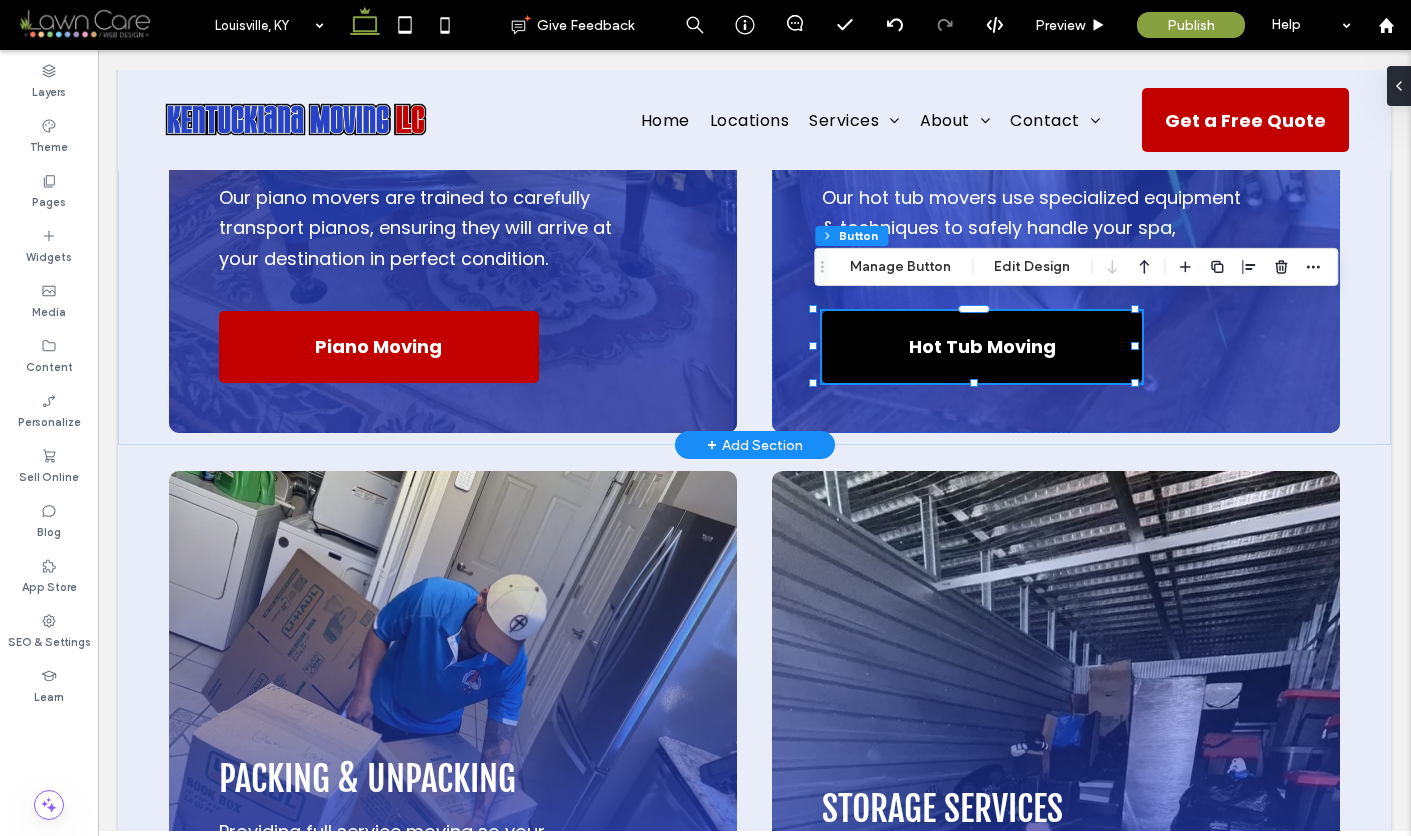 click on "Hot Tub Moving" at bounding box center [982, 347] 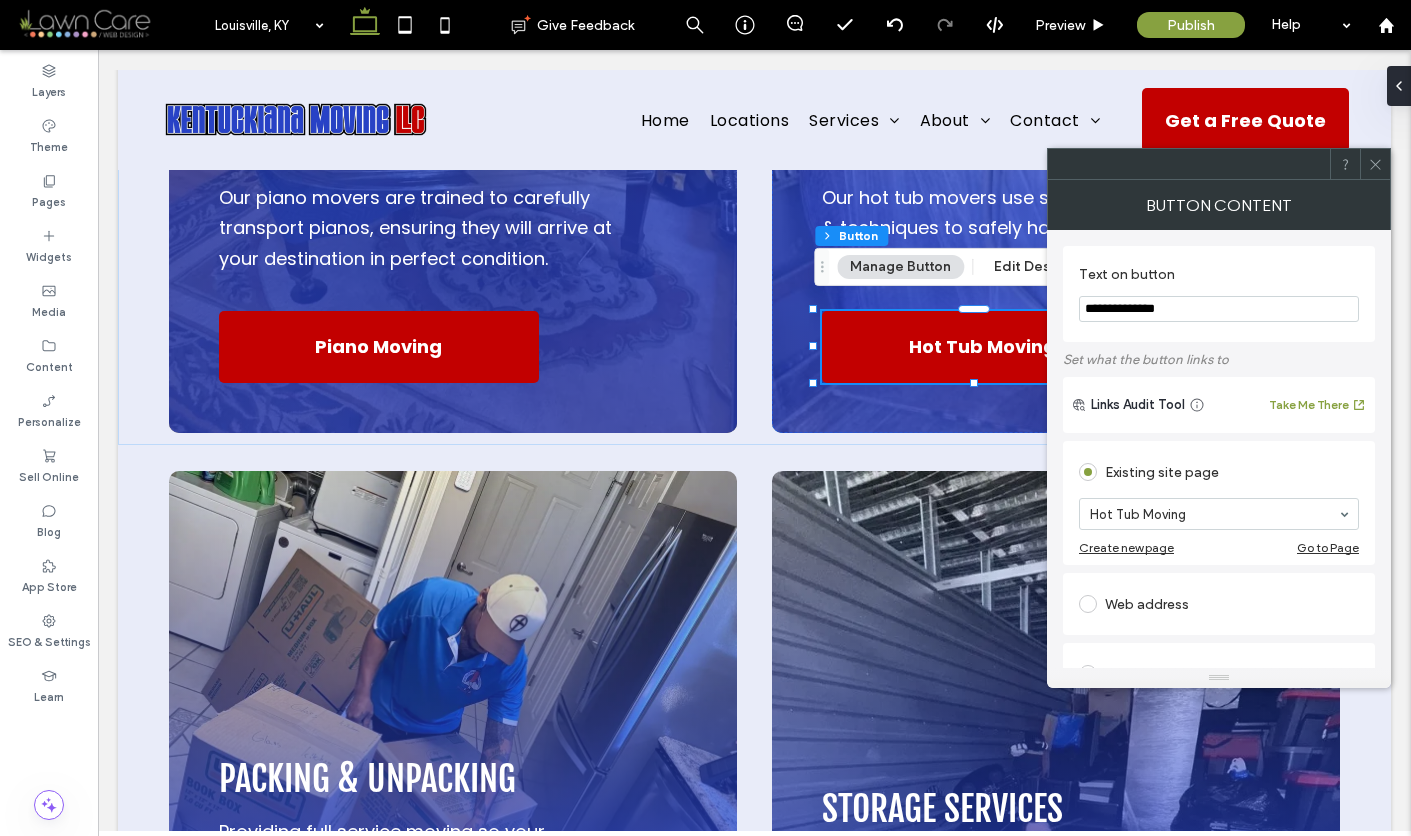 click 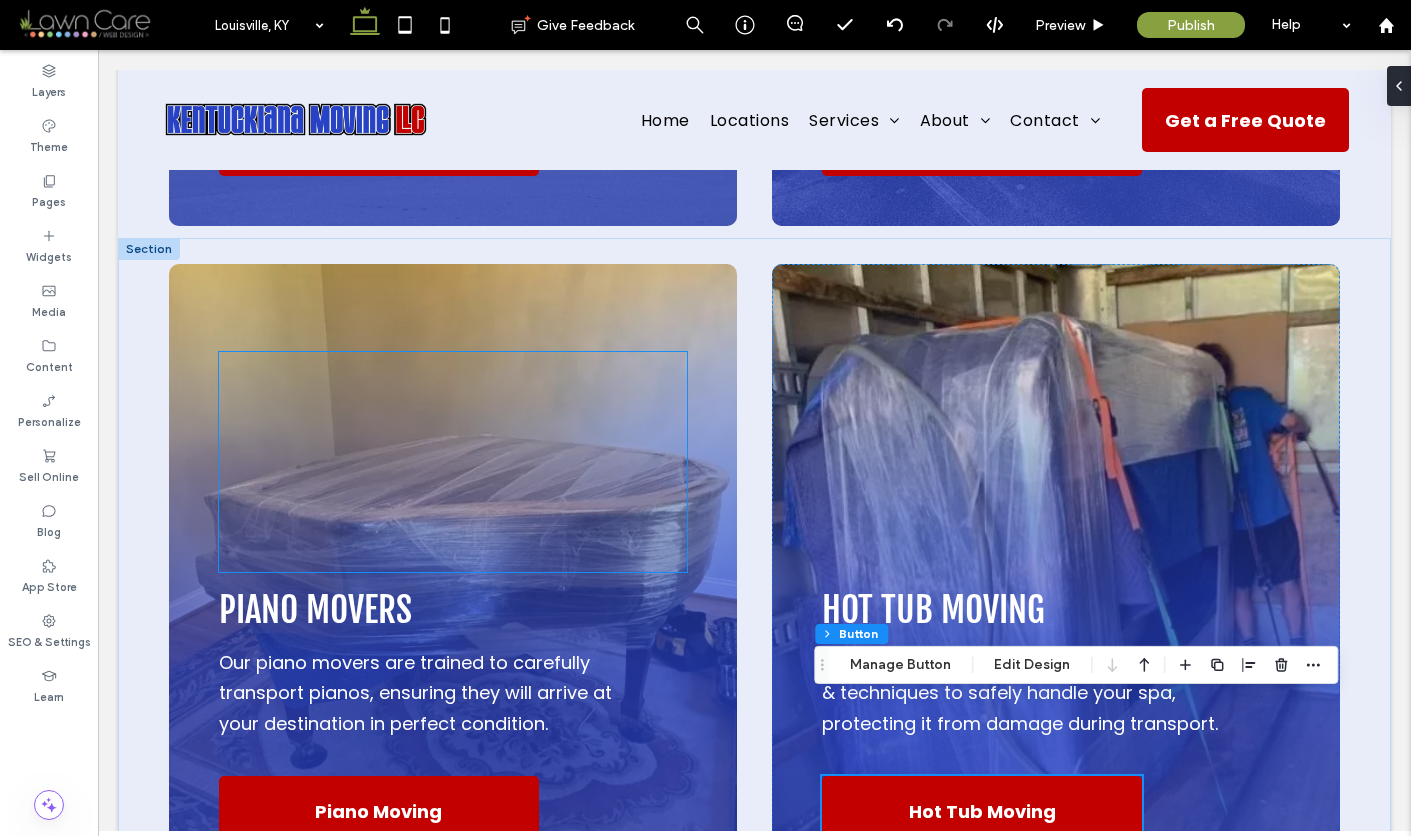 scroll, scrollTop: 5756, scrollLeft: 0, axis: vertical 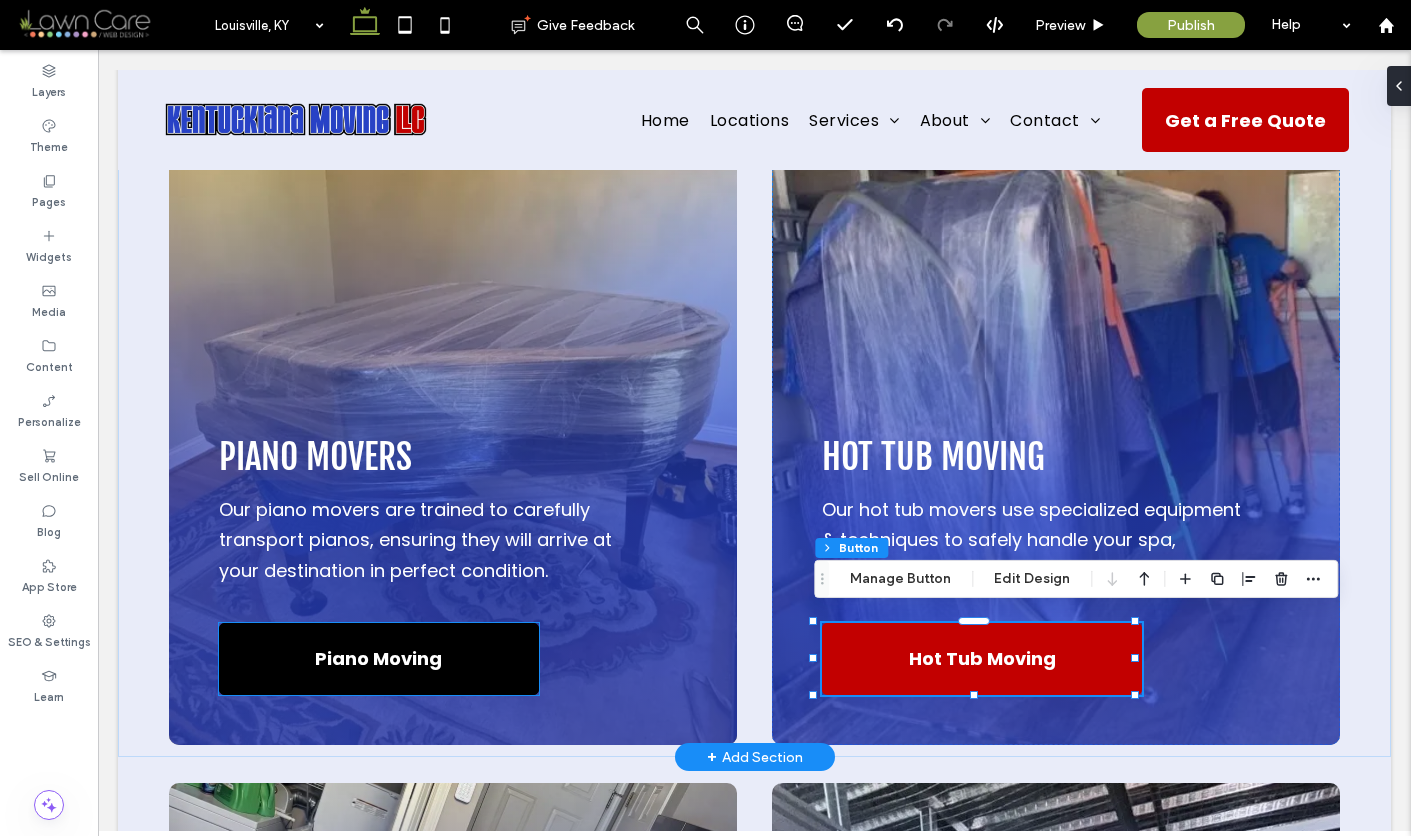 click on "Piano Moving" at bounding box center (378, 658) 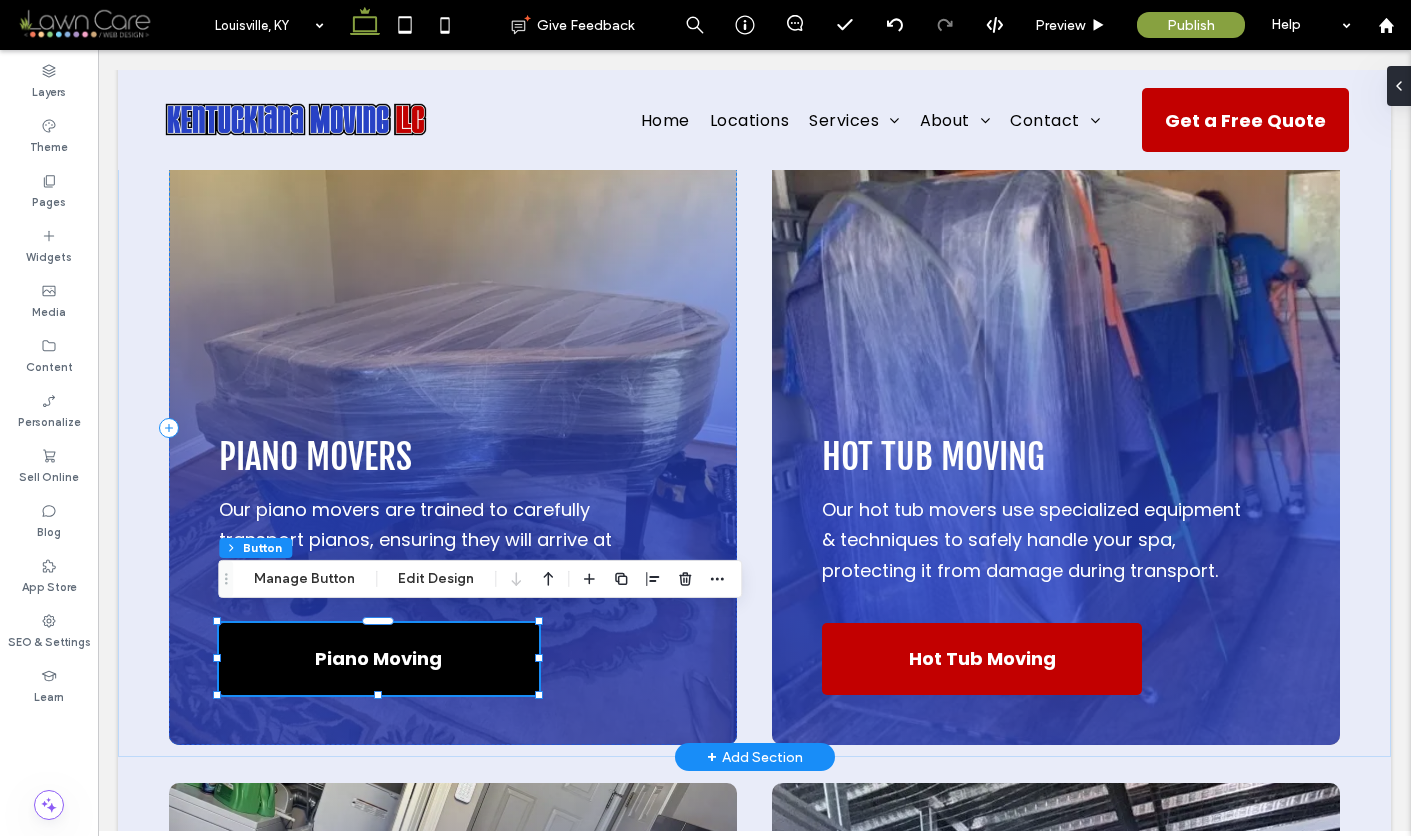click on "Piano Moving" at bounding box center (378, 658) 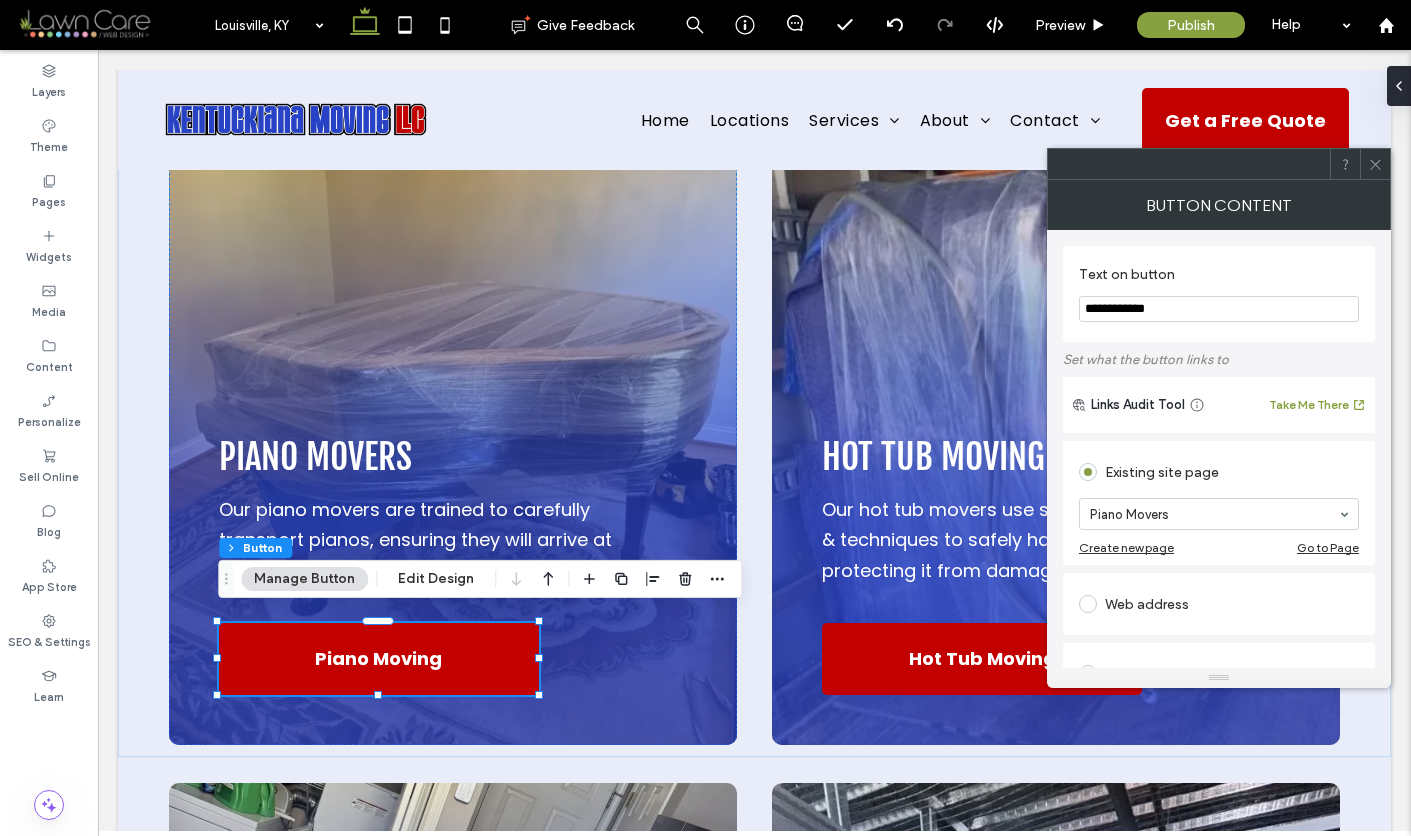 click at bounding box center (1375, 164) 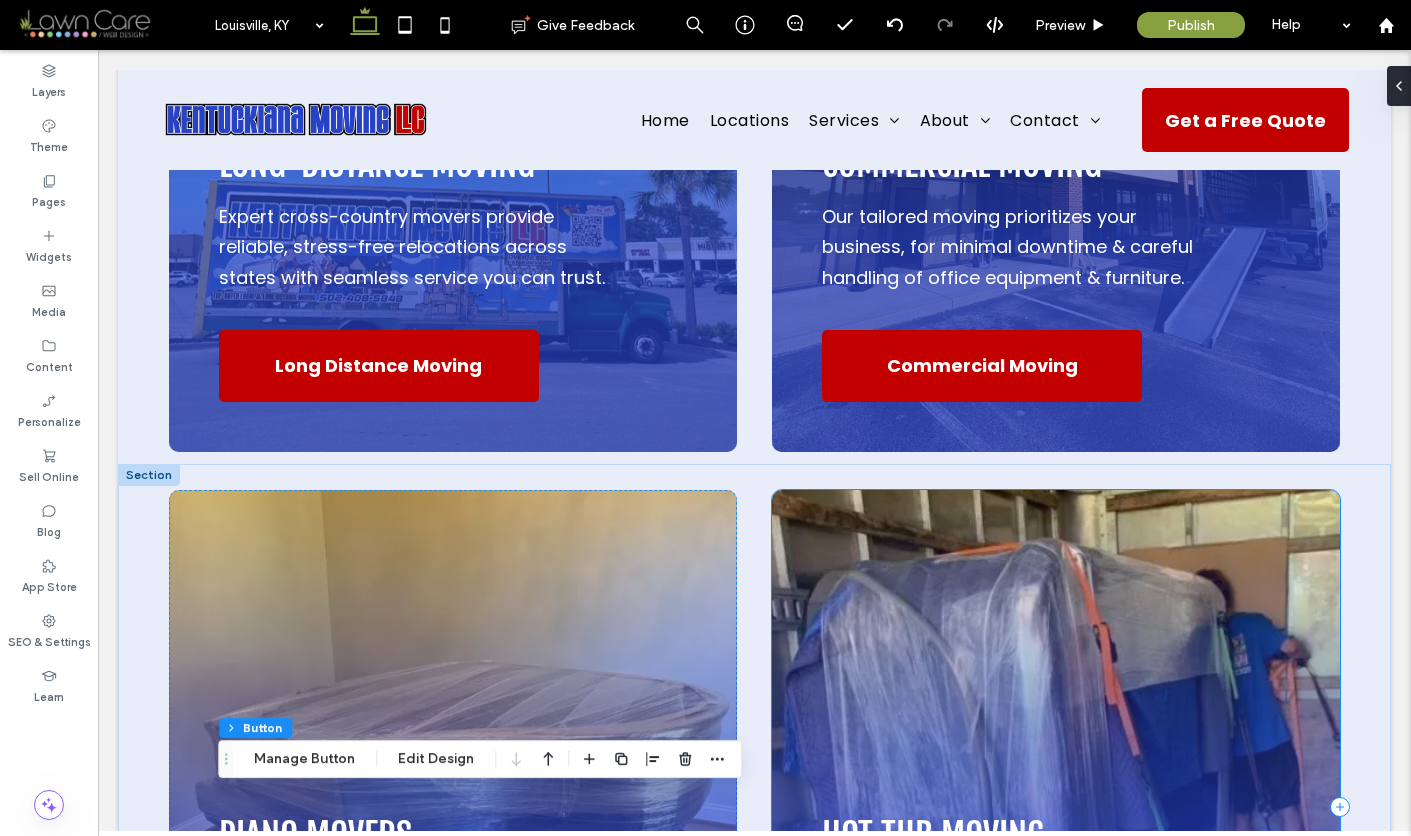 scroll, scrollTop: 5075, scrollLeft: 0, axis: vertical 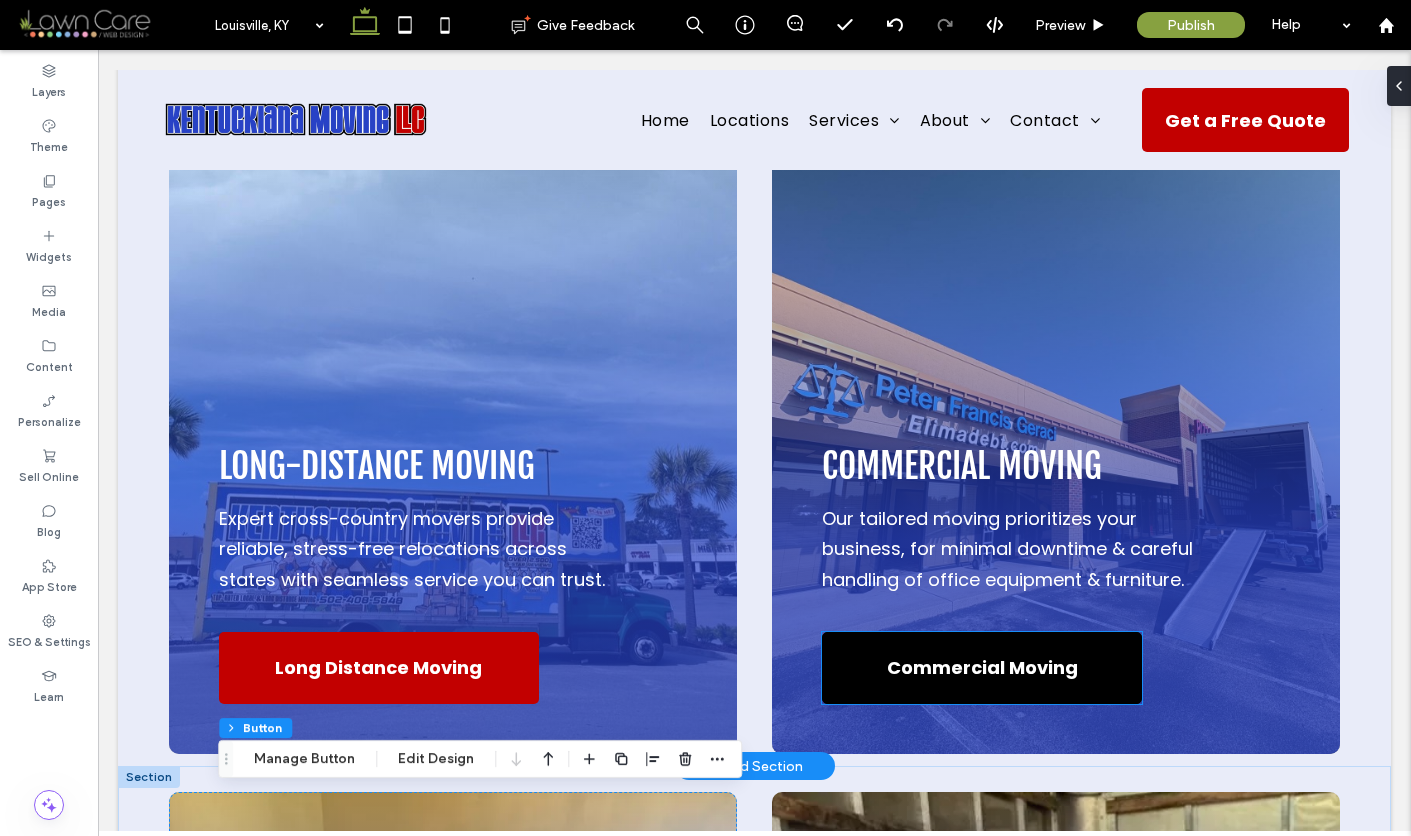 click on "Commercial Moving" at bounding box center [982, 667] 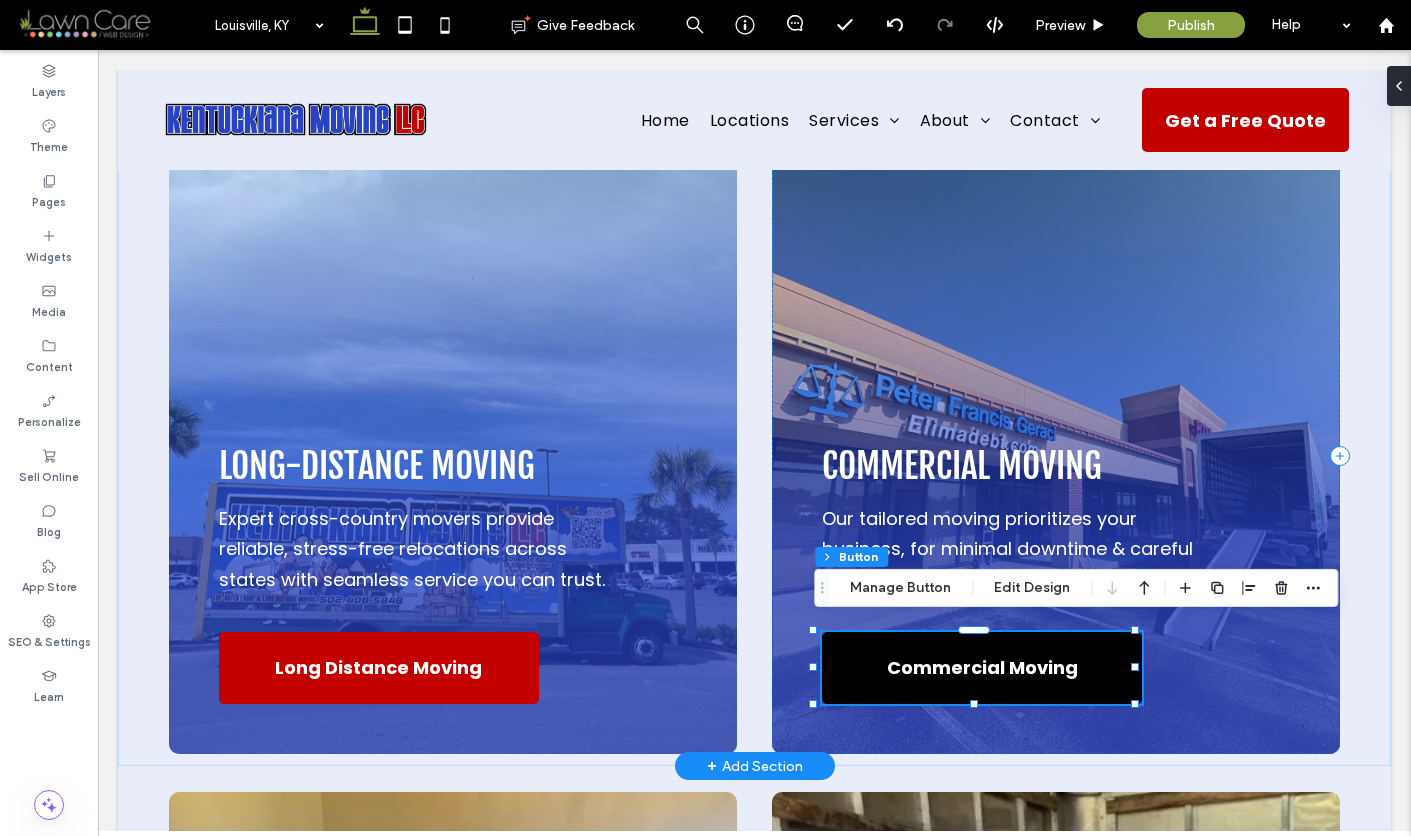 click on "Commercial Moving" at bounding box center [982, 667] 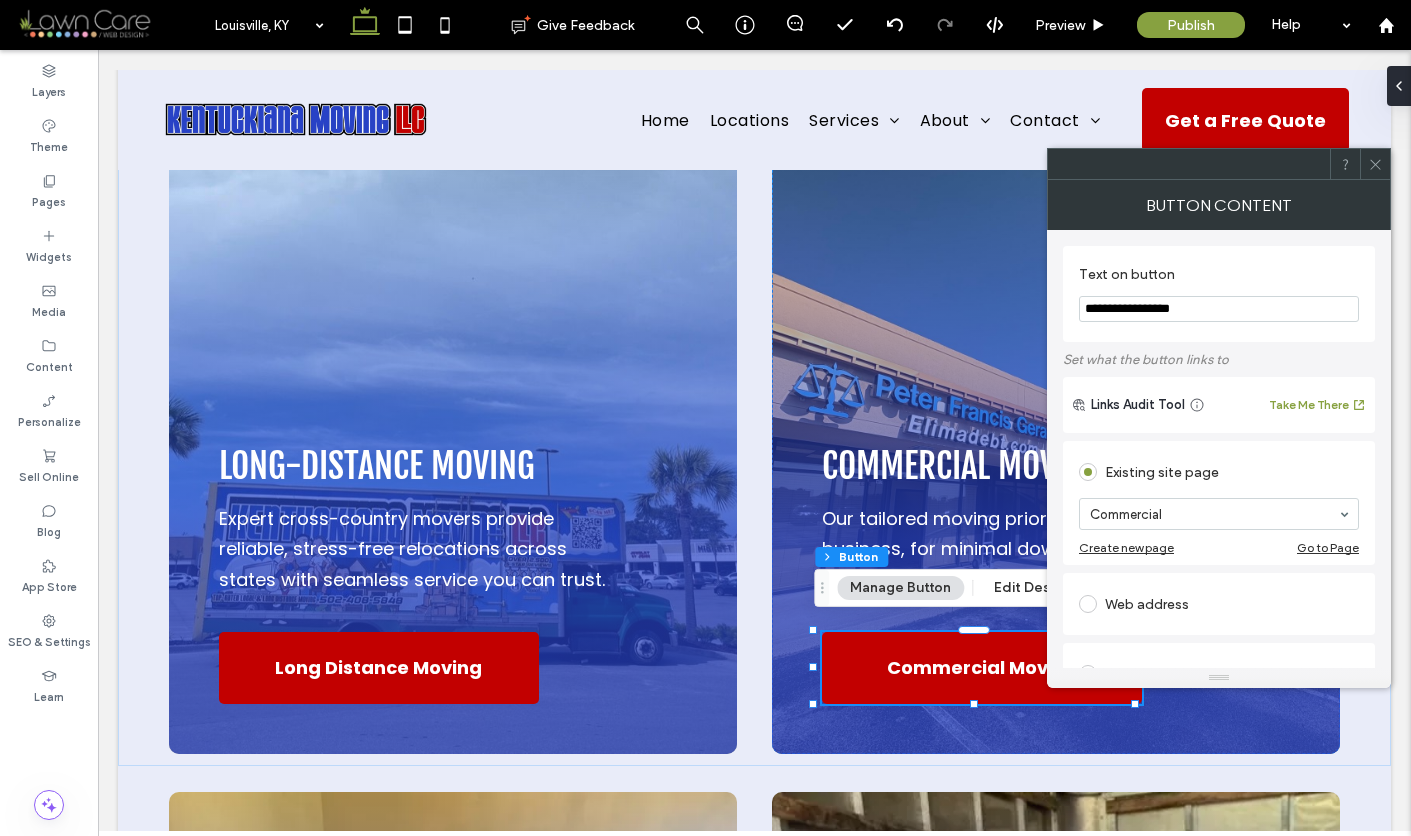 click 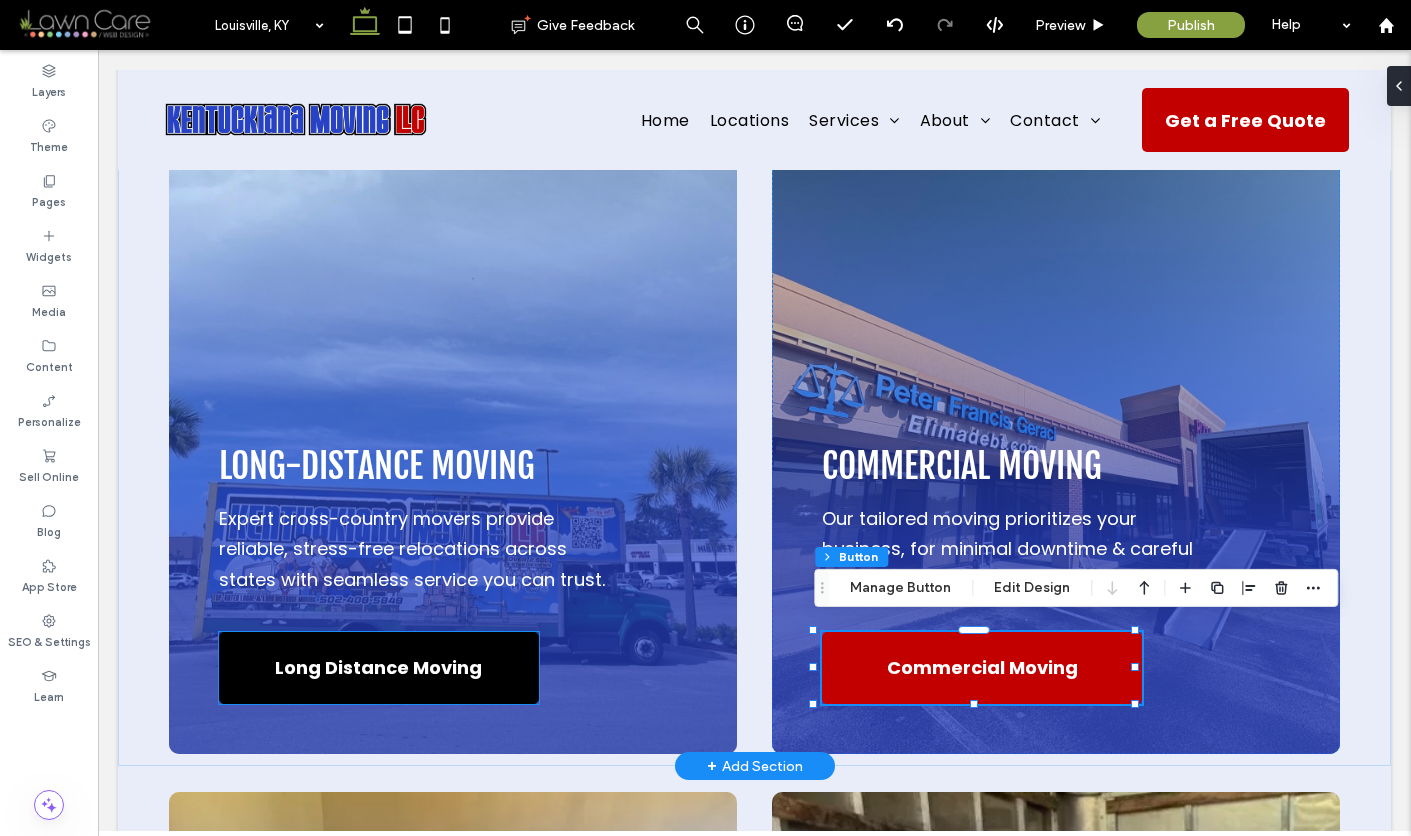 click on "Long Distance Moving" at bounding box center [378, 667] 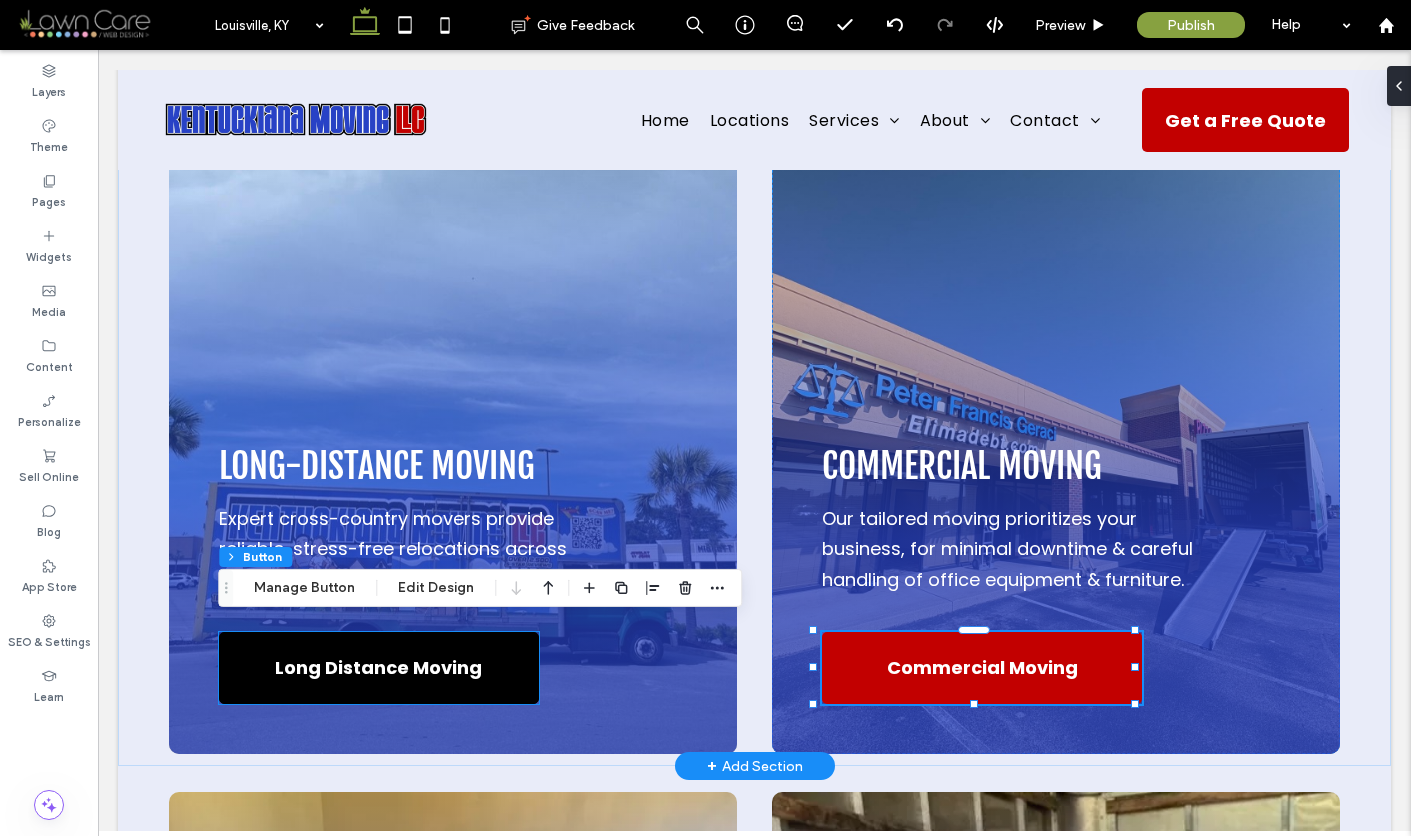 click on "Long Distance Moving" at bounding box center (378, 667) 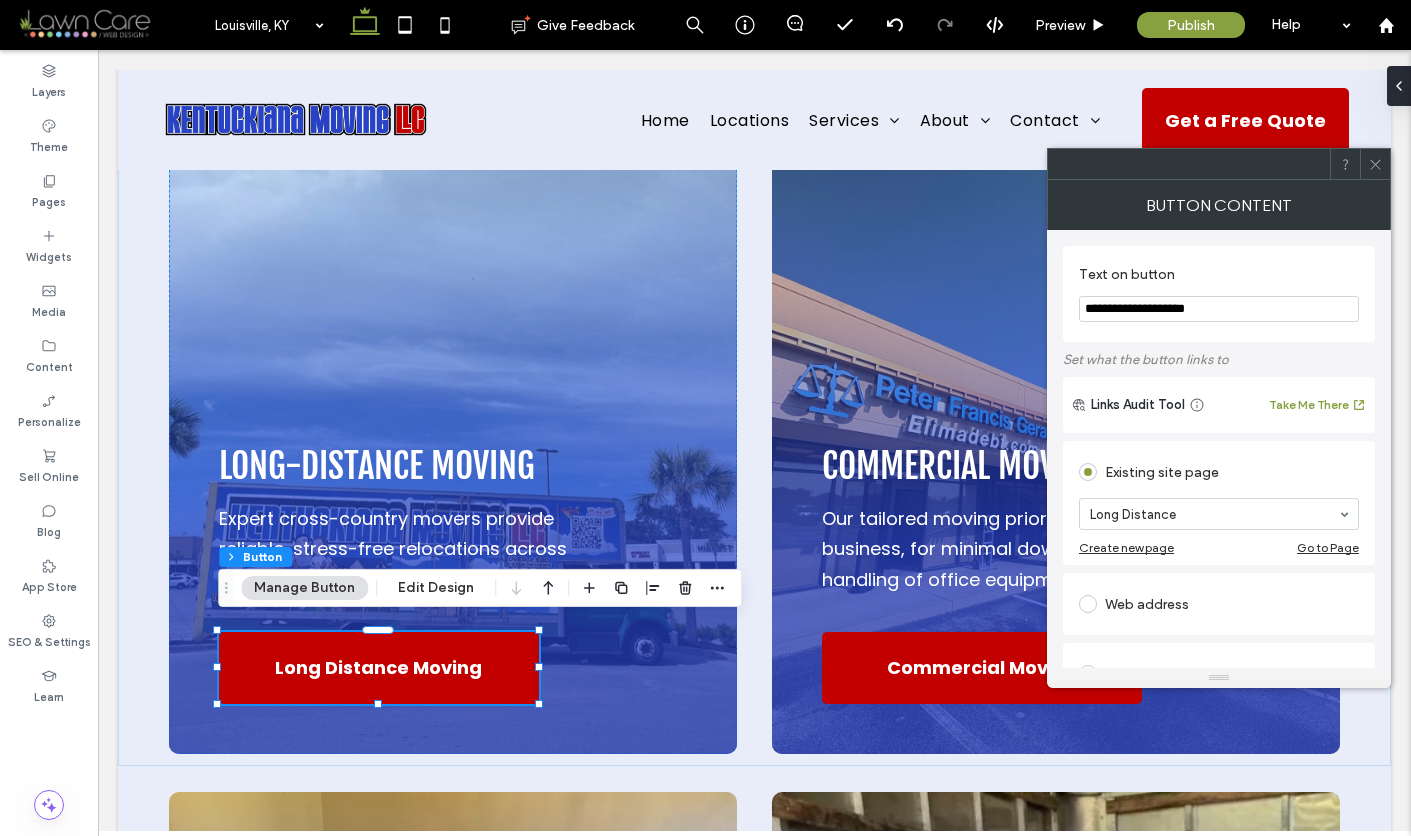 click 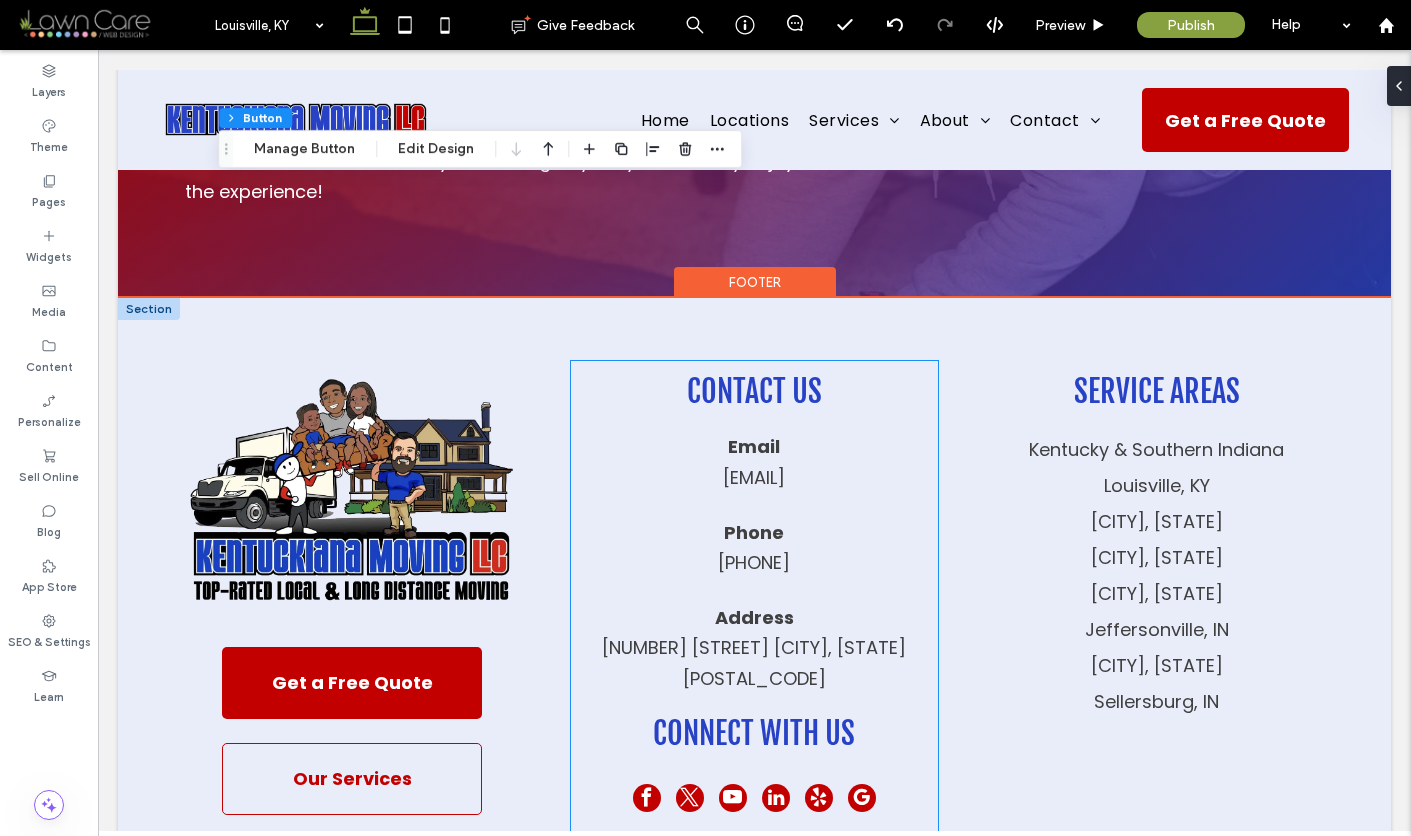 scroll, scrollTop: 9914, scrollLeft: 0, axis: vertical 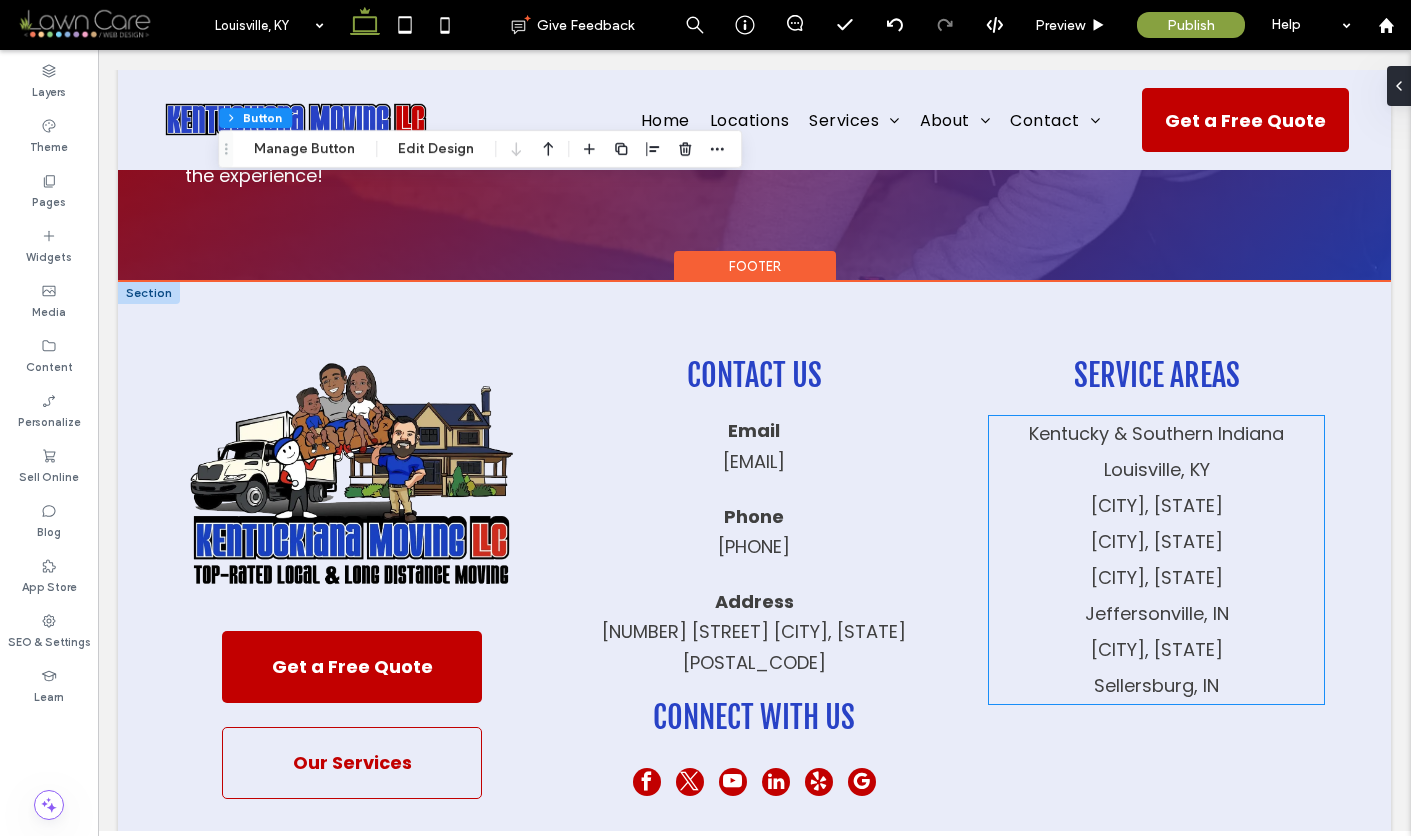 click on "[CITY], [STATE]" at bounding box center (1157, 469) 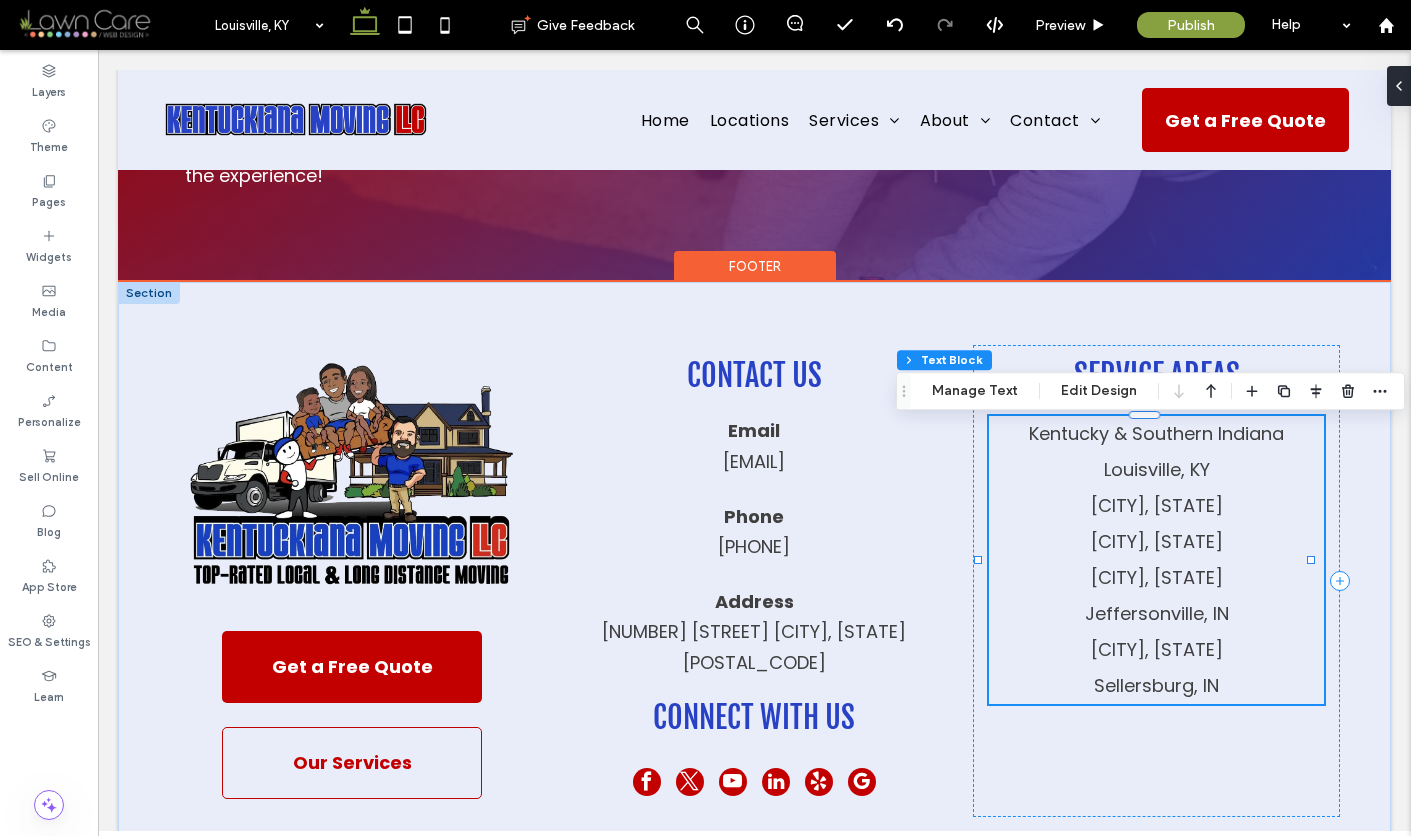 click on "[CITY], [STATE]" at bounding box center (1157, 469) 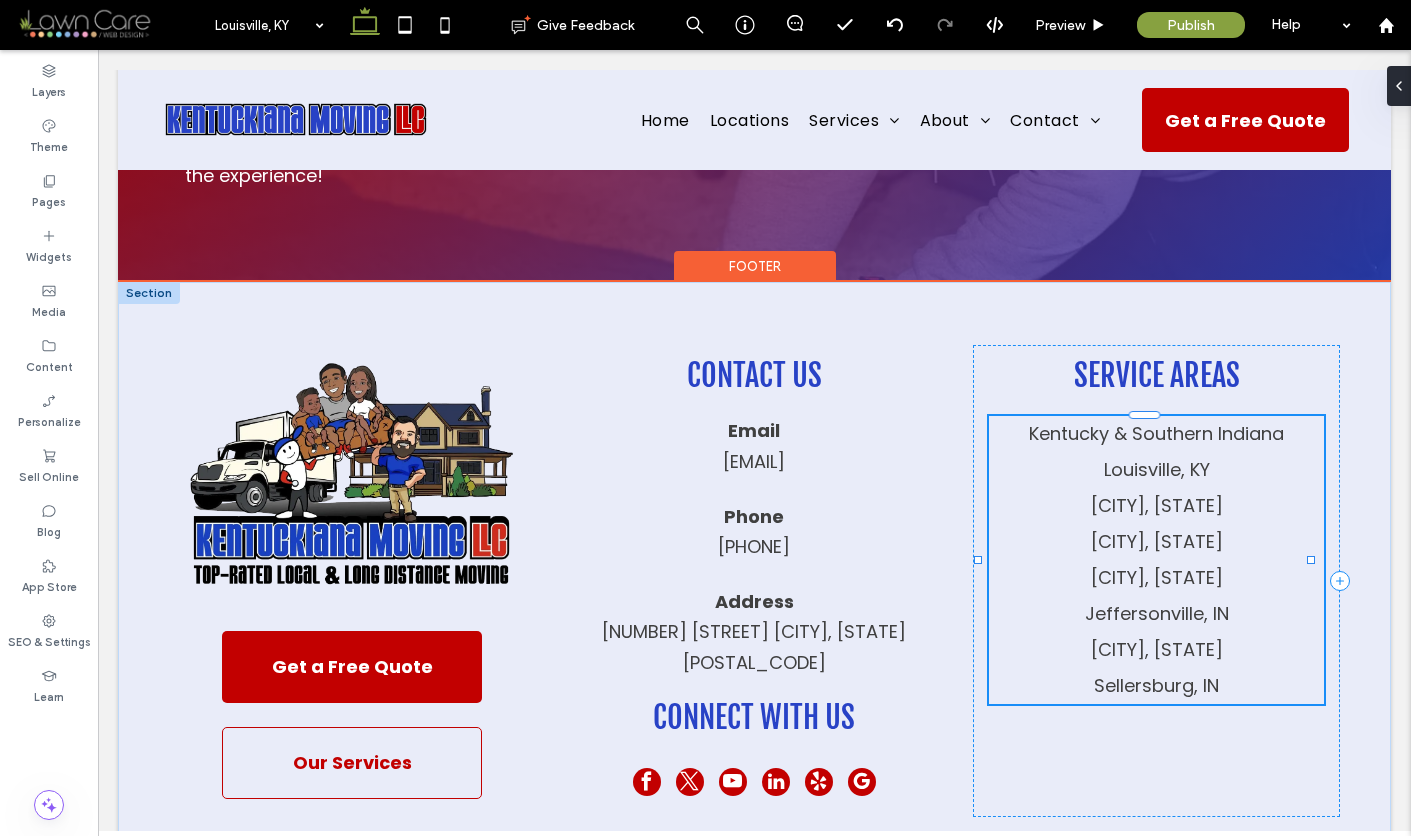 type on "*******" 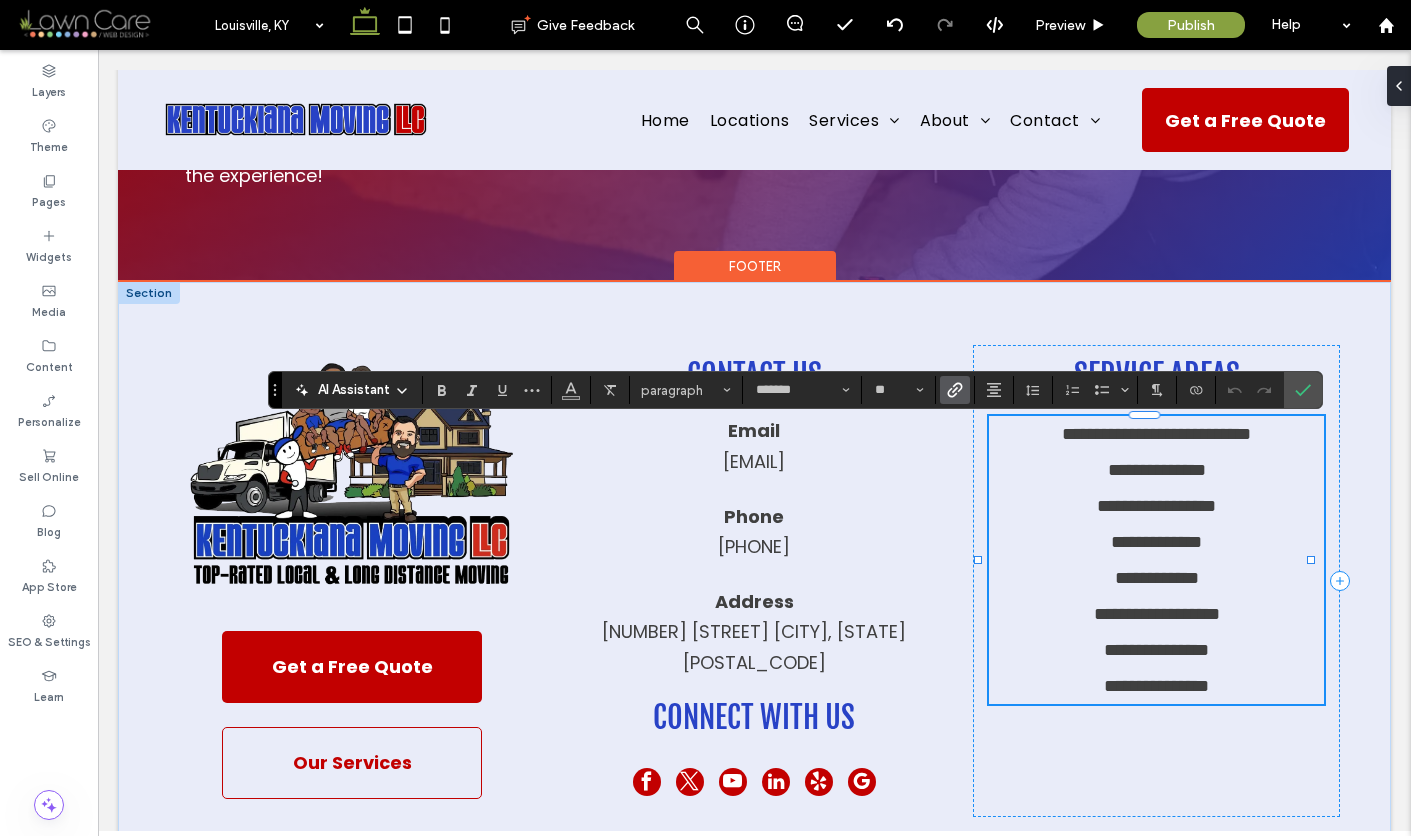 click on "**********" at bounding box center [1157, 470] 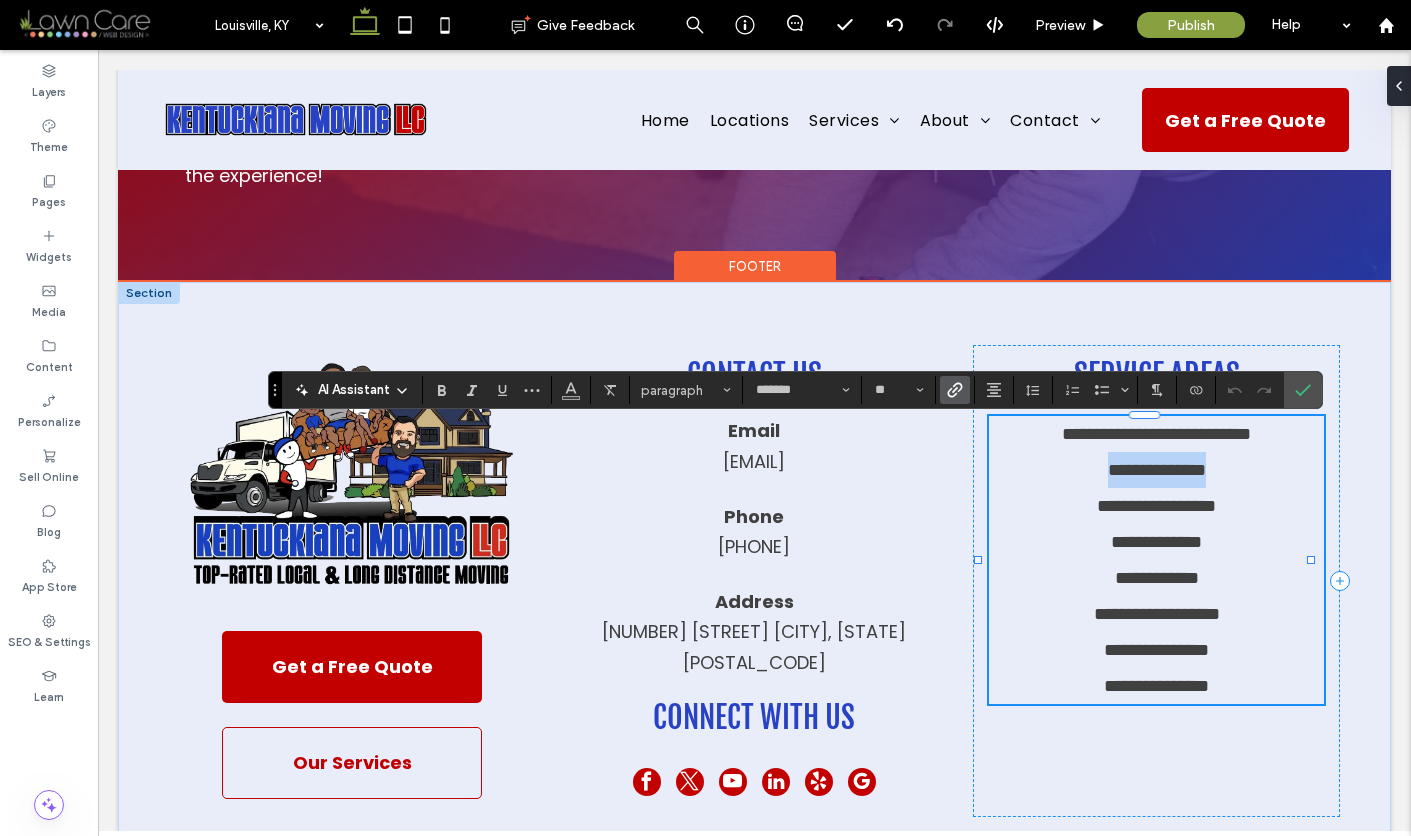 drag, startPoint x: 1085, startPoint y: 480, endPoint x: 1180, endPoint y: 484, distance: 95.084175 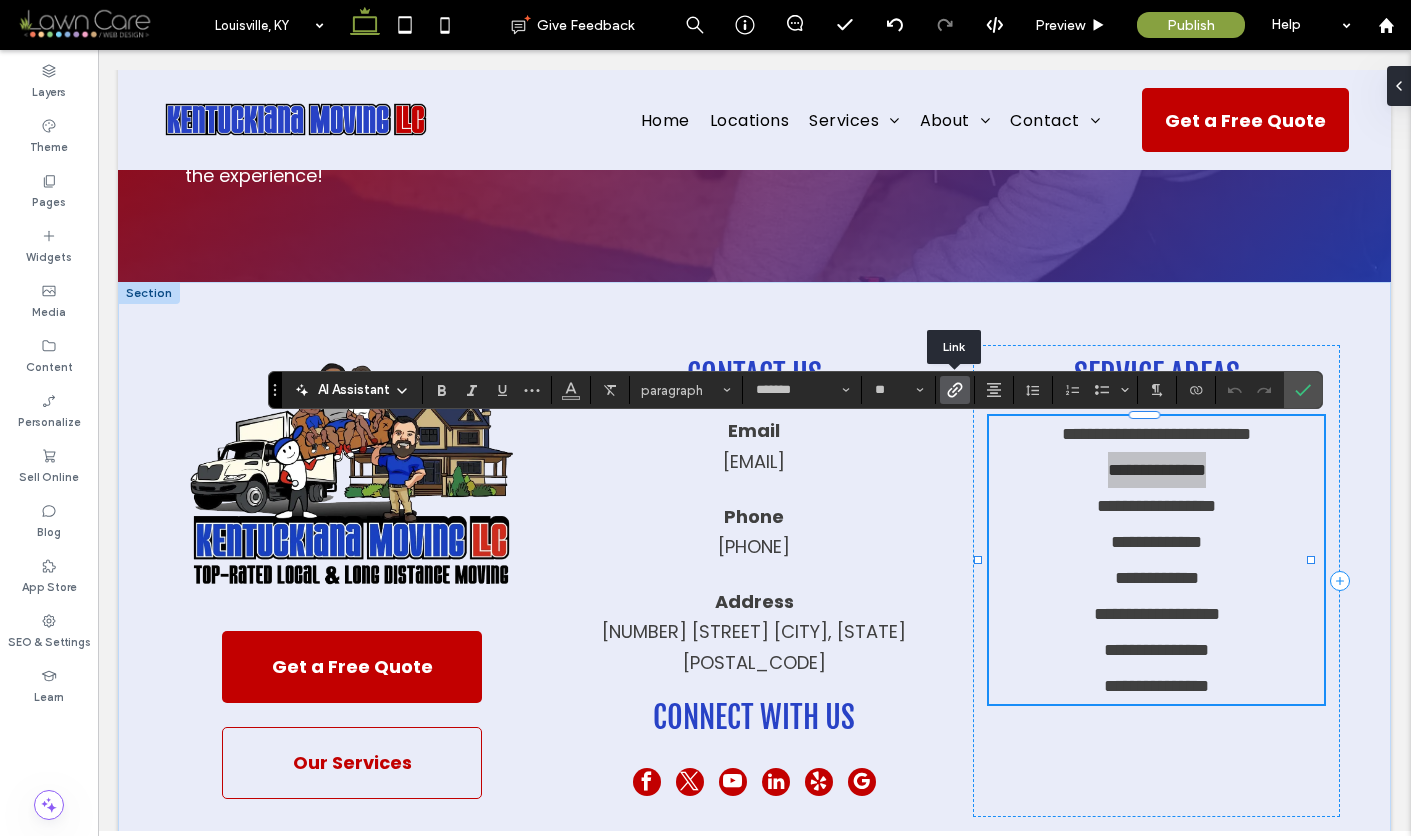 click 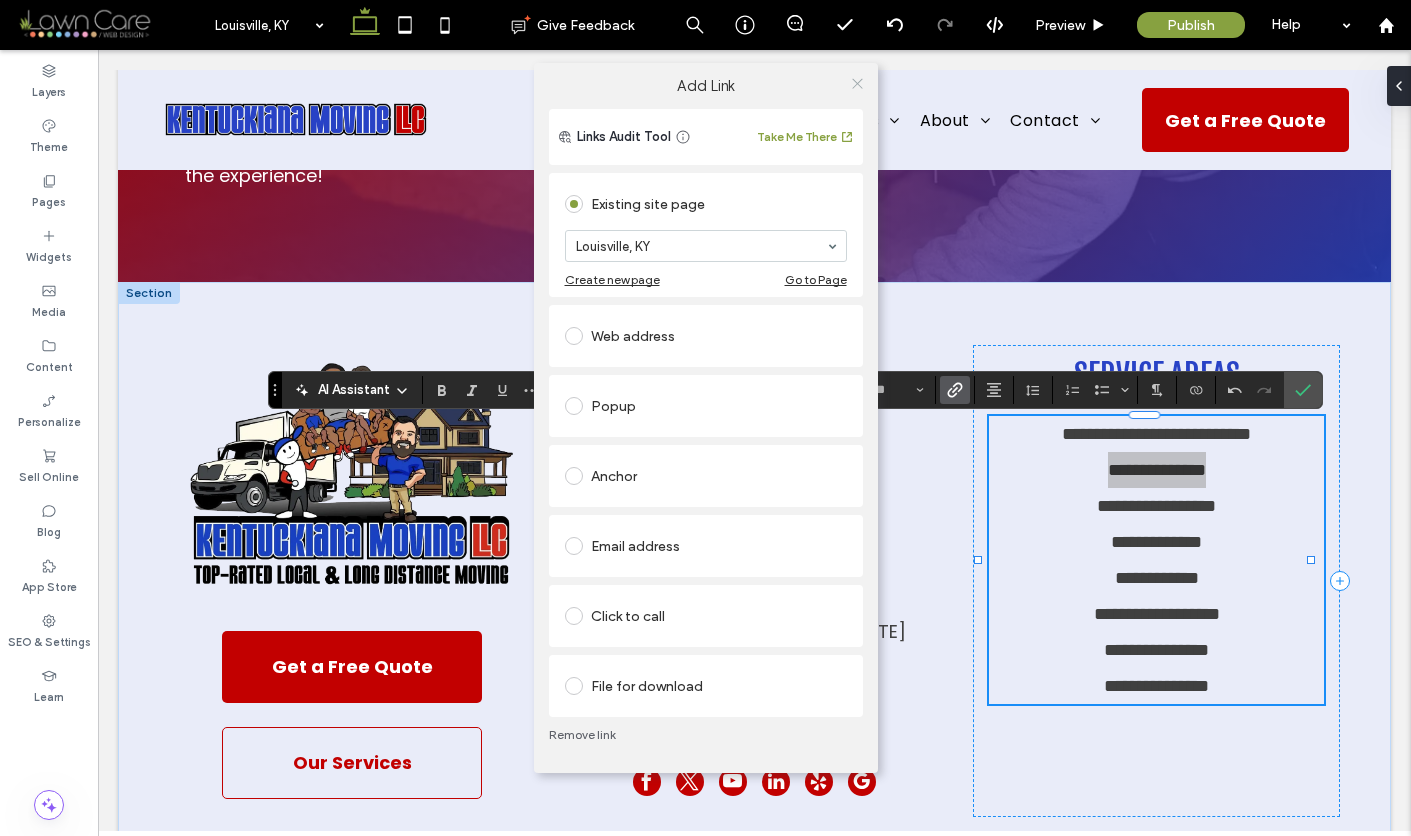 click 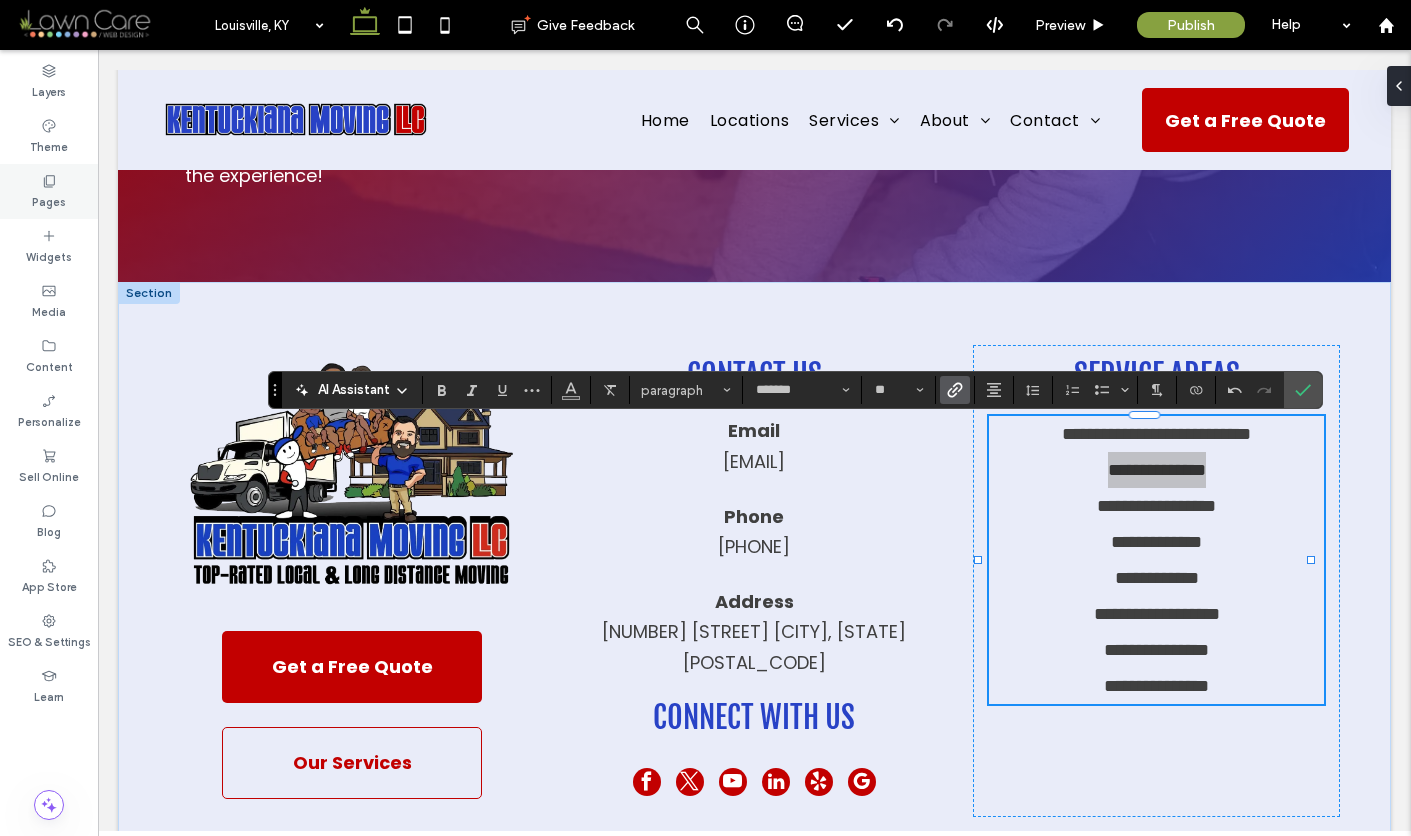 click on "Pages" at bounding box center [49, 200] 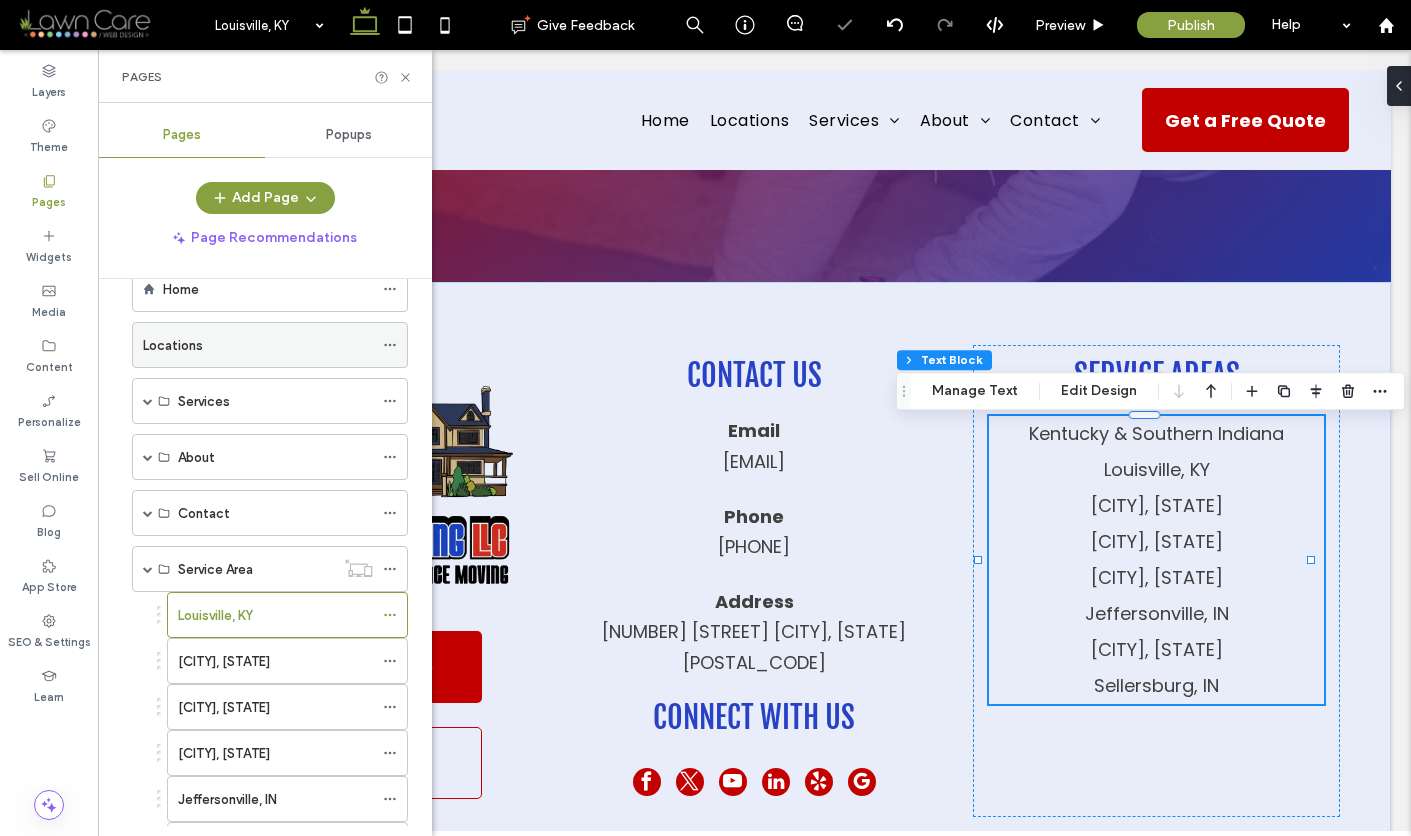 scroll, scrollTop: 74, scrollLeft: 0, axis: vertical 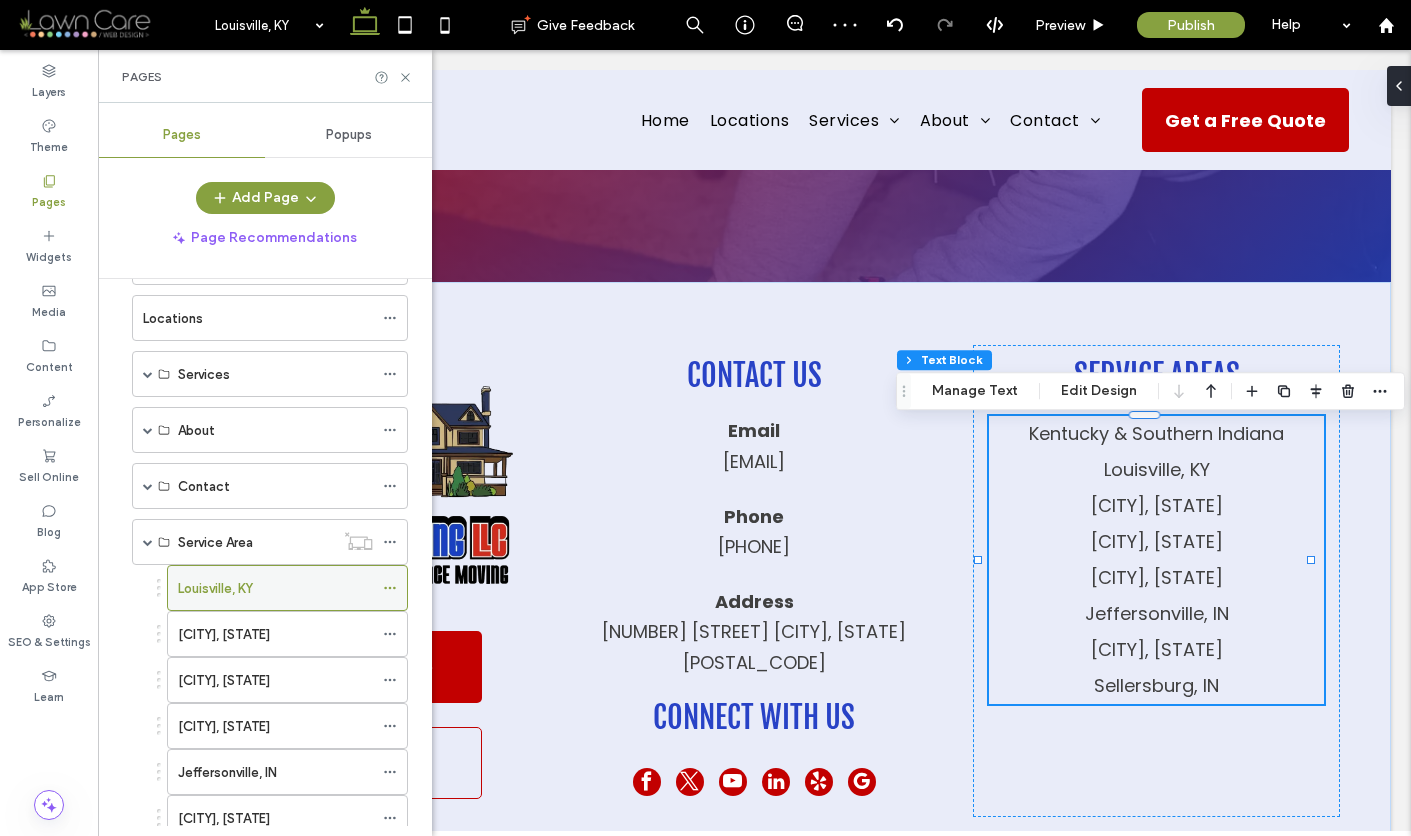 click 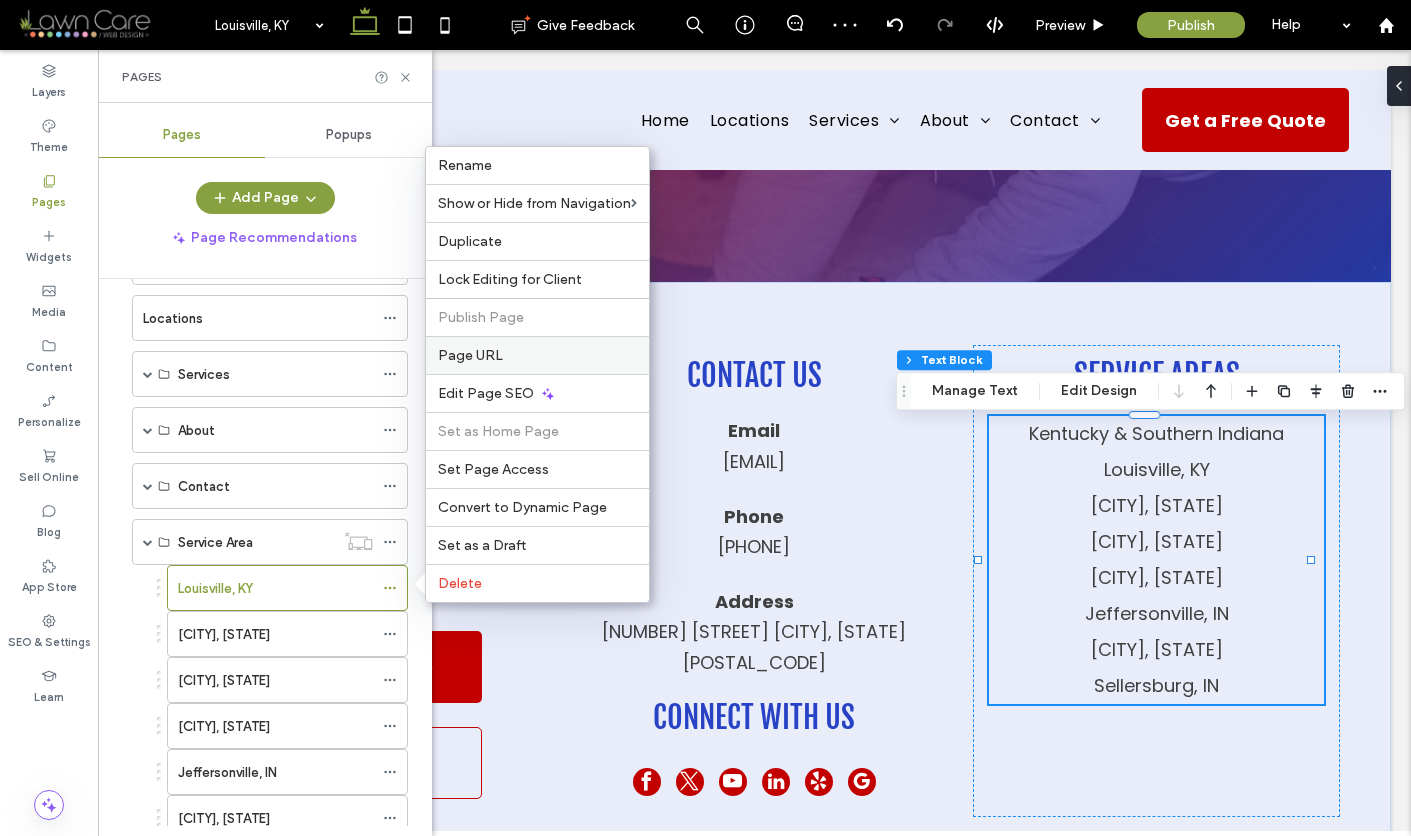click on "Page URL" at bounding box center [470, 355] 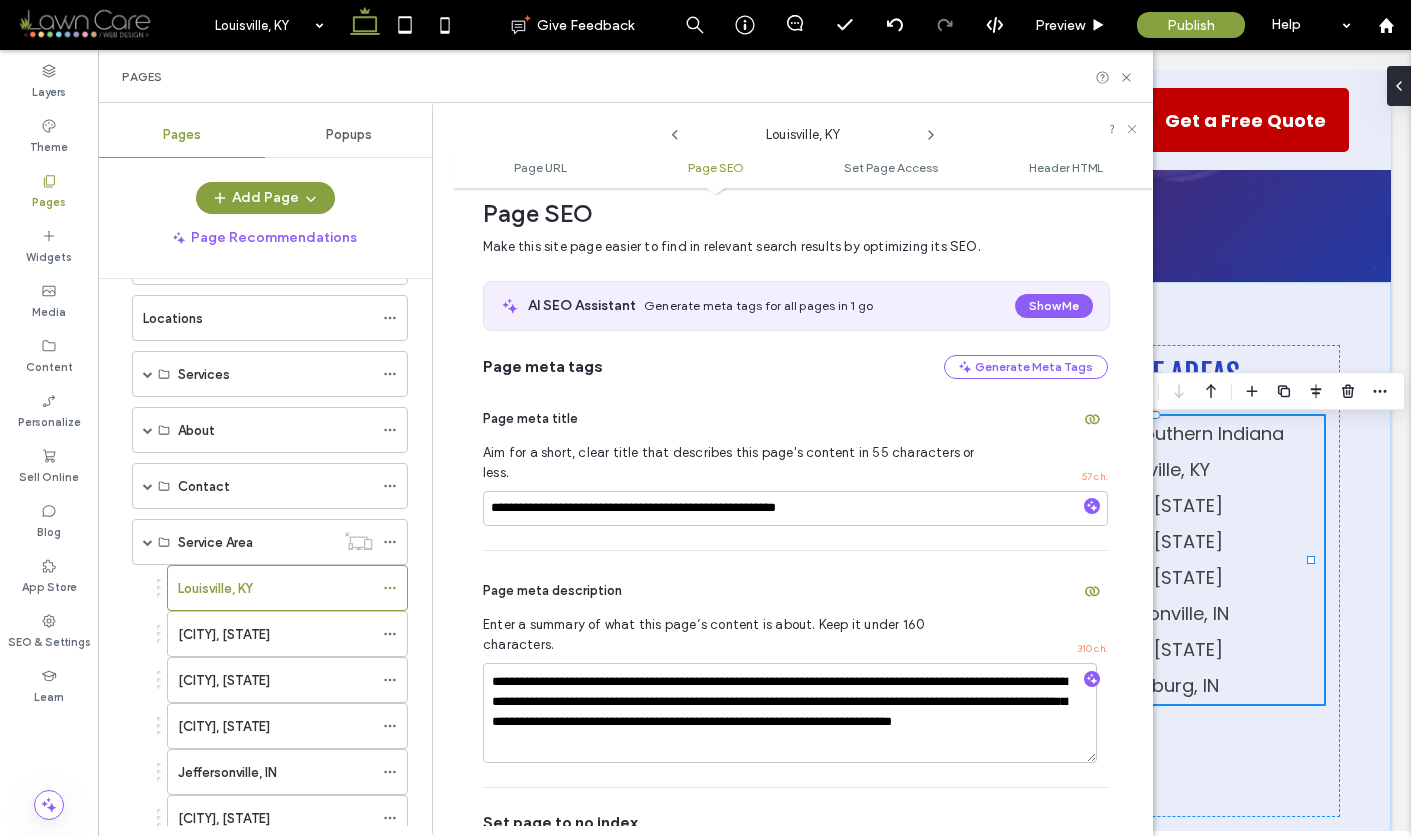scroll, scrollTop: 311, scrollLeft: 0, axis: vertical 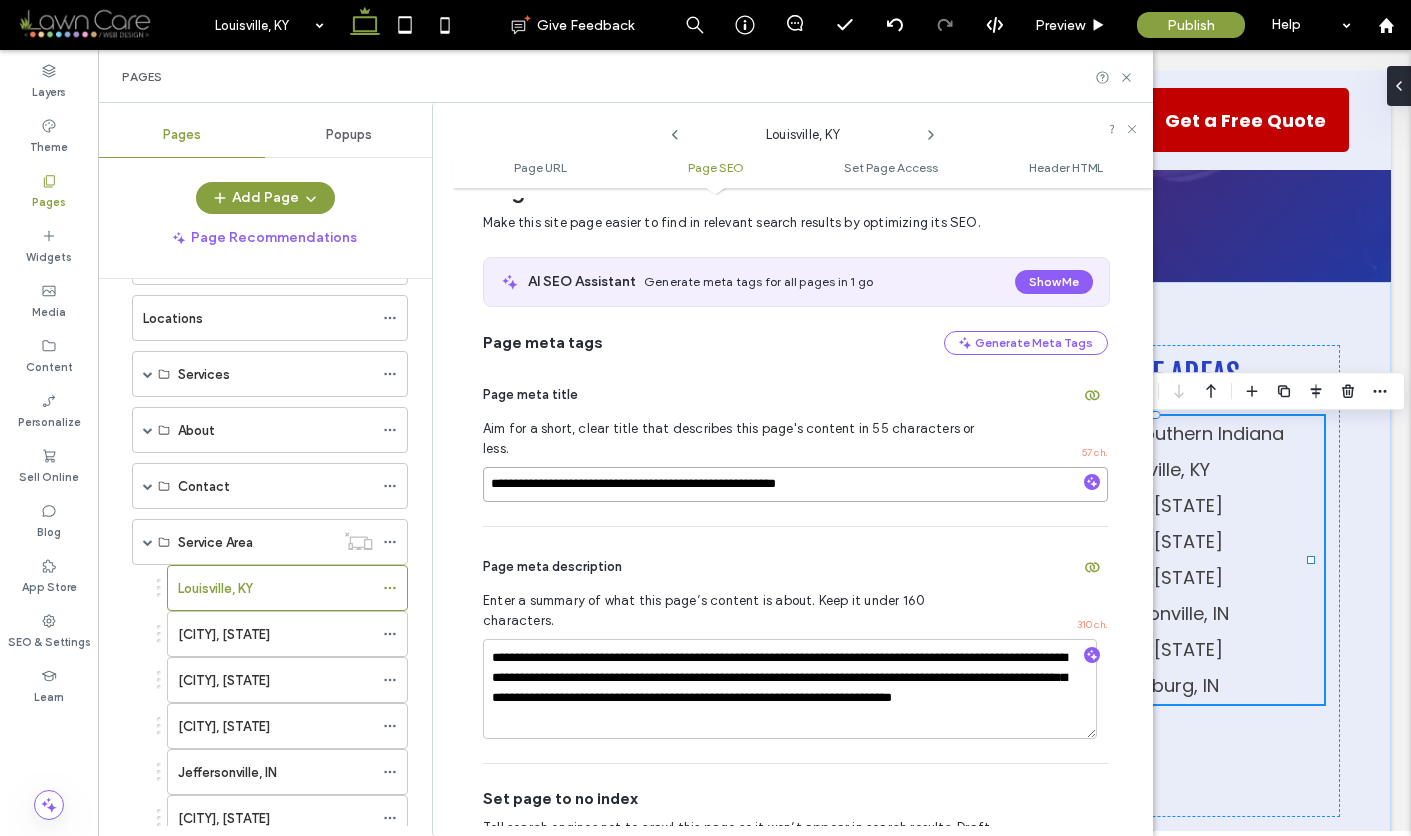 click on "**********" at bounding box center (795, 484) 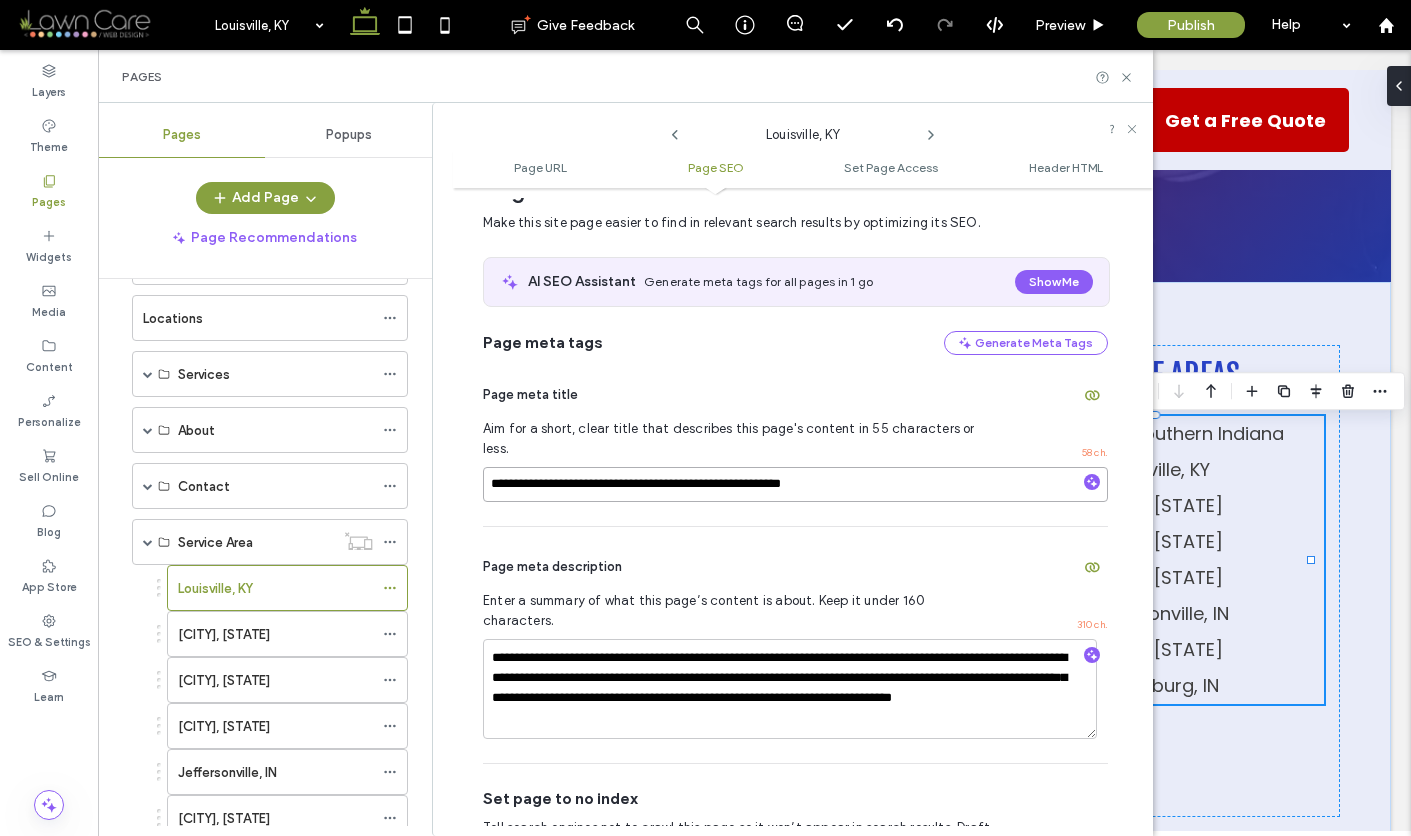 type on "**********" 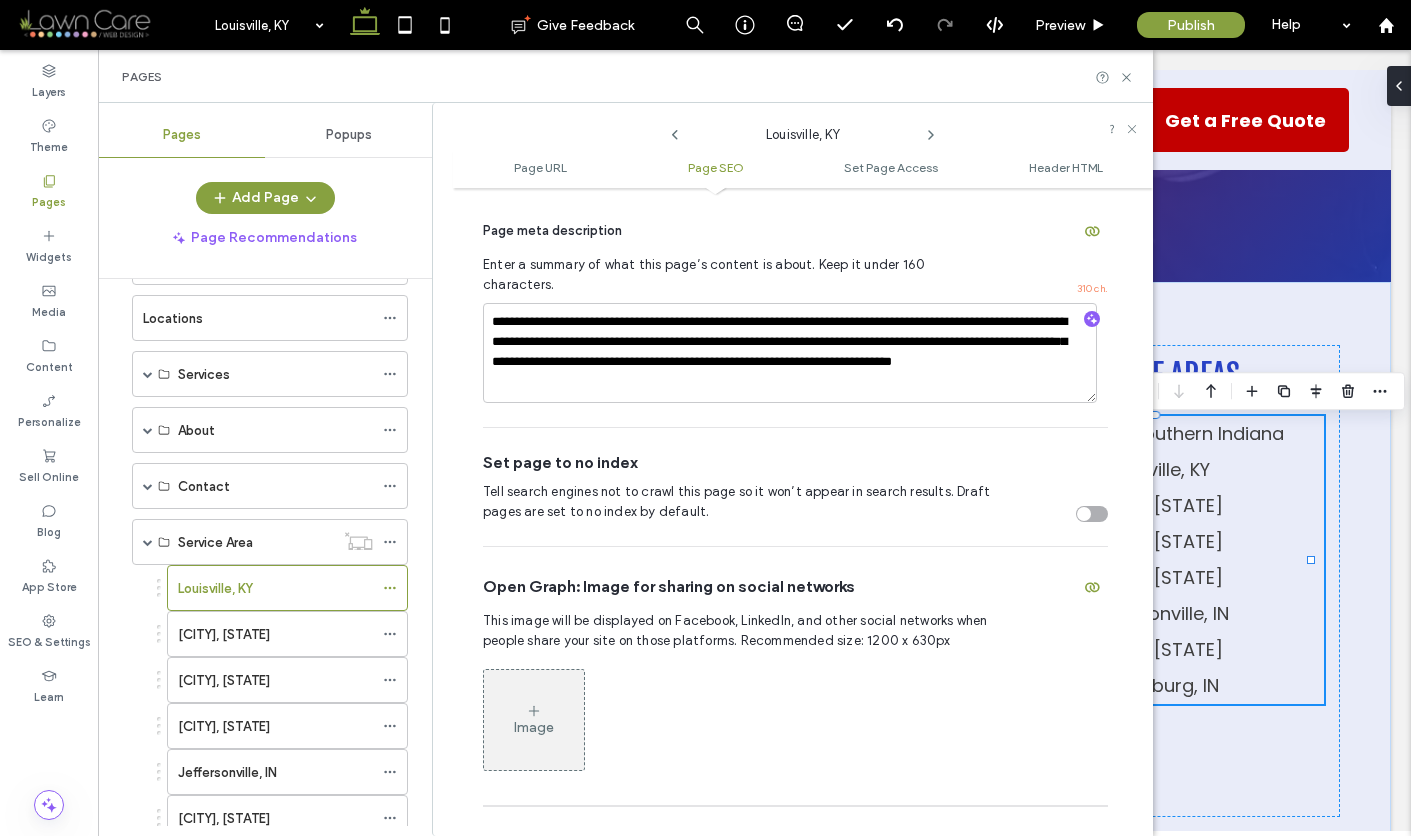 scroll, scrollTop: 662, scrollLeft: 0, axis: vertical 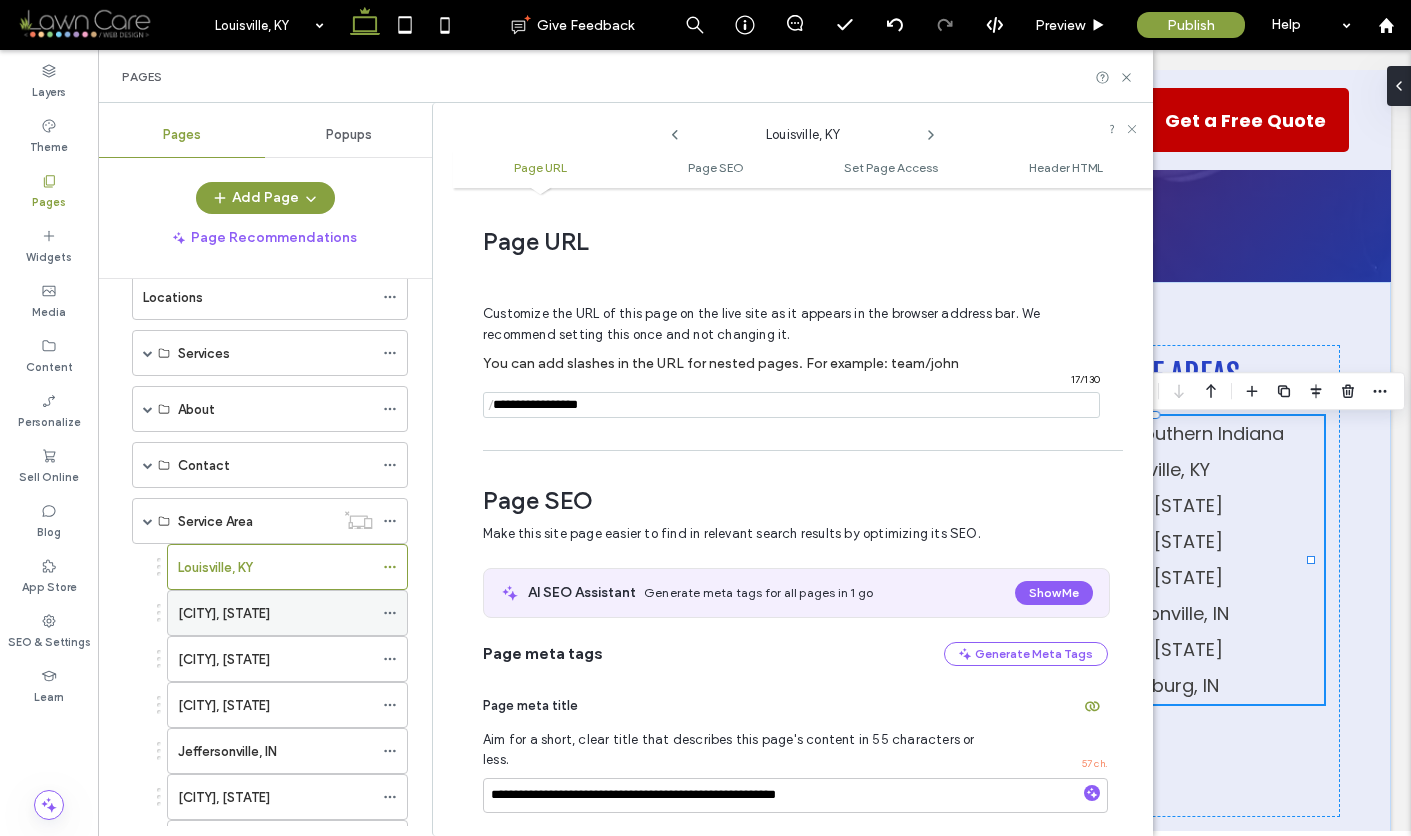 click 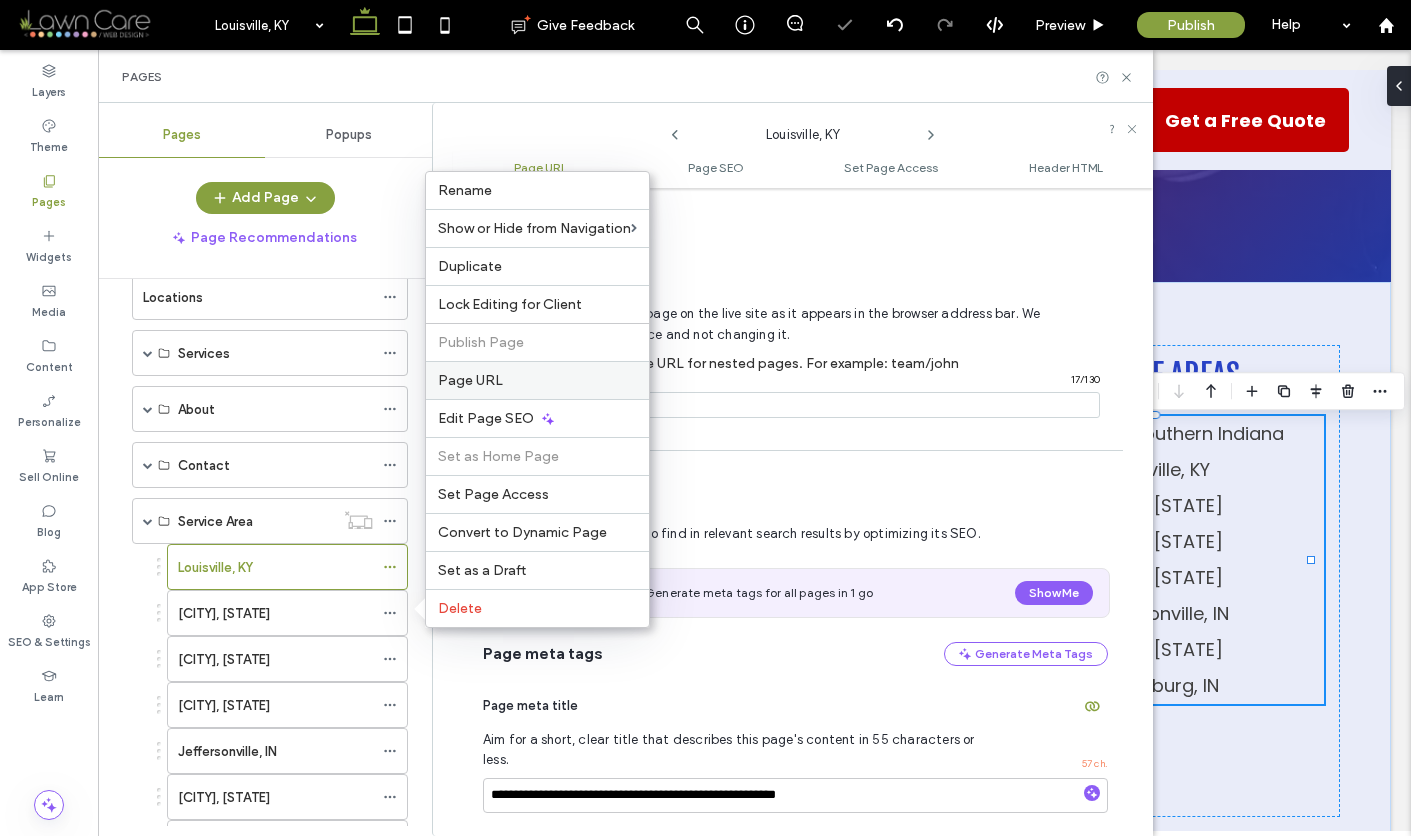 click on "Page URL" at bounding box center (537, 380) 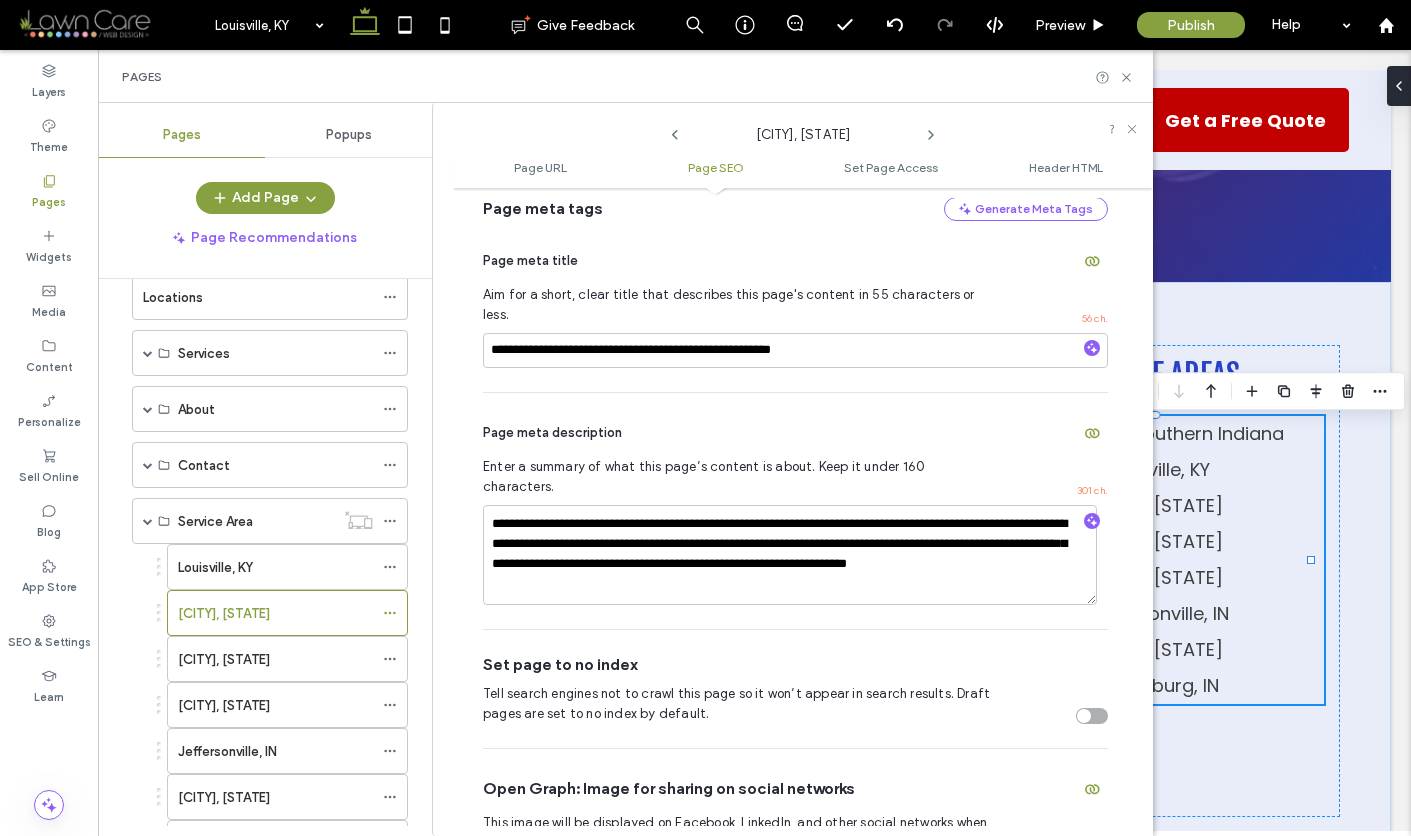 scroll, scrollTop: 449, scrollLeft: 0, axis: vertical 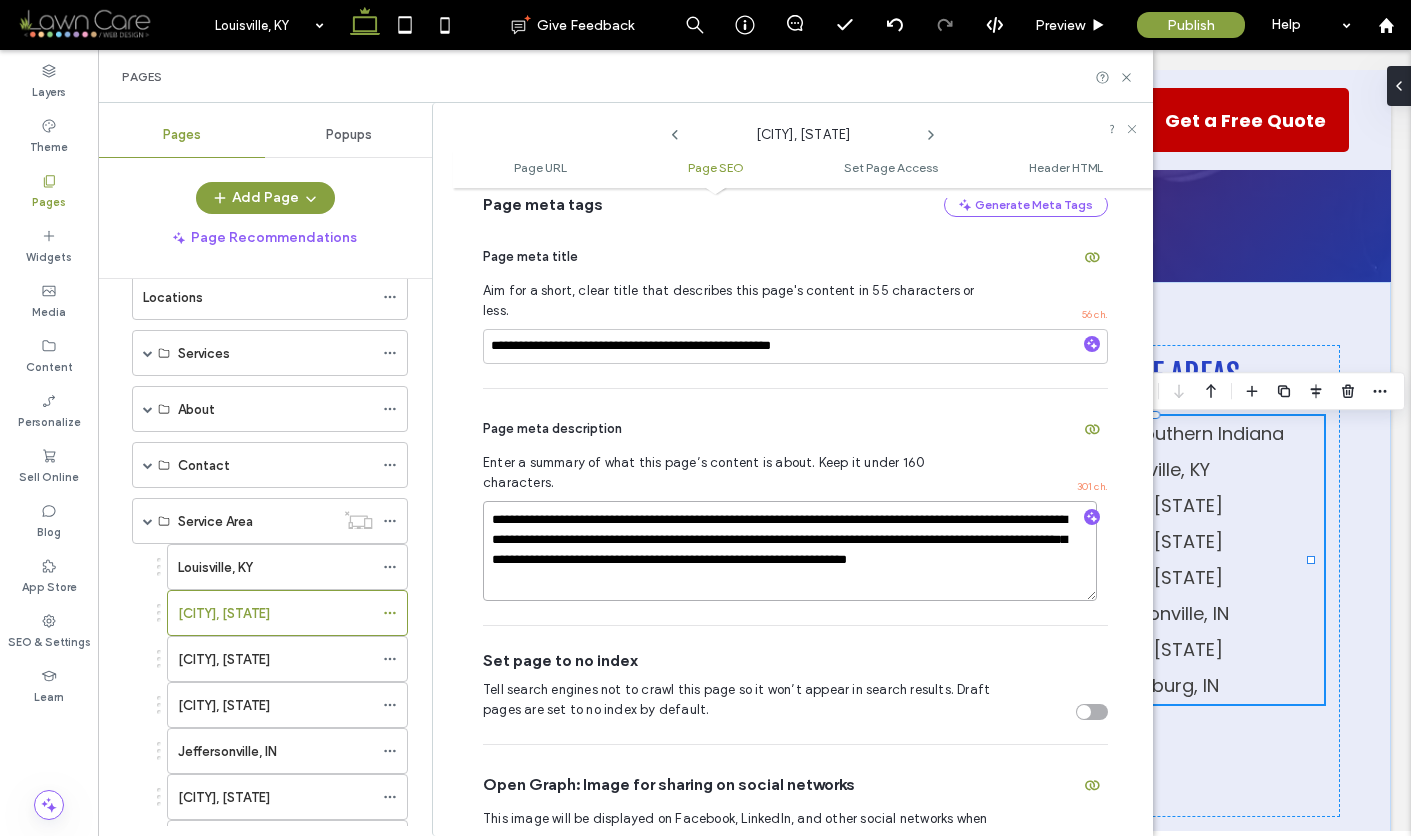 click on "**********" at bounding box center [790, 551] 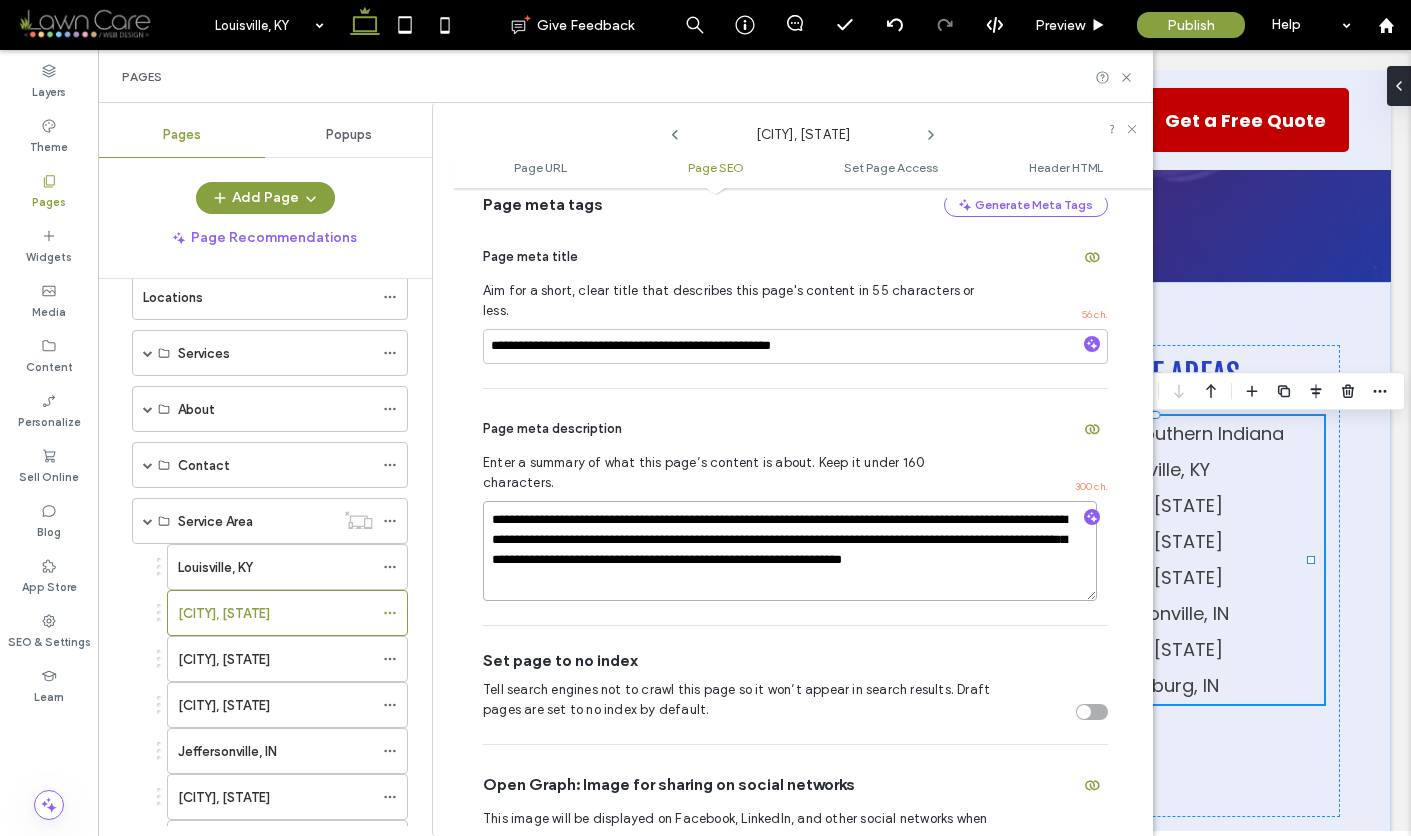 type on "**********" 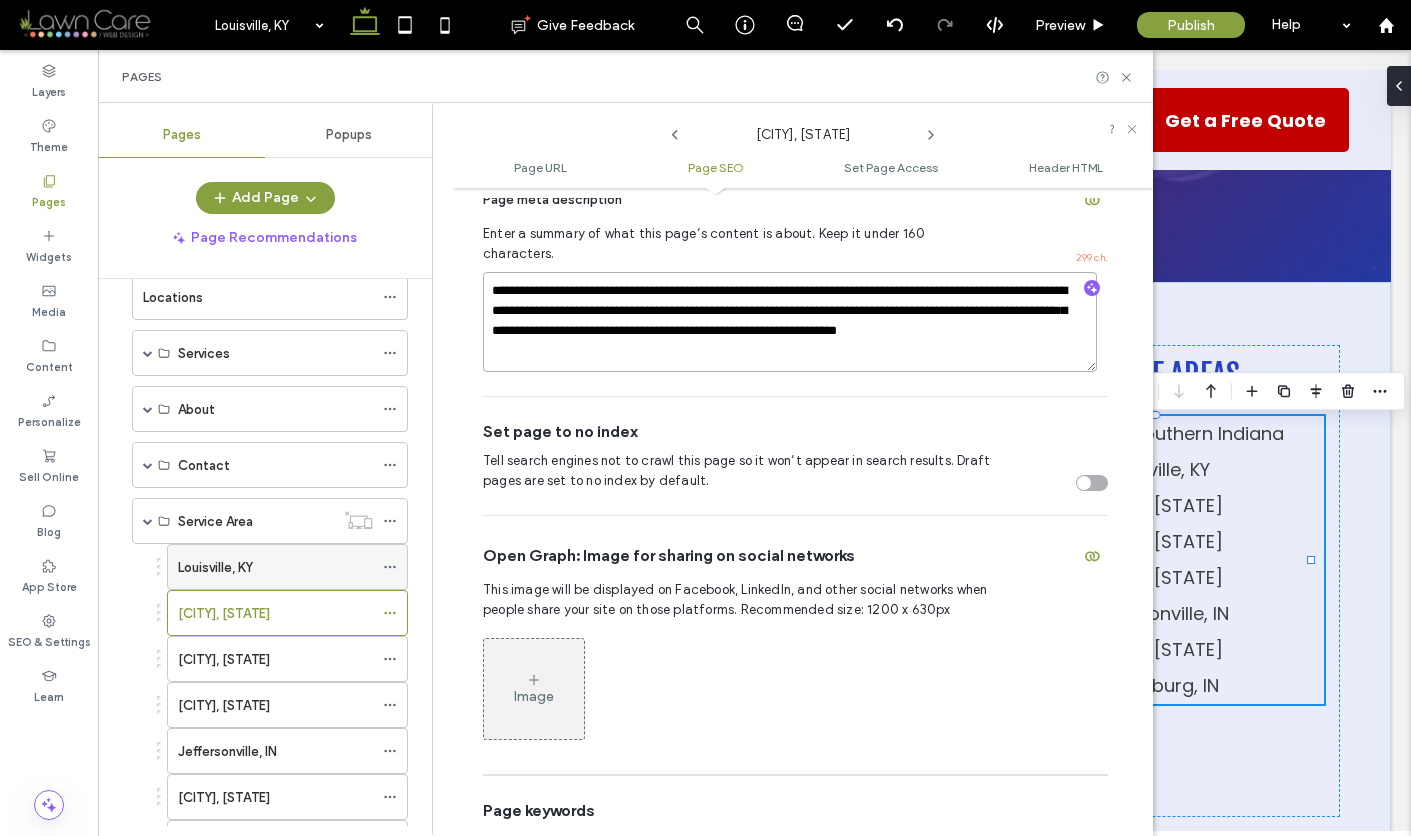 scroll, scrollTop: 680, scrollLeft: 0, axis: vertical 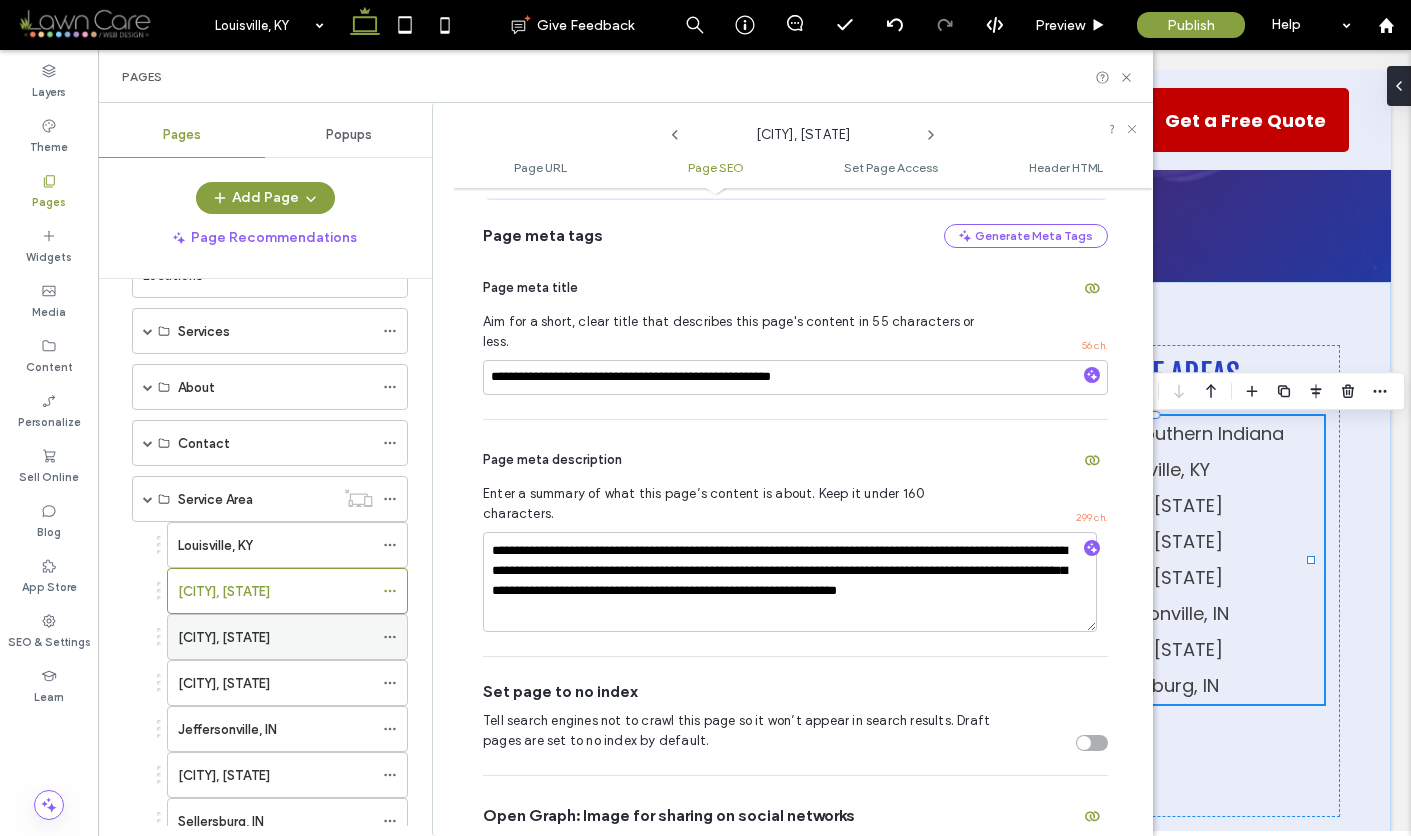 click 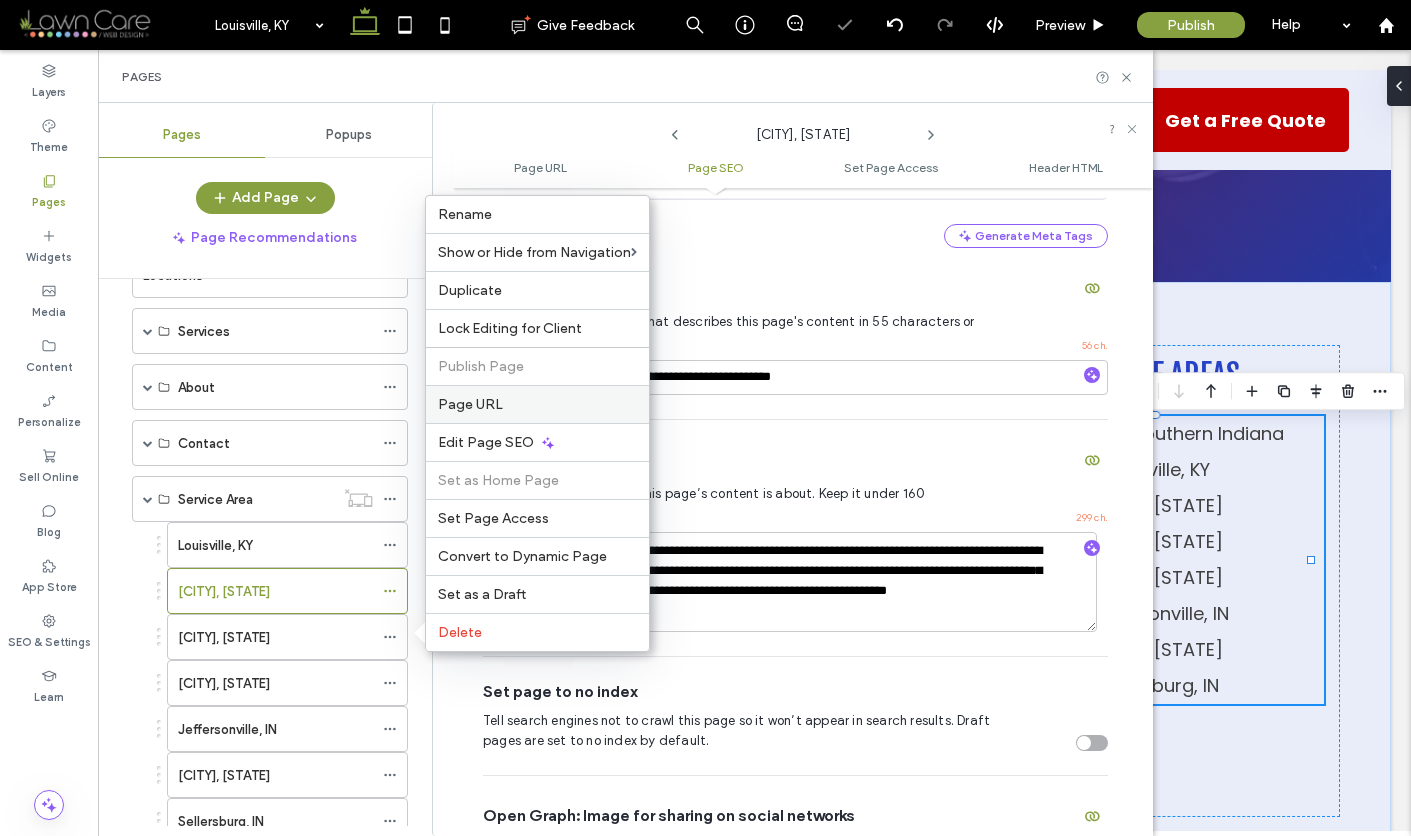 click on "Page URL" at bounding box center (470, 404) 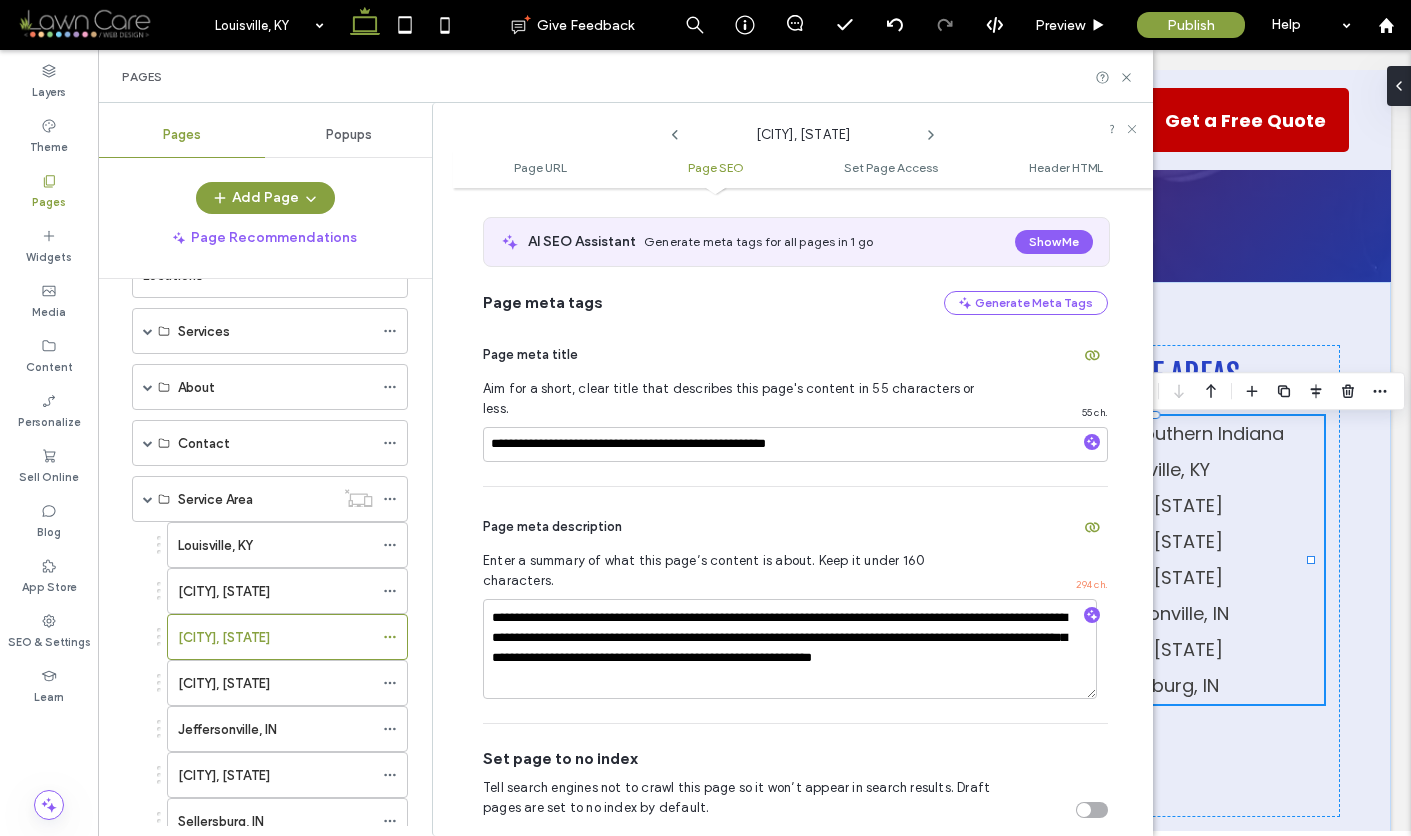 scroll, scrollTop: 355, scrollLeft: 0, axis: vertical 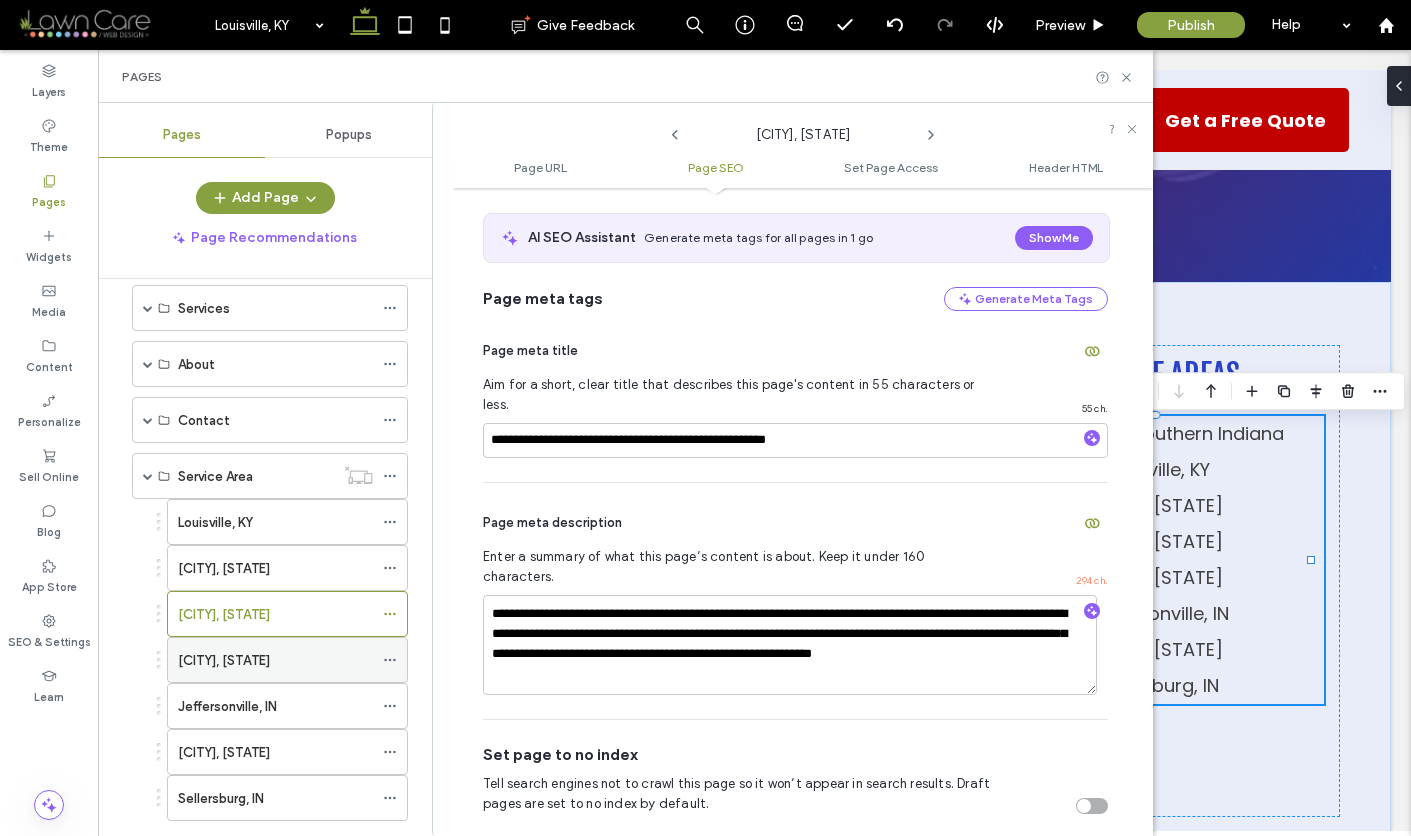 click on "[CITY], [STATE]" at bounding box center [275, 660] 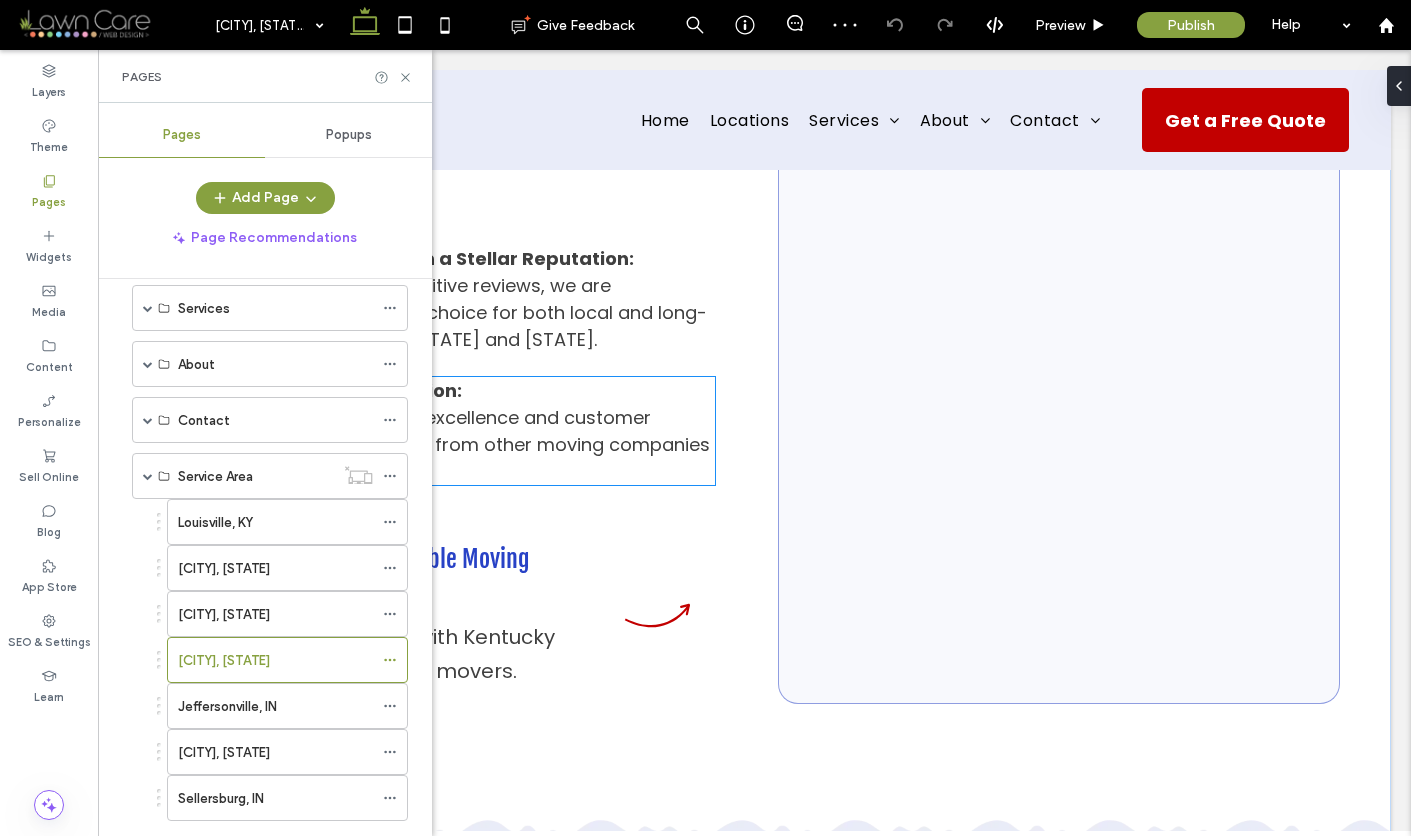 scroll, scrollTop: 1213, scrollLeft: 0, axis: vertical 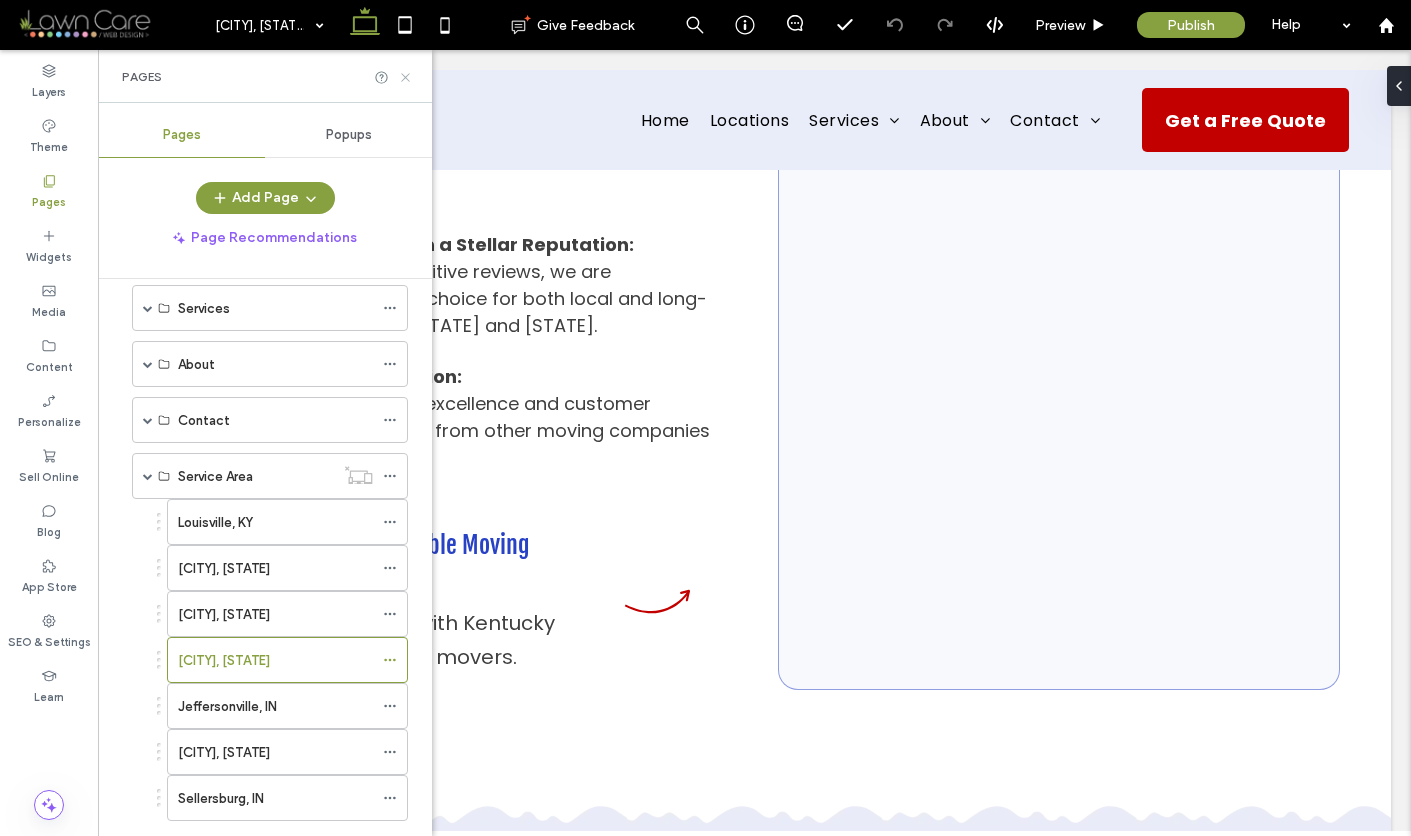 click 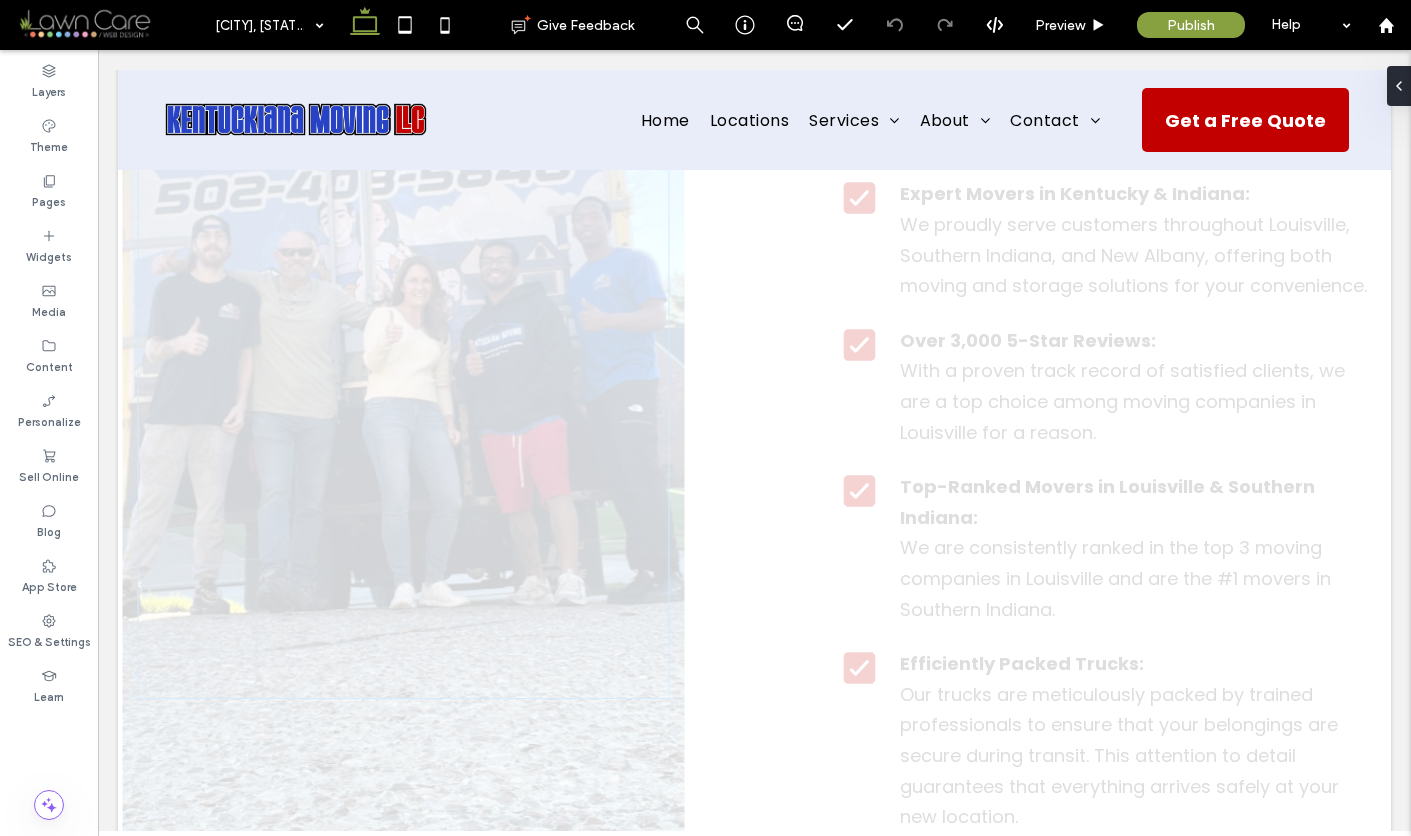scroll, scrollTop: 7861, scrollLeft: 0, axis: vertical 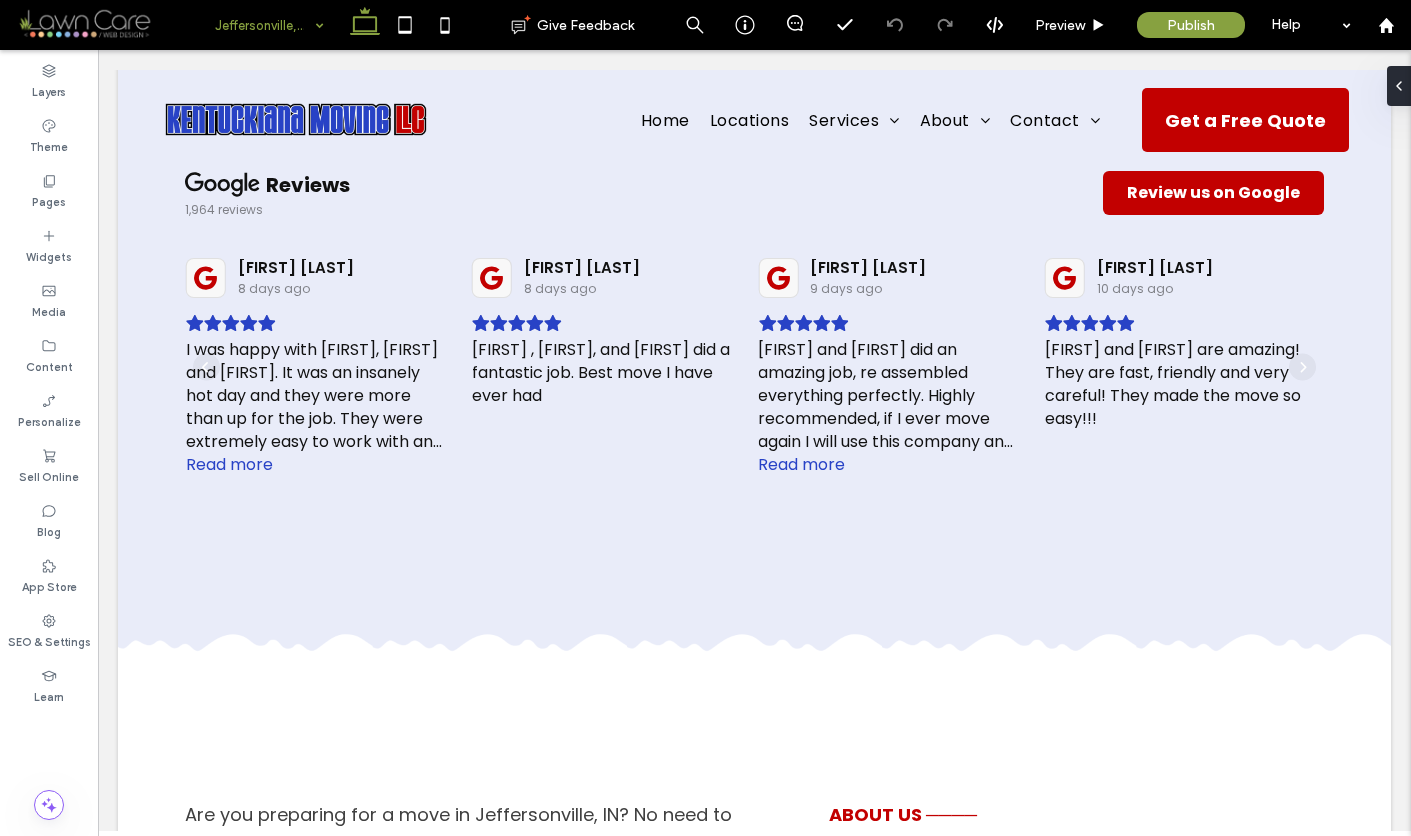 click at bounding box center (264, 25) 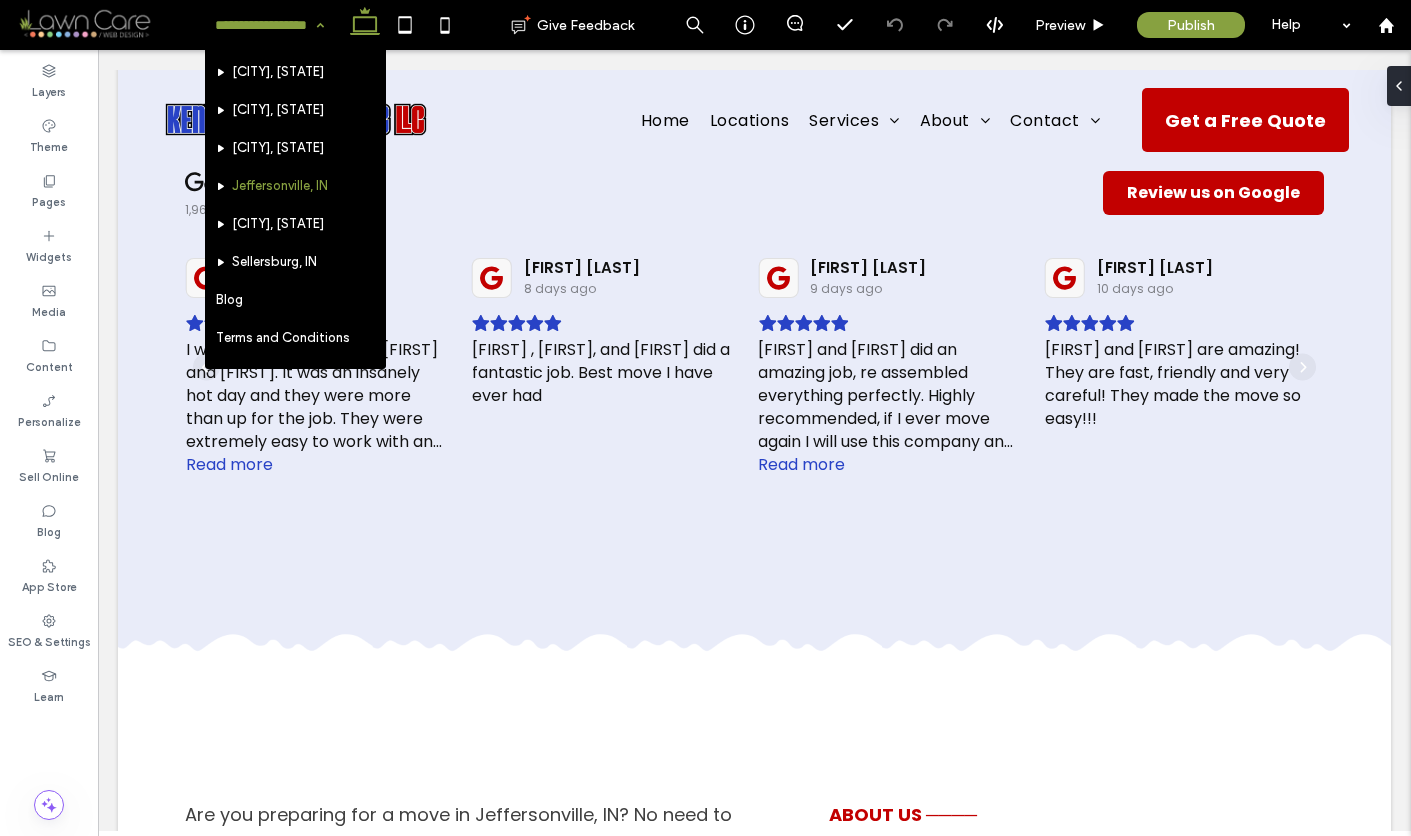 scroll, scrollTop: 681, scrollLeft: 0, axis: vertical 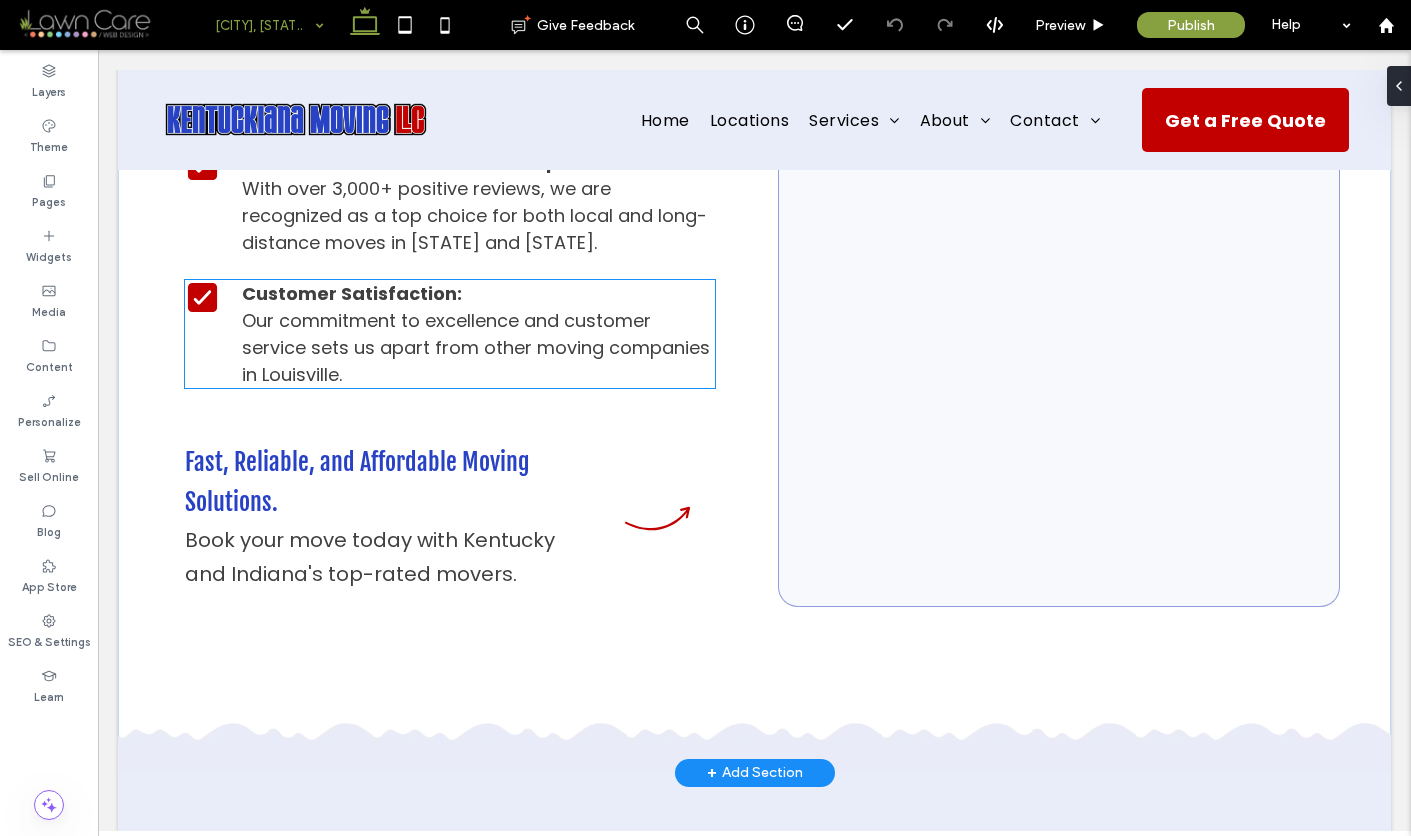 click on "Our commitment to excellence and customer service sets us apart from other moving companies in Louisville." at bounding box center [476, 347] 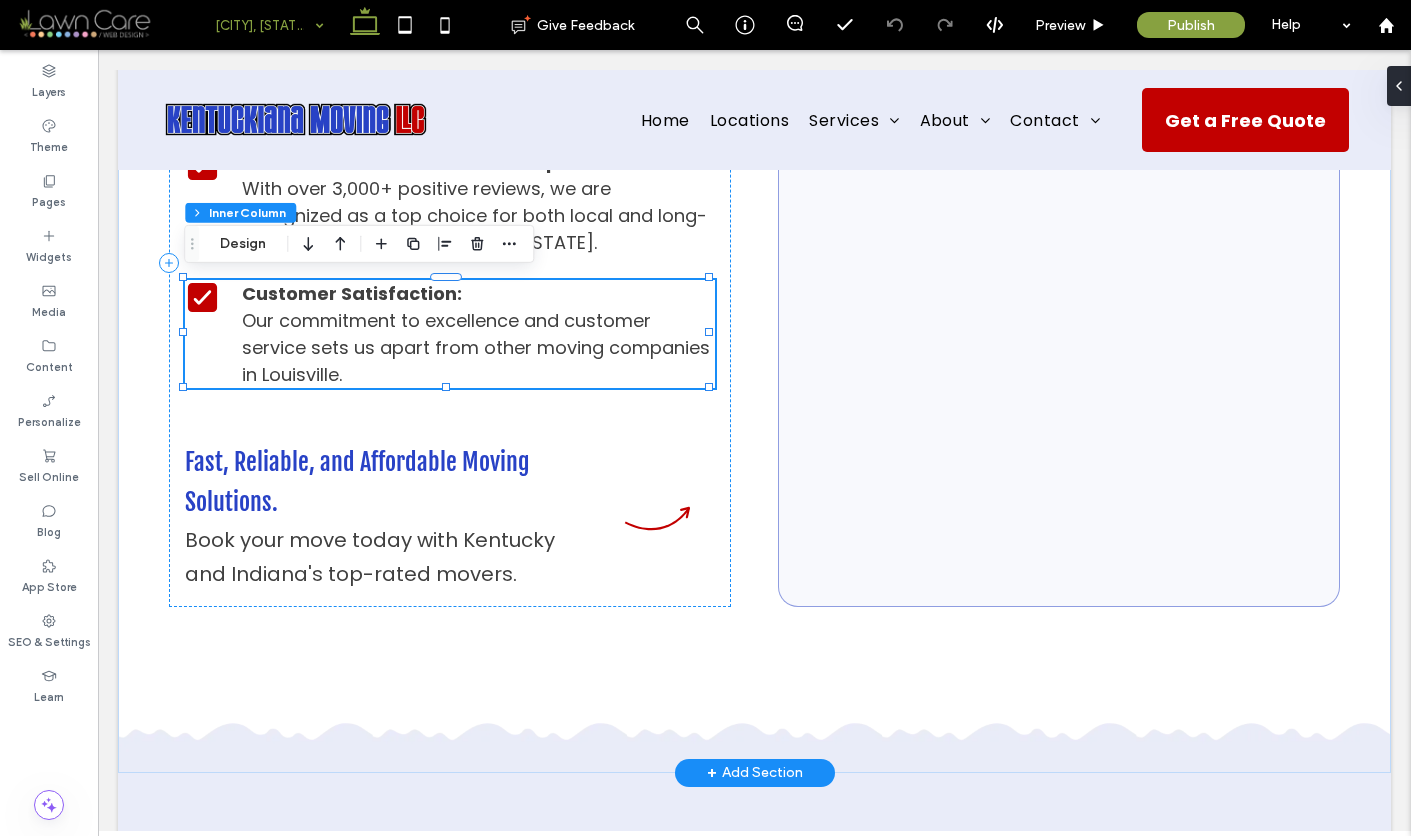 click on "Our commitment to excellence and customer service sets us apart from other moving companies in Louisville." at bounding box center (476, 347) 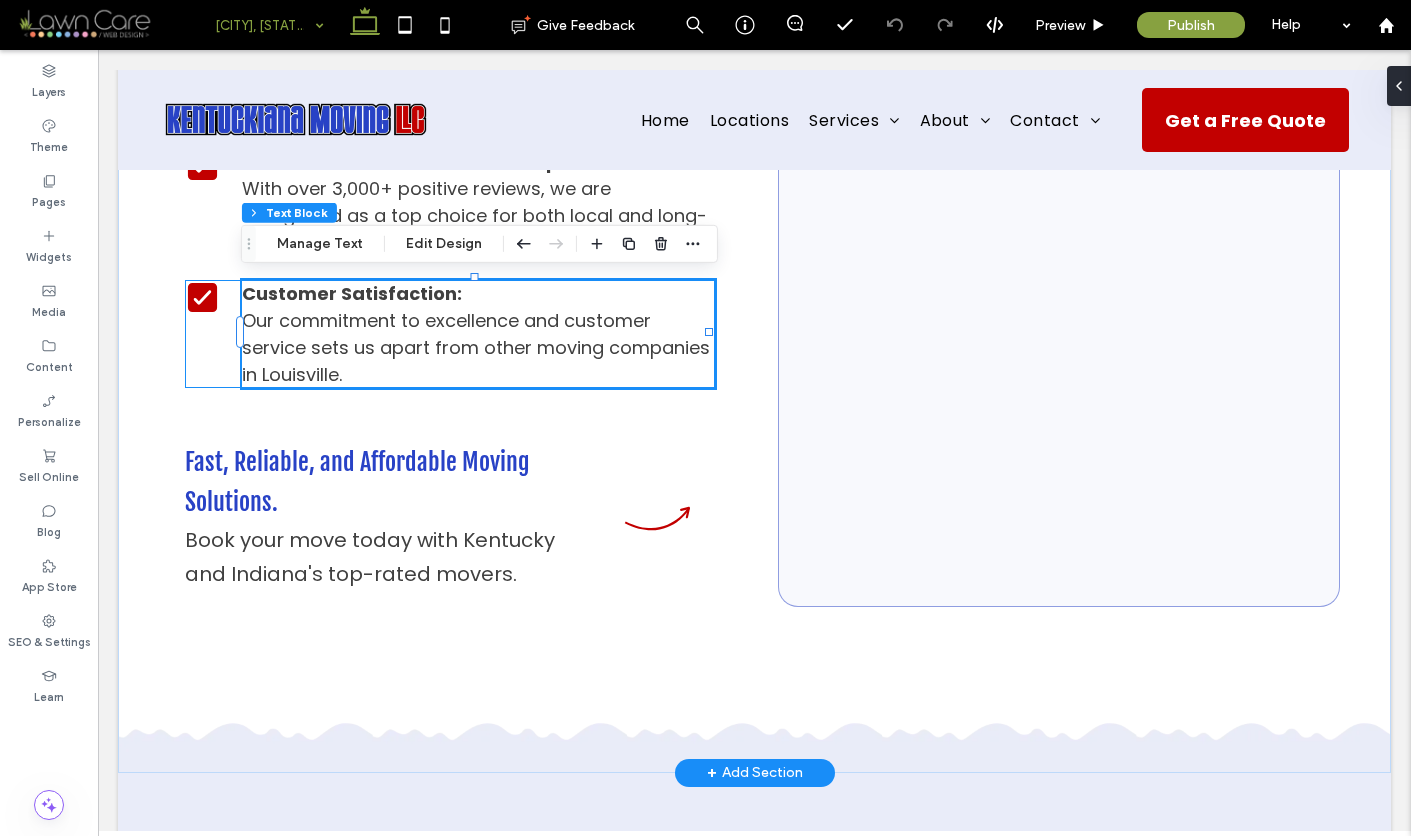 click on "Our commitment to excellence and customer service sets us apart from other moving companies in Louisville." at bounding box center [476, 347] 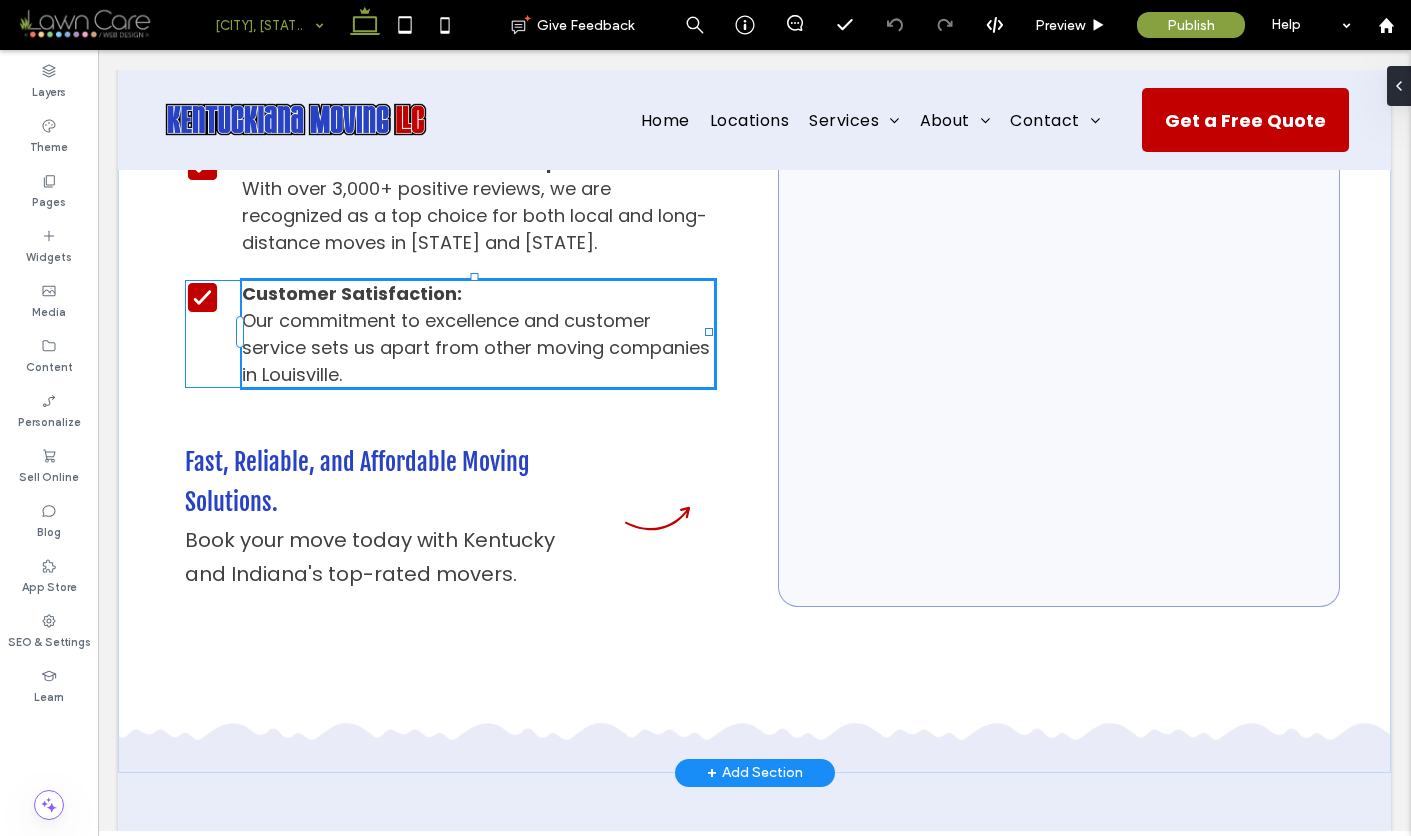 type on "*******" 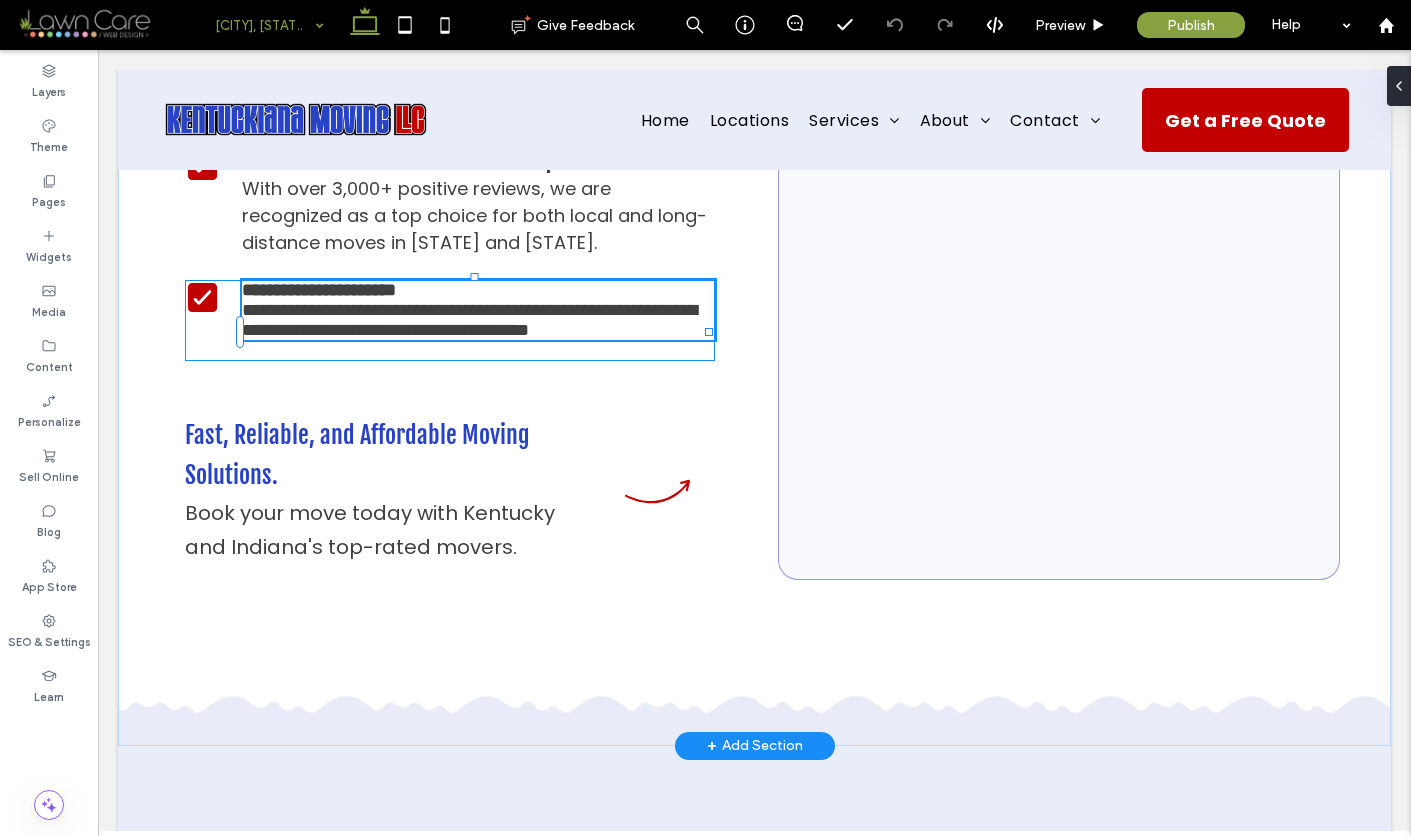 click on "**********" at bounding box center (469, 320) 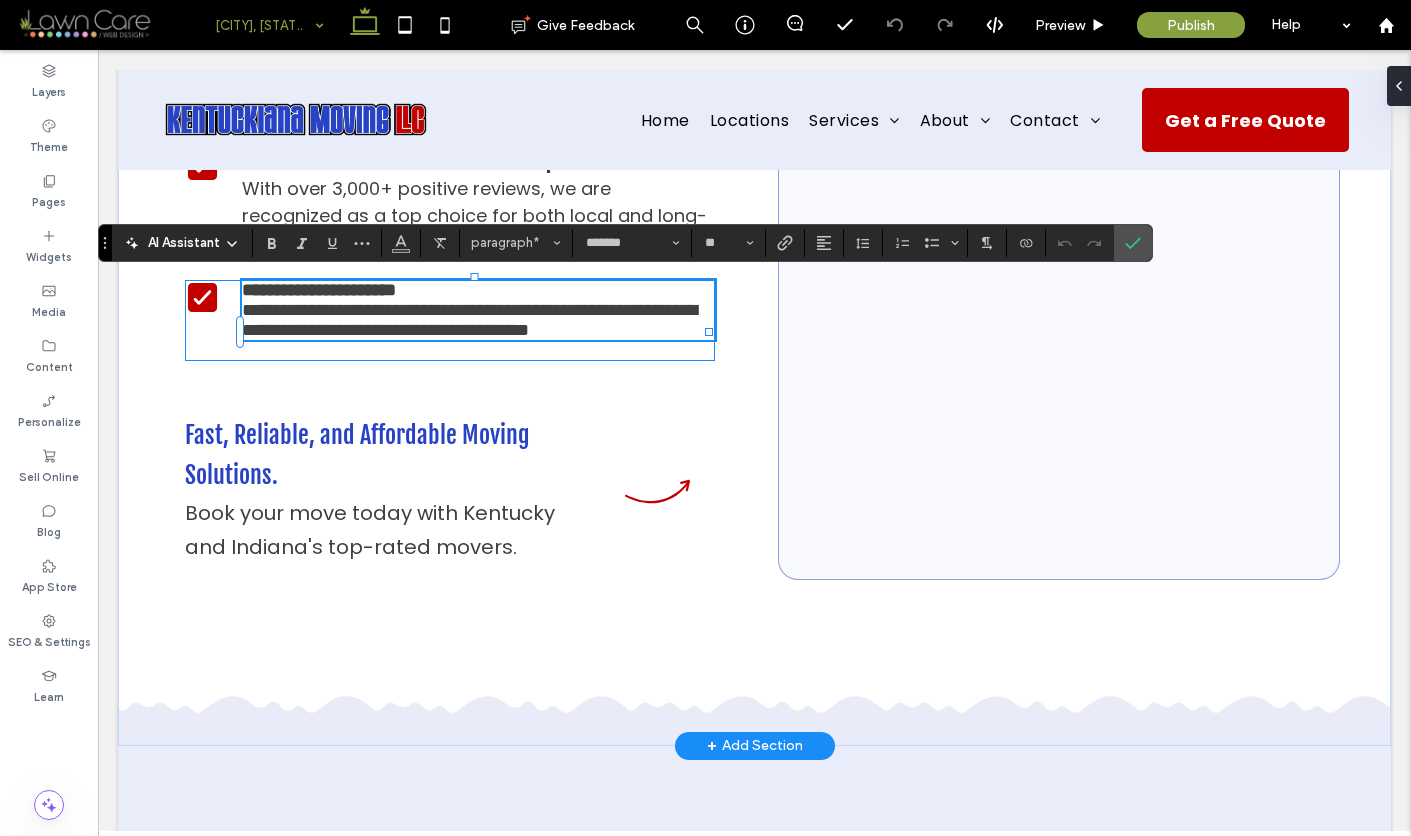 click on "**********" at bounding box center [469, 320] 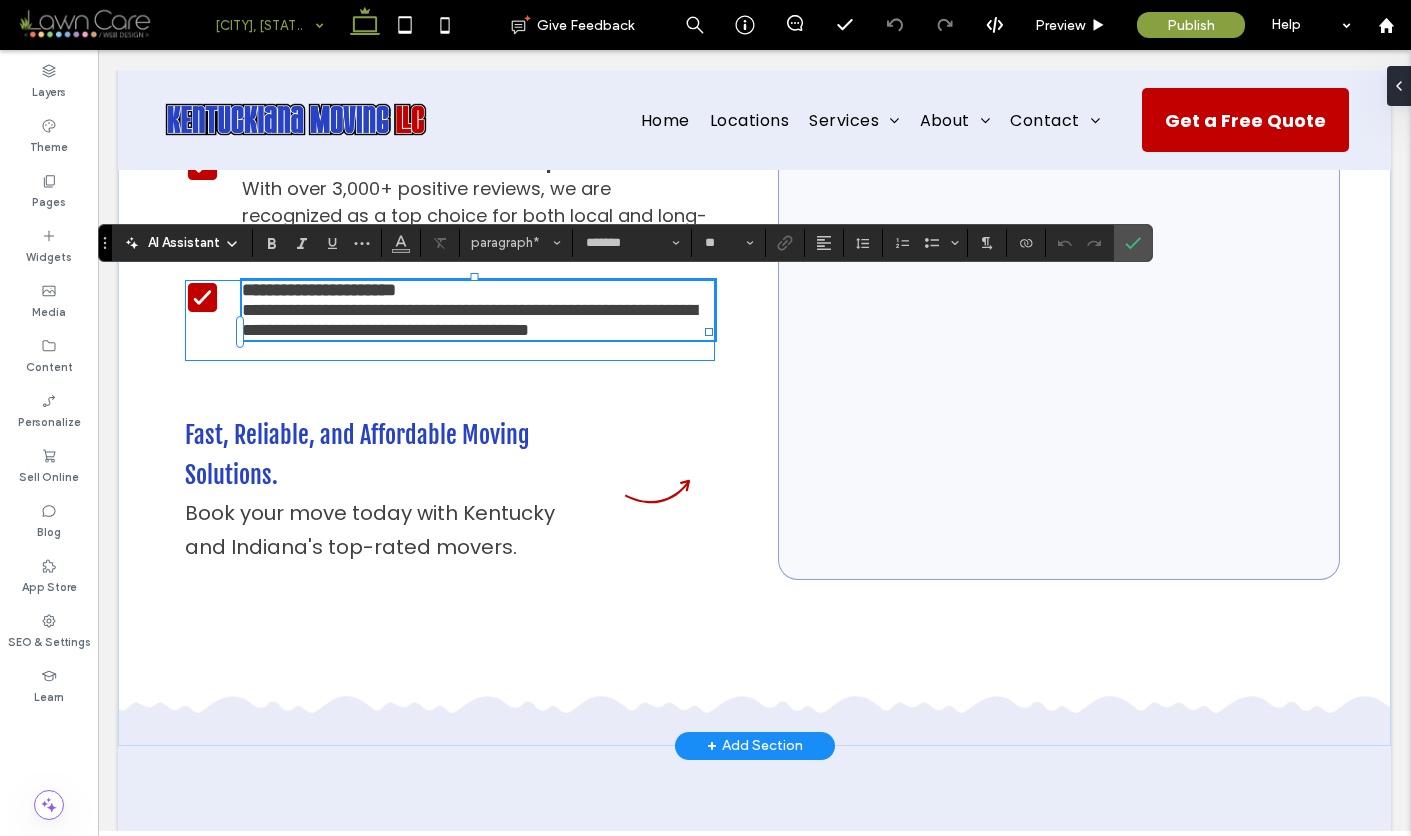 type 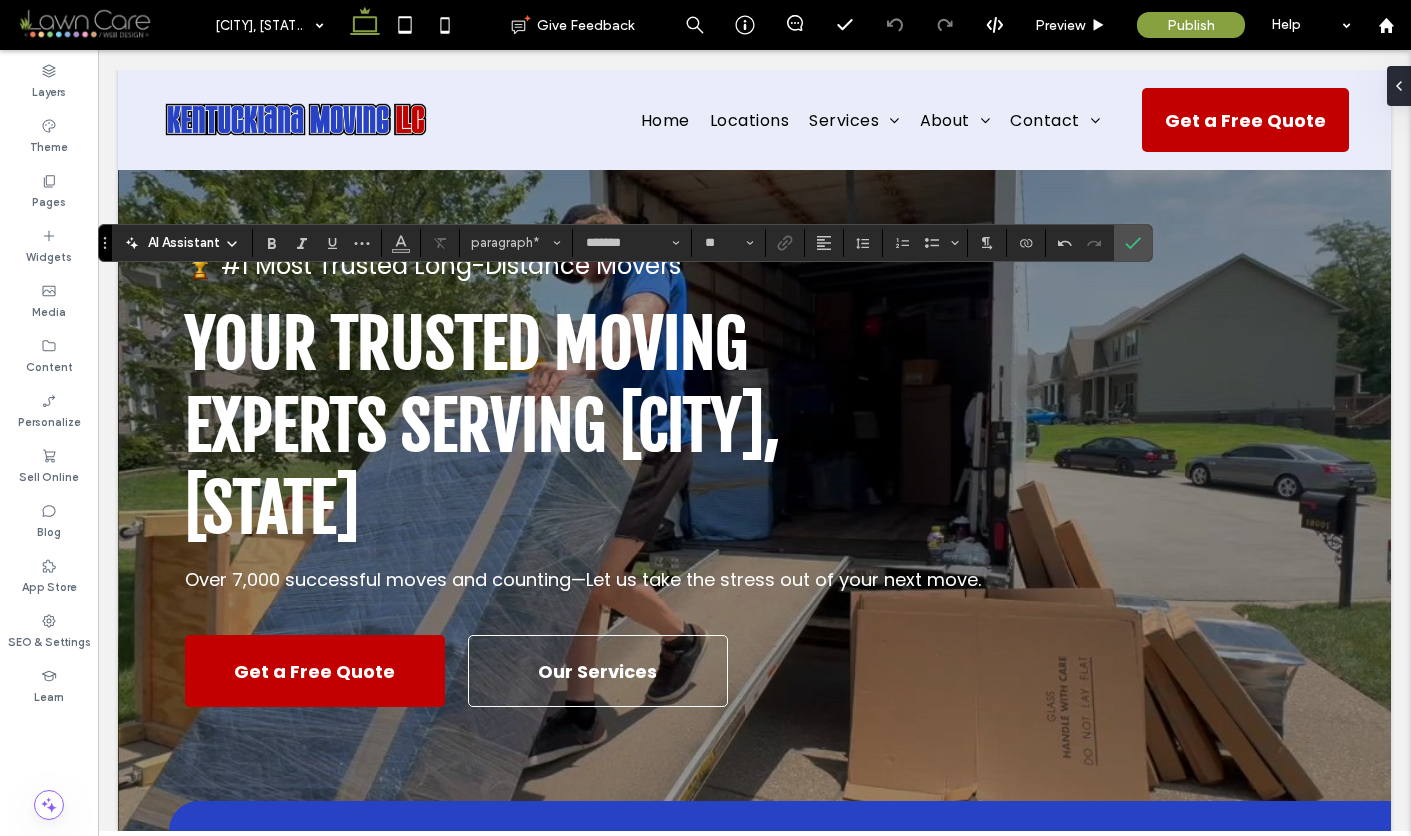 scroll, scrollTop: 1296, scrollLeft: 0, axis: vertical 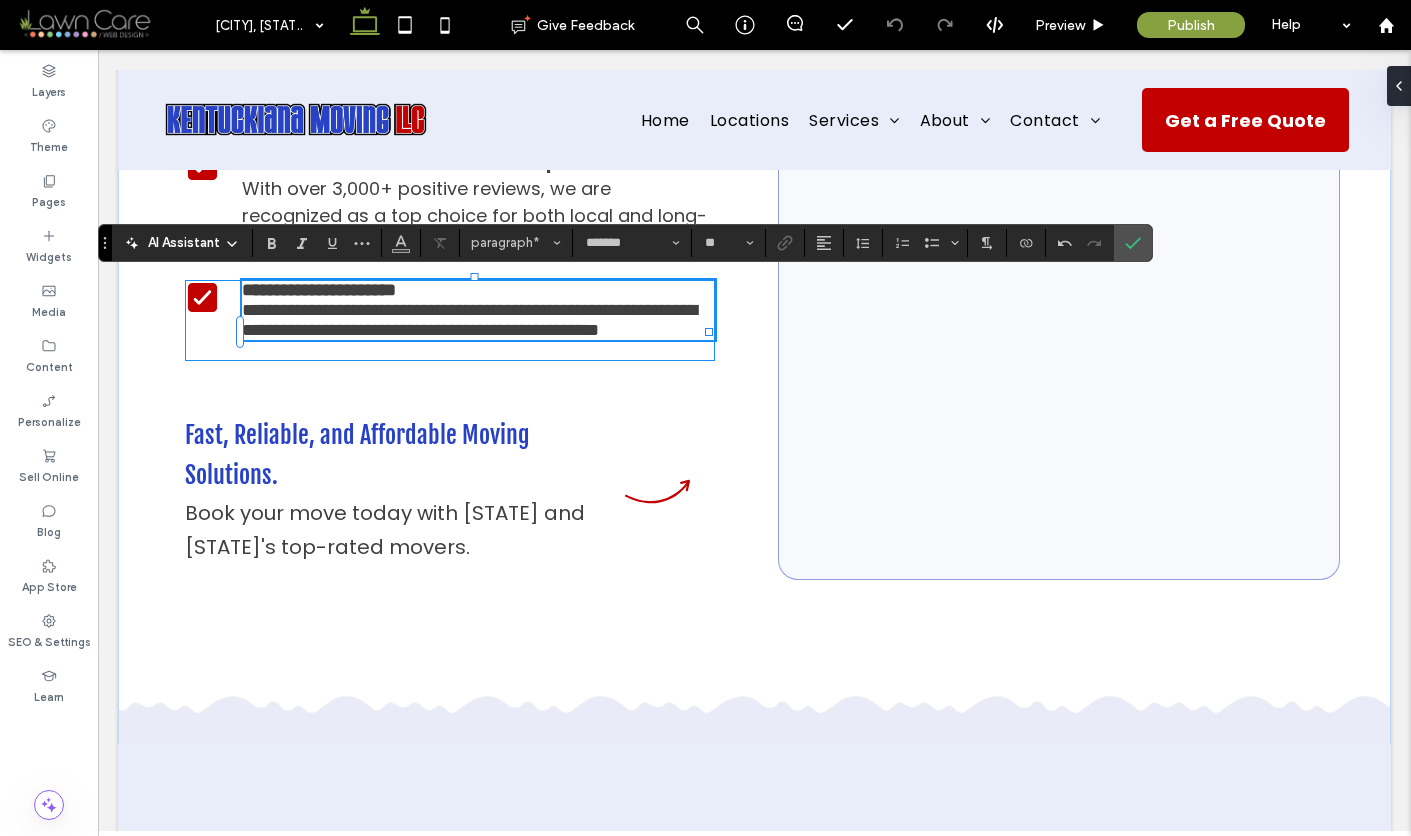 type 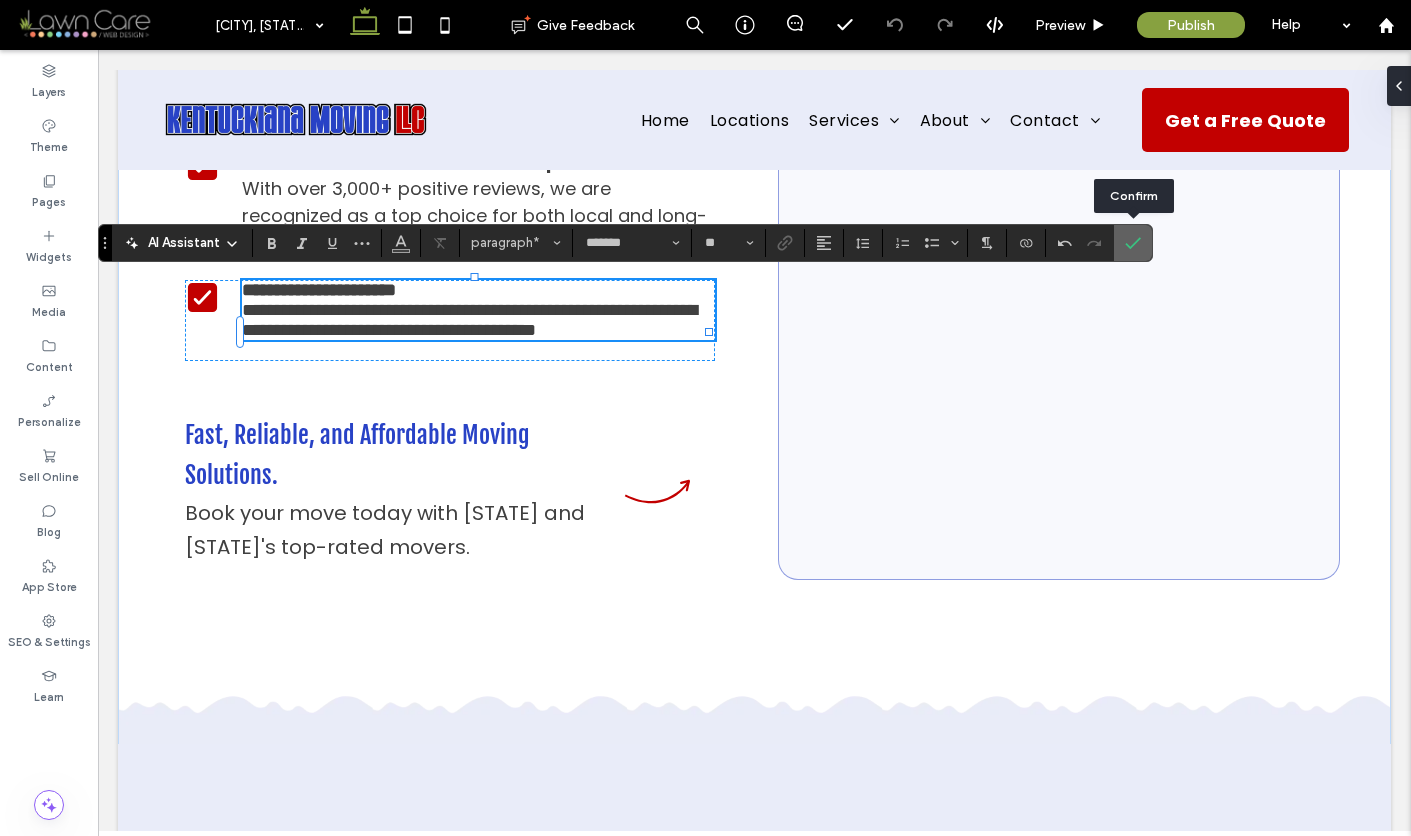 click at bounding box center [1129, 243] 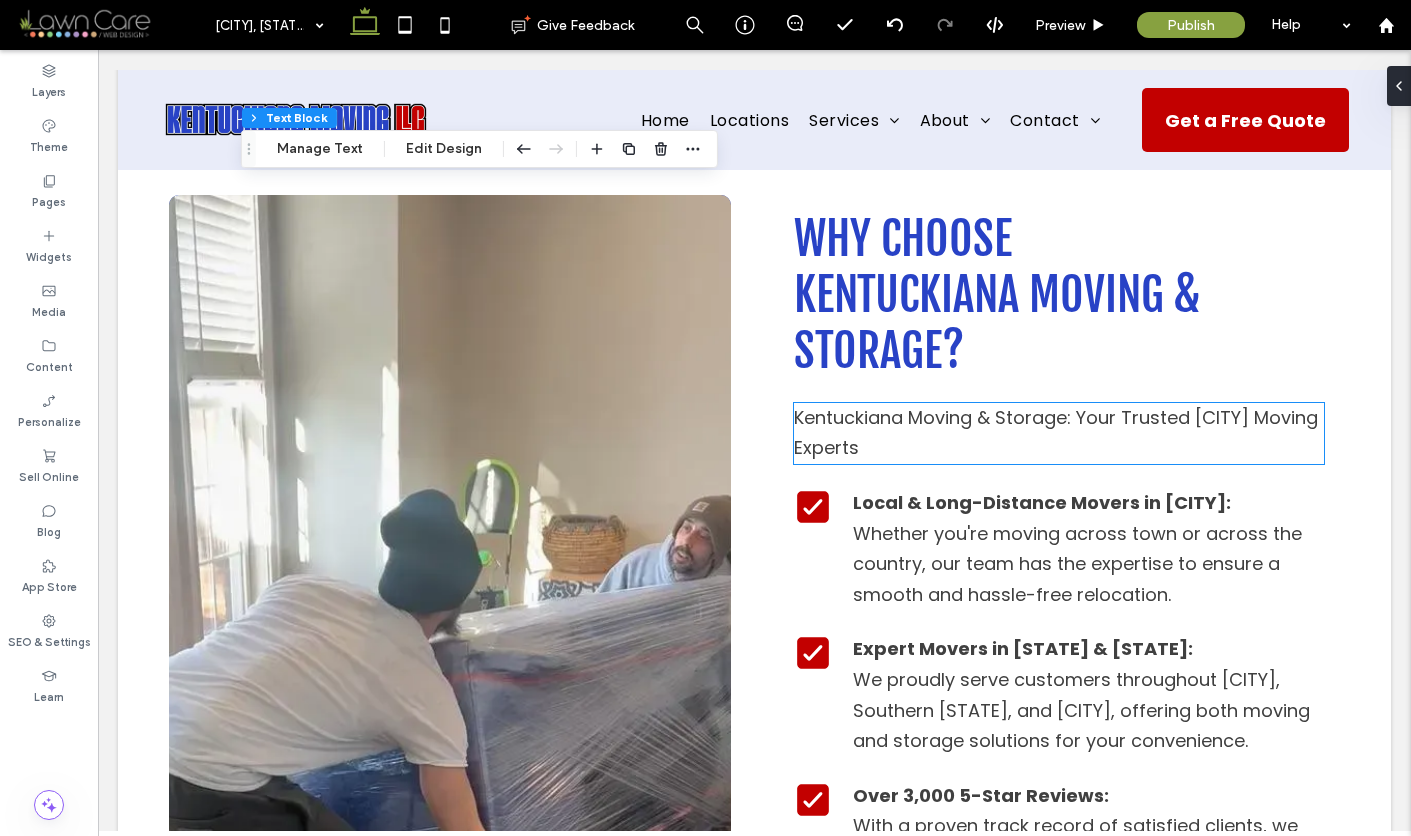 scroll, scrollTop: 7242, scrollLeft: 0, axis: vertical 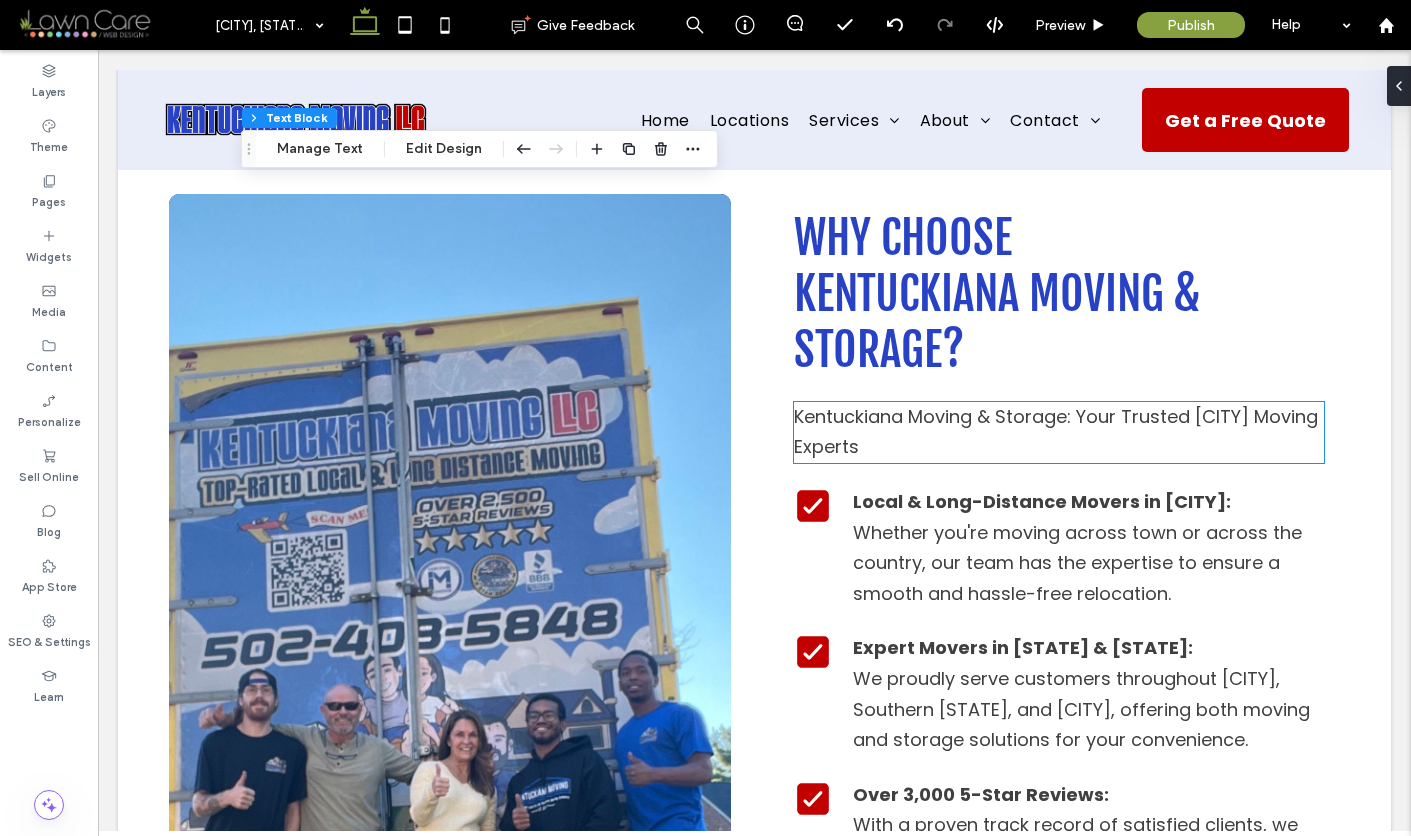 click on "Kentuckiana Moving & Storage: Your Trusted [CITY] Moving Experts" at bounding box center [1056, 432] 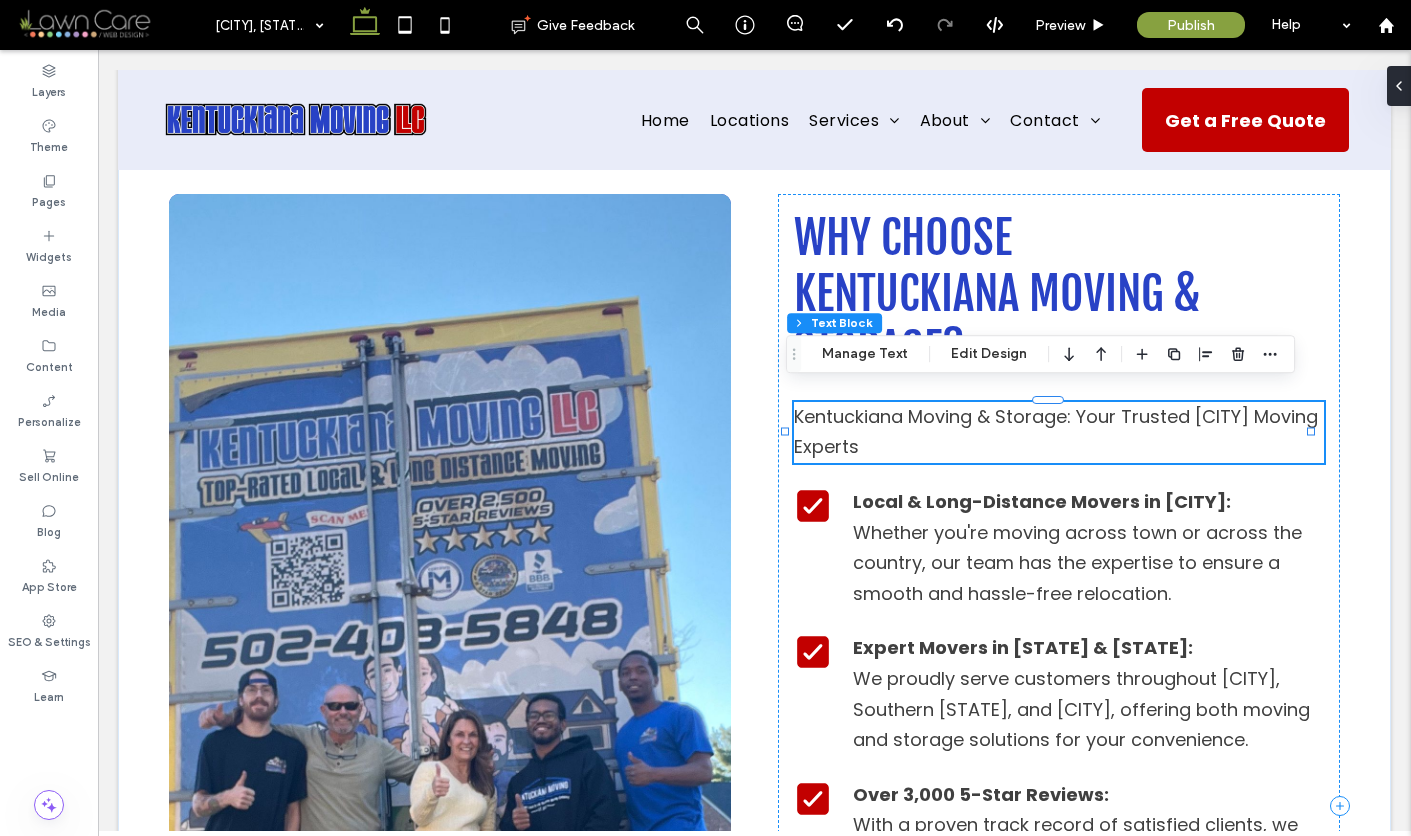 click on "Kentuckiana Moving & Storage: Your Trusted [CITY] Moving Experts" at bounding box center [1056, 432] 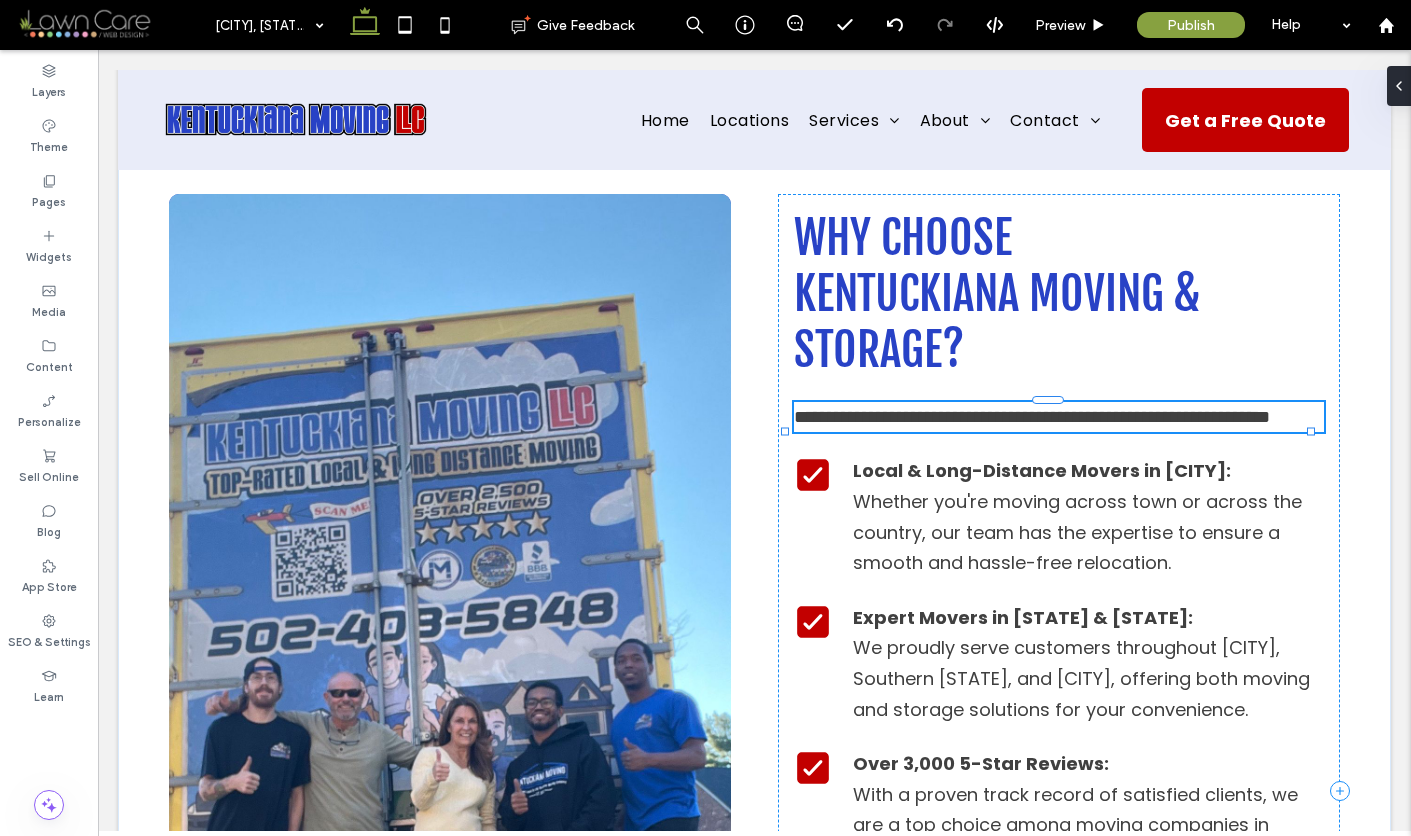 type on "*******" 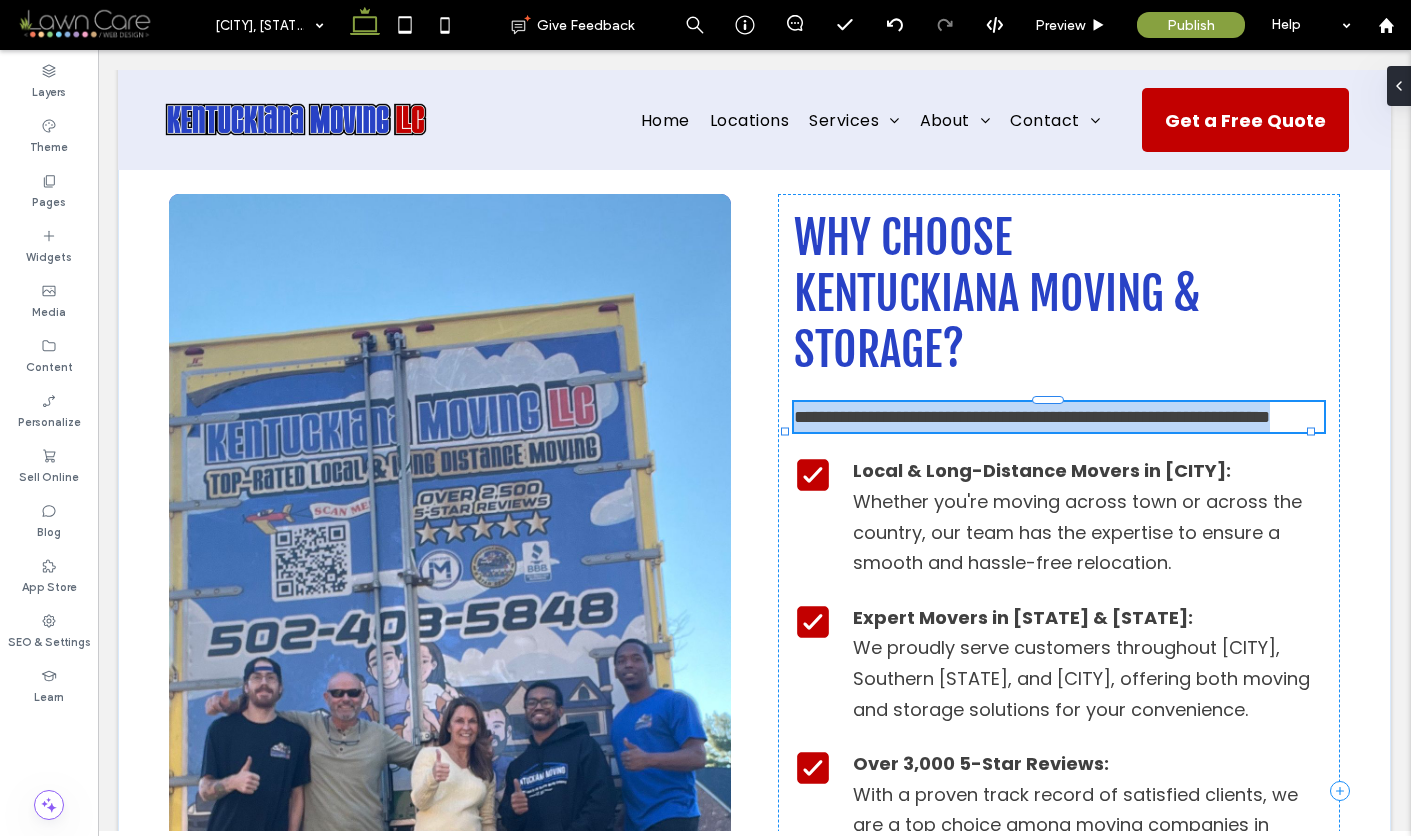 click on "**********" at bounding box center [1032, 417] 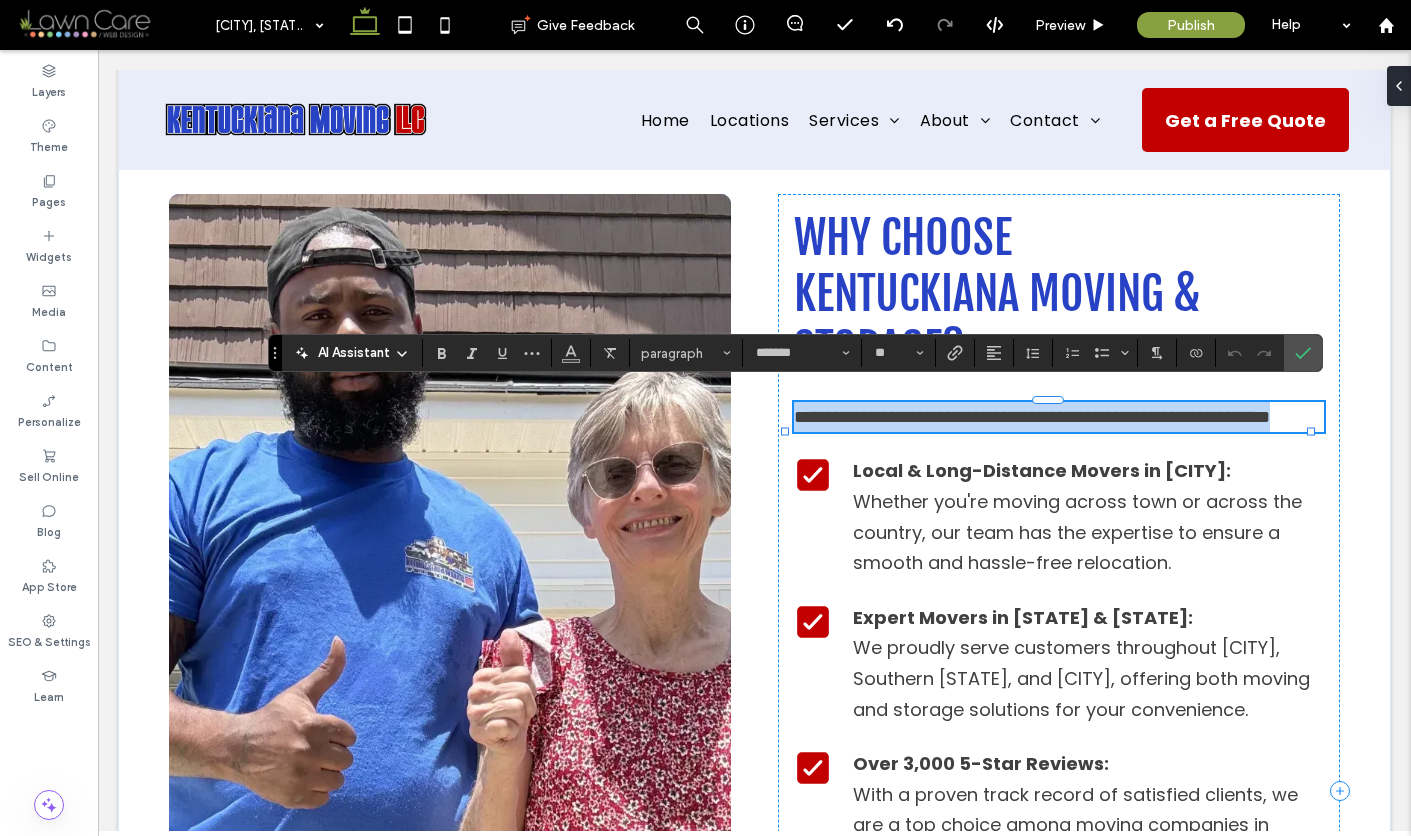 click on "**********" at bounding box center [1032, 417] 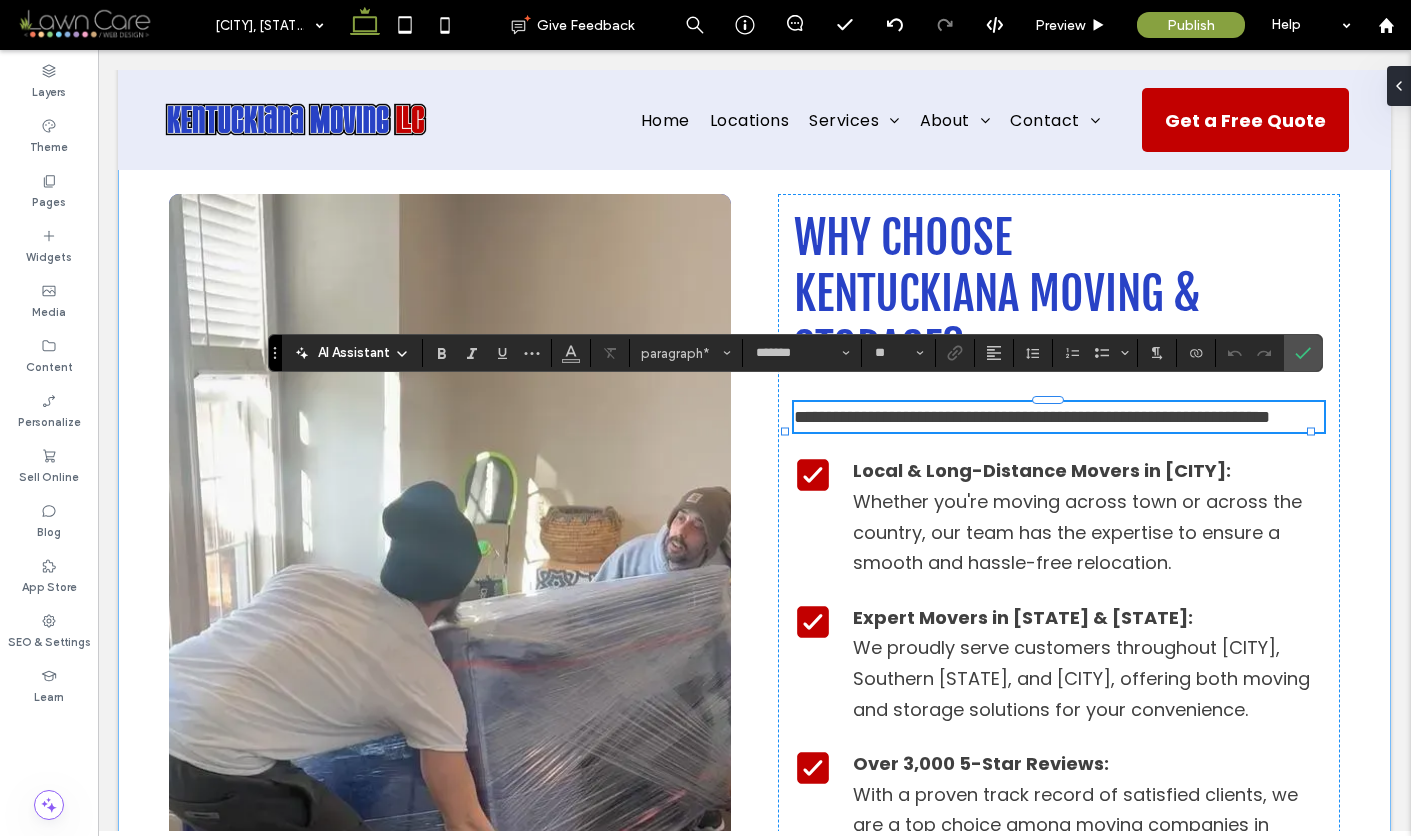 type 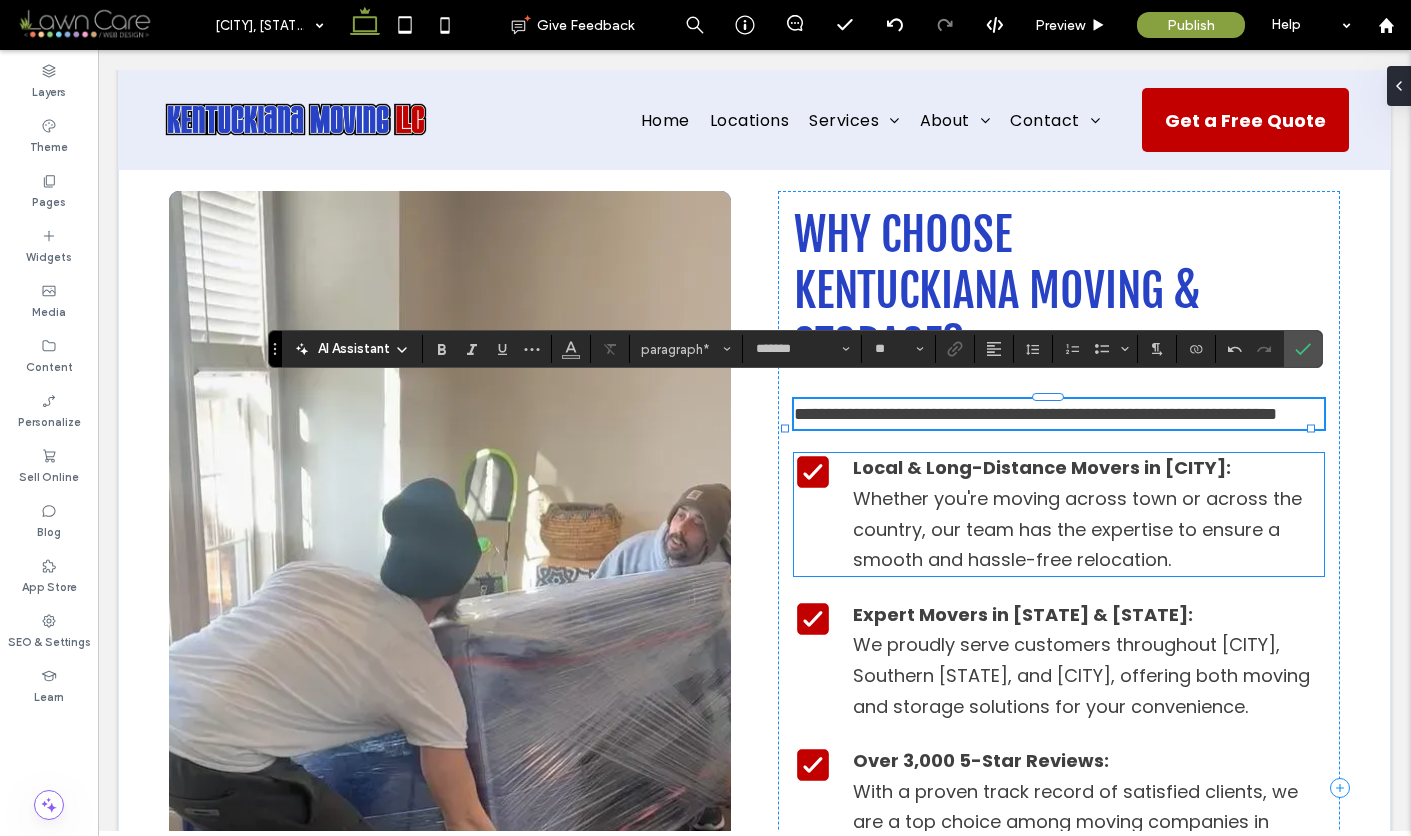scroll, scrollTop: 7246, scrollLeft: 0, axis: vertical 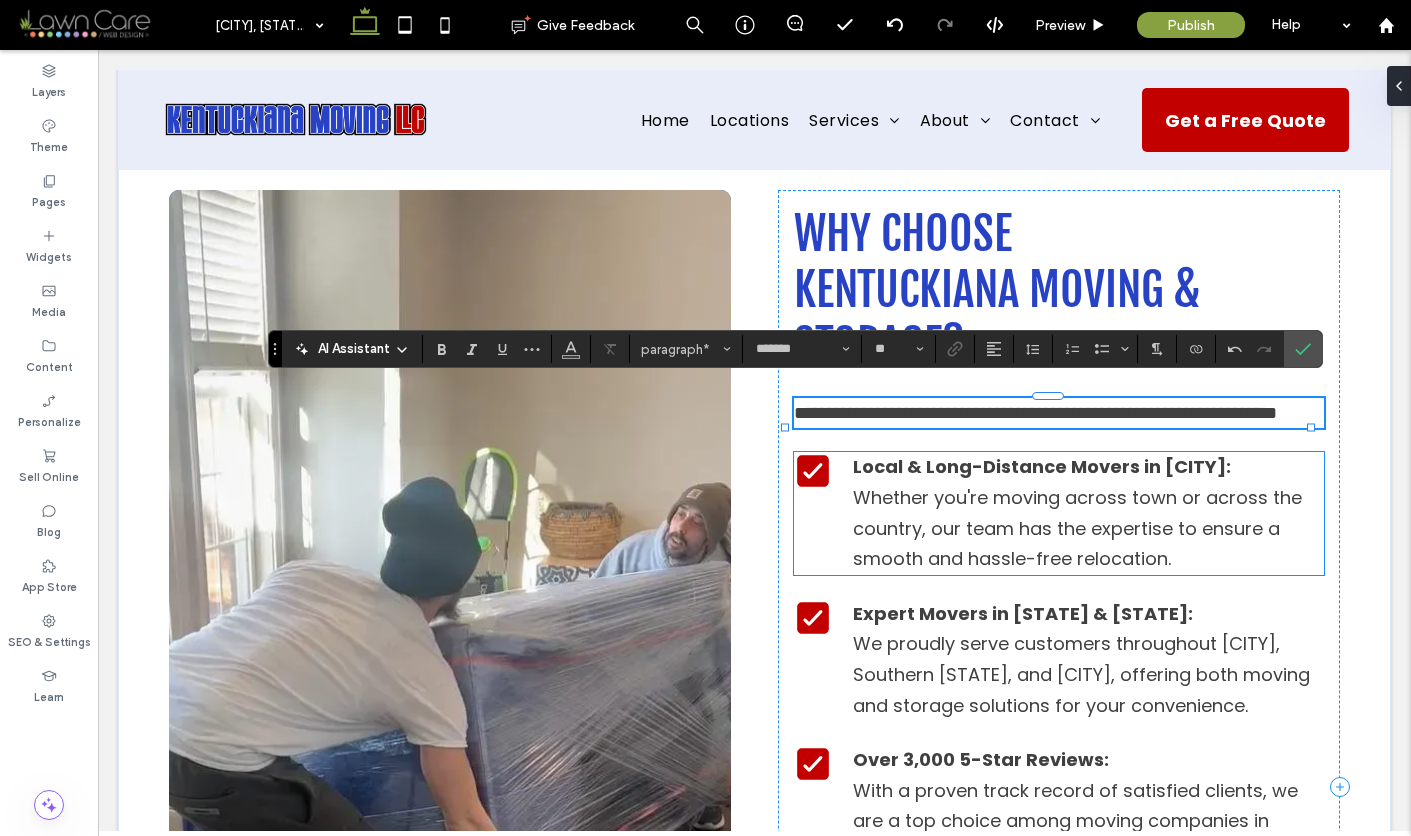 click on "Local & Long-Distance Movers in [CITY]:" at bounding box center [1042, 466] 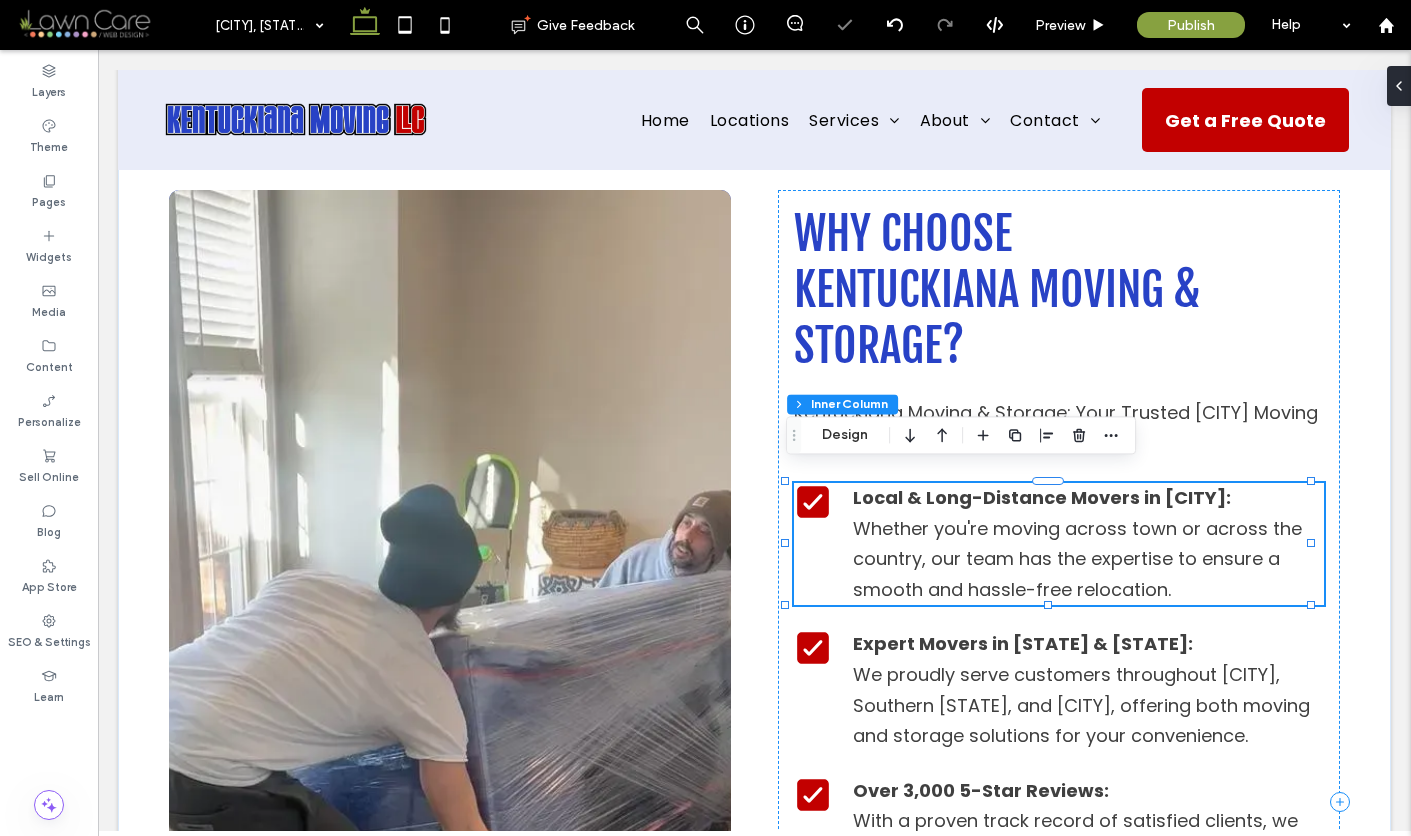 click on "Local & Long-Distance Movers in [CITY]:" at bounding box center [1042, 497] 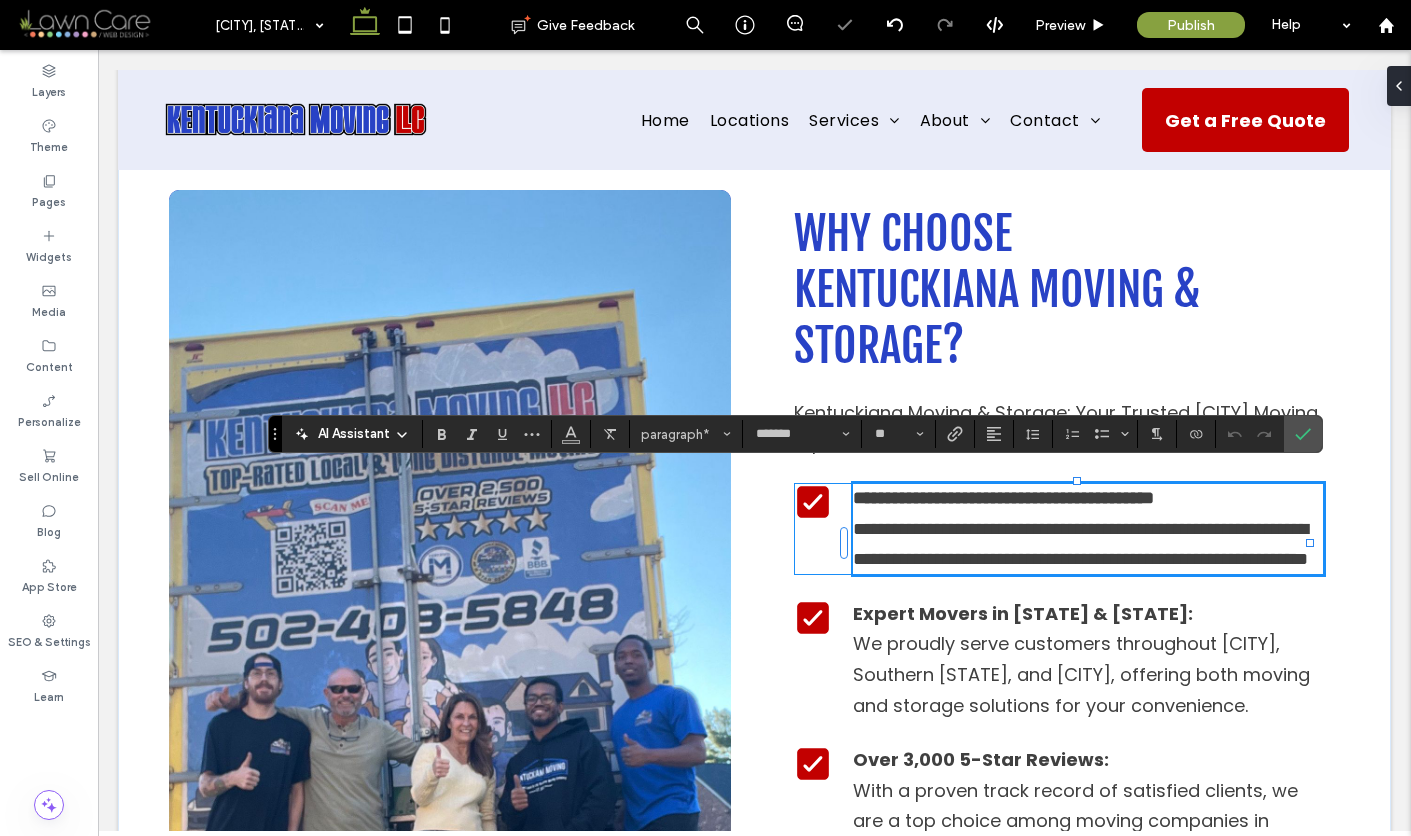 click on "**********" at bounding box center [1003, 498] 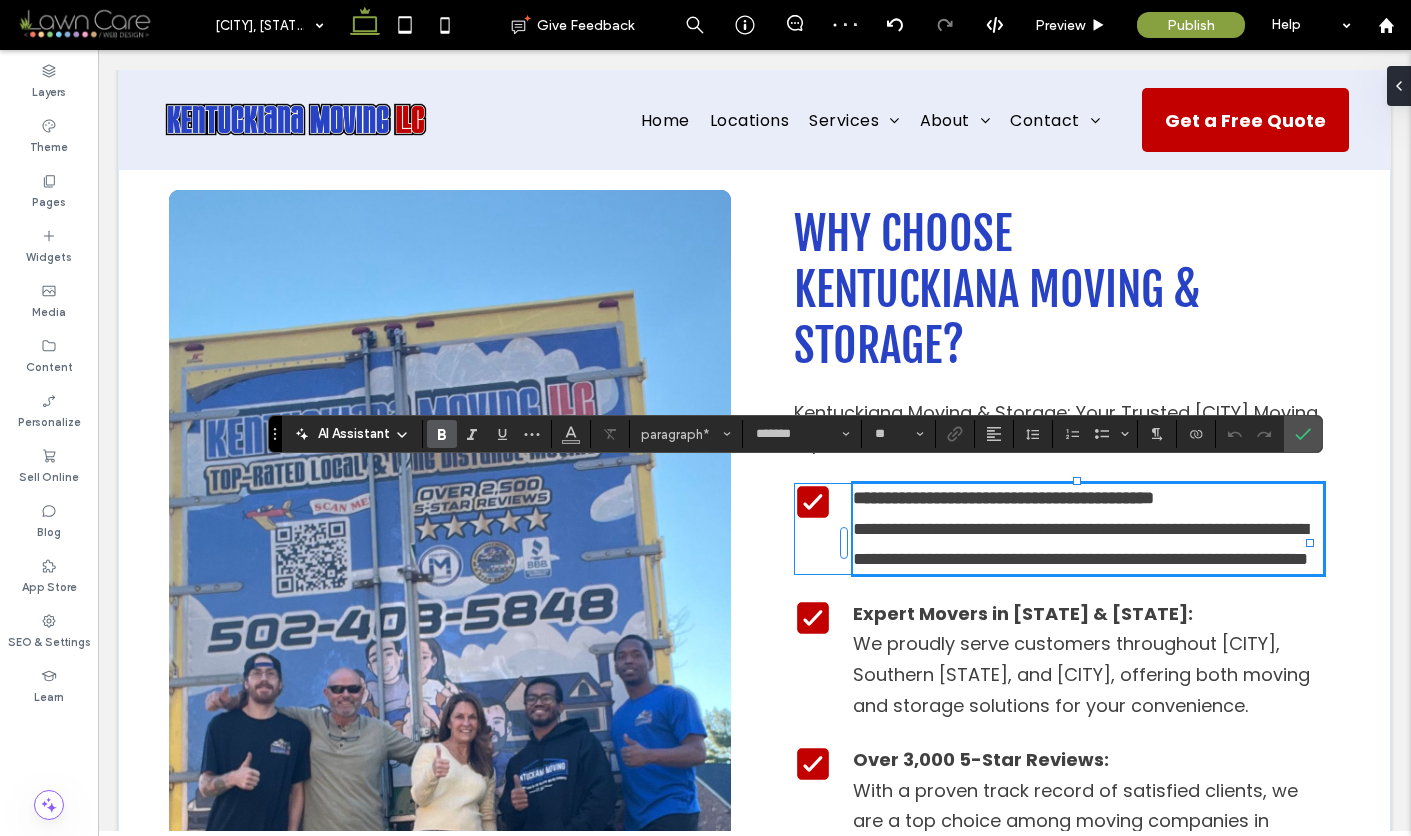type 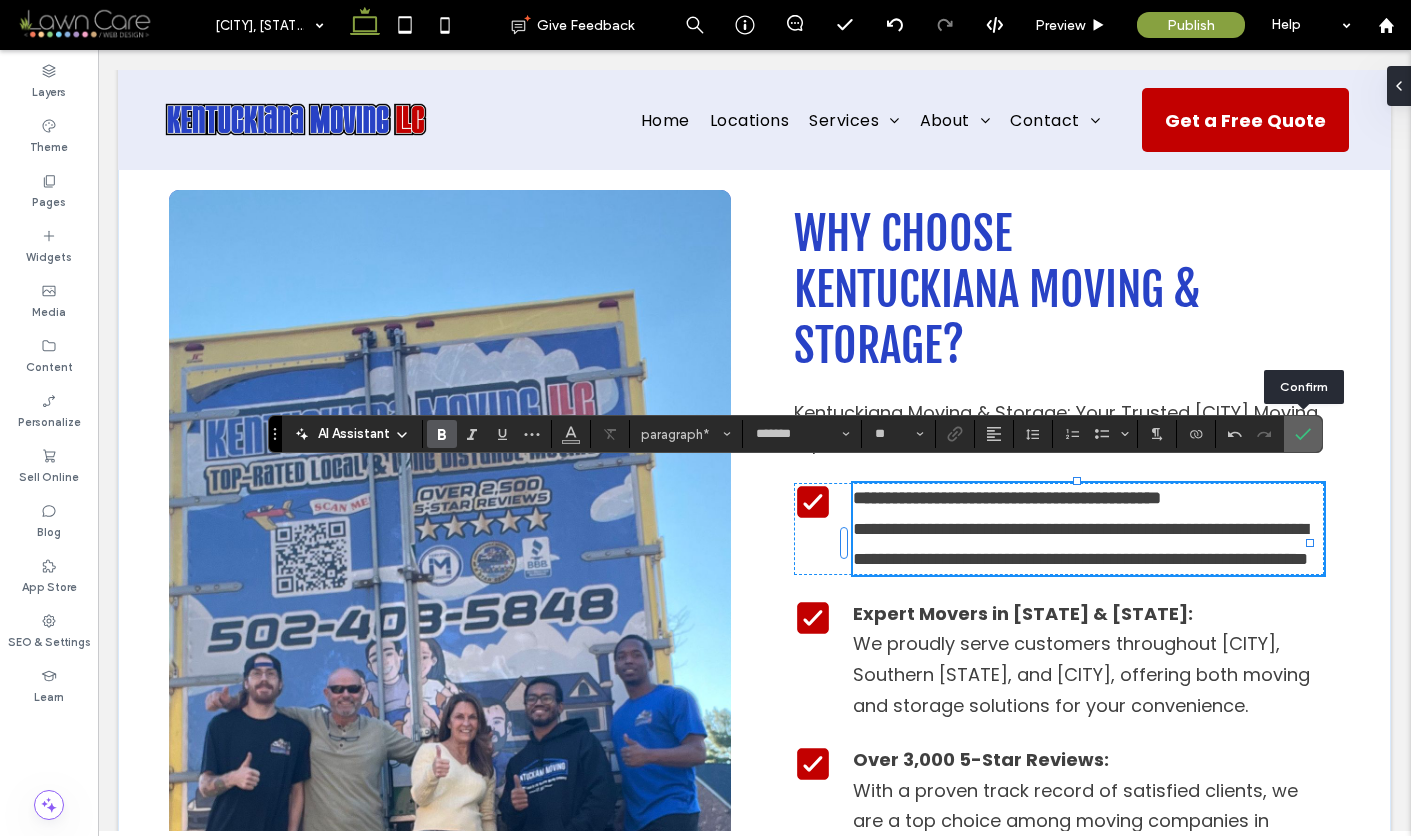 click at bounding box center (1303, 434) 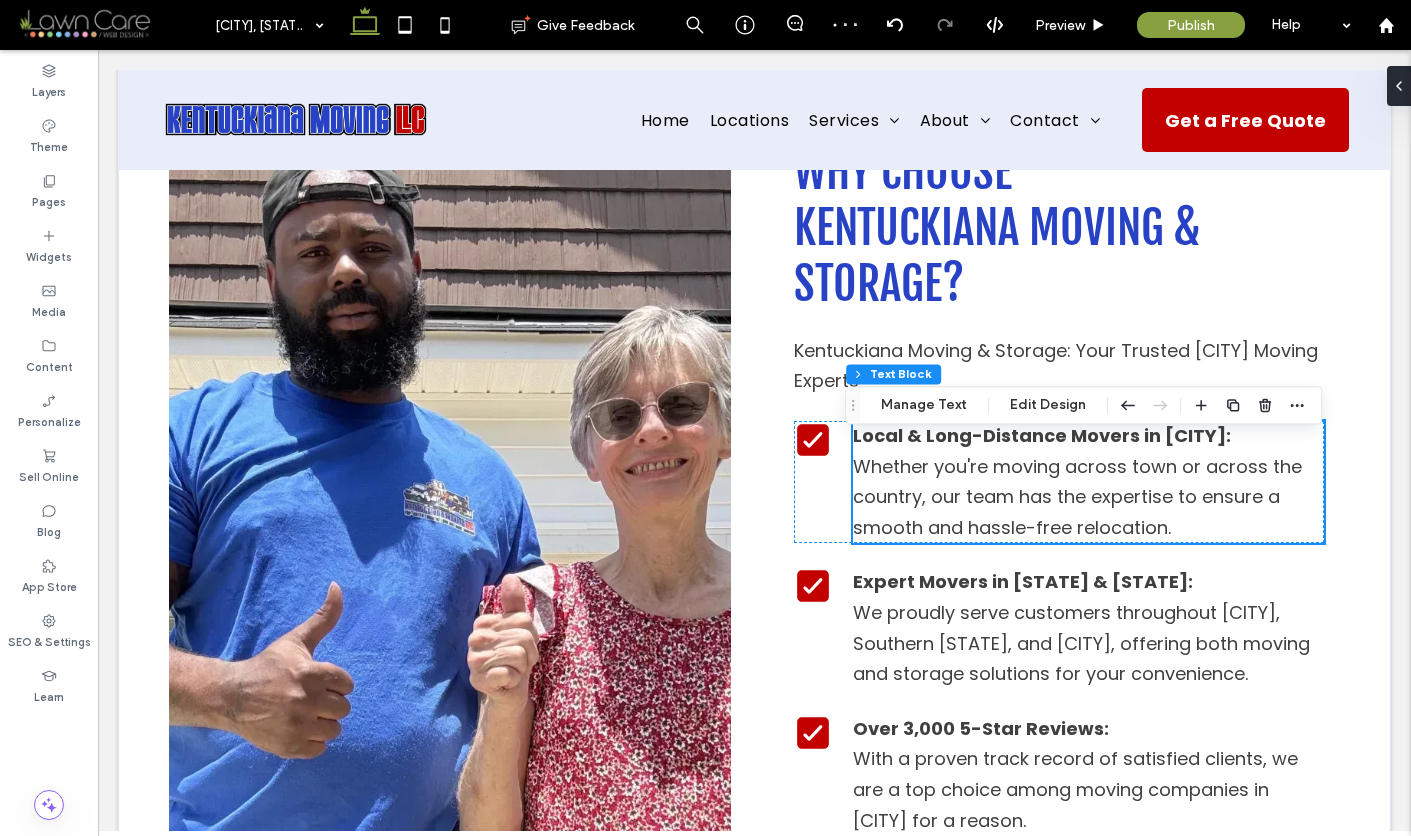 scroll, scrollTop: 7312, scrollLeft: 0, axis: vertical 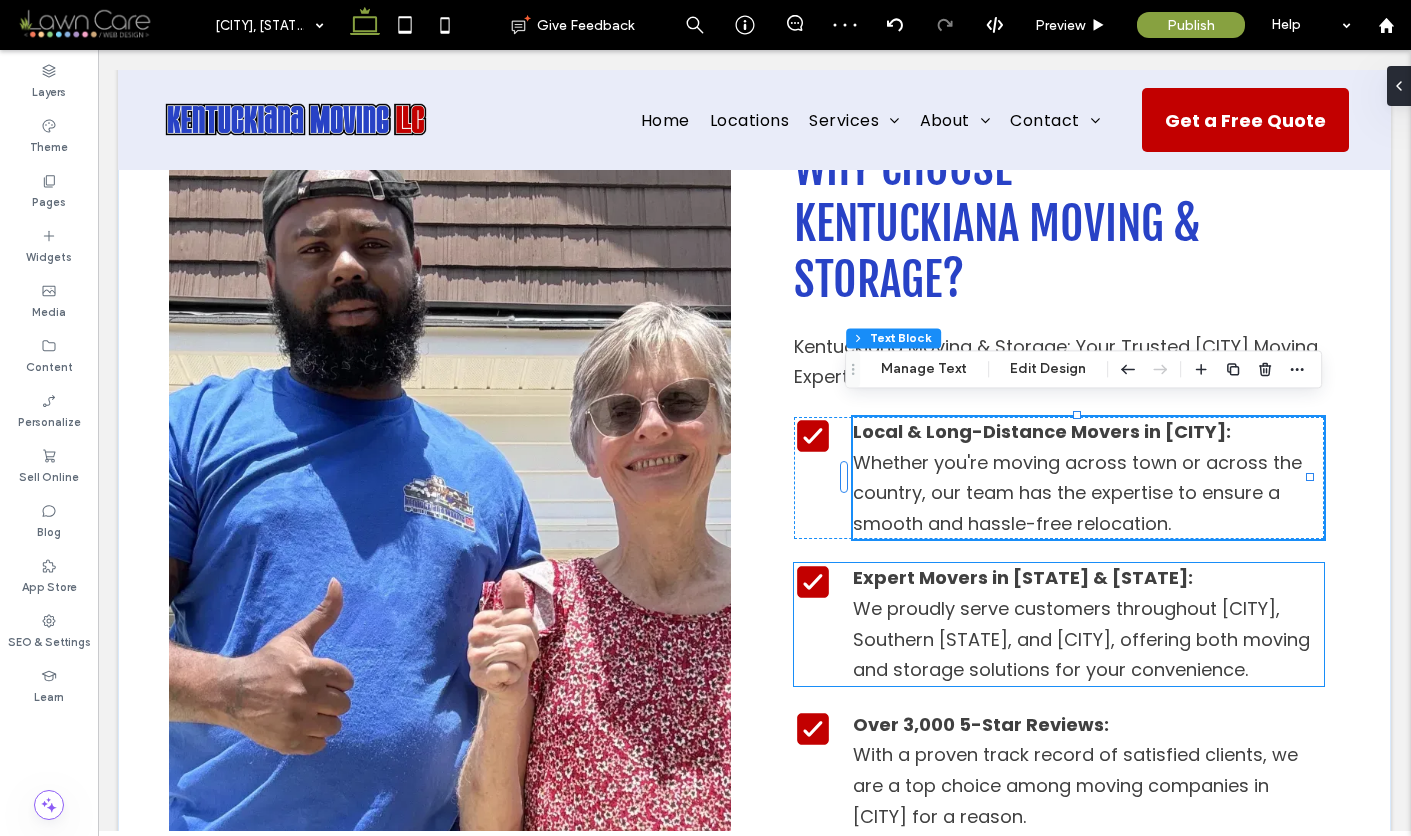click on "We proudly serve customers throughout [CITY], Southern [STATE], and [CITY], offering both moving and storage solutions for your convenience." at bounding box center [1081, 639] 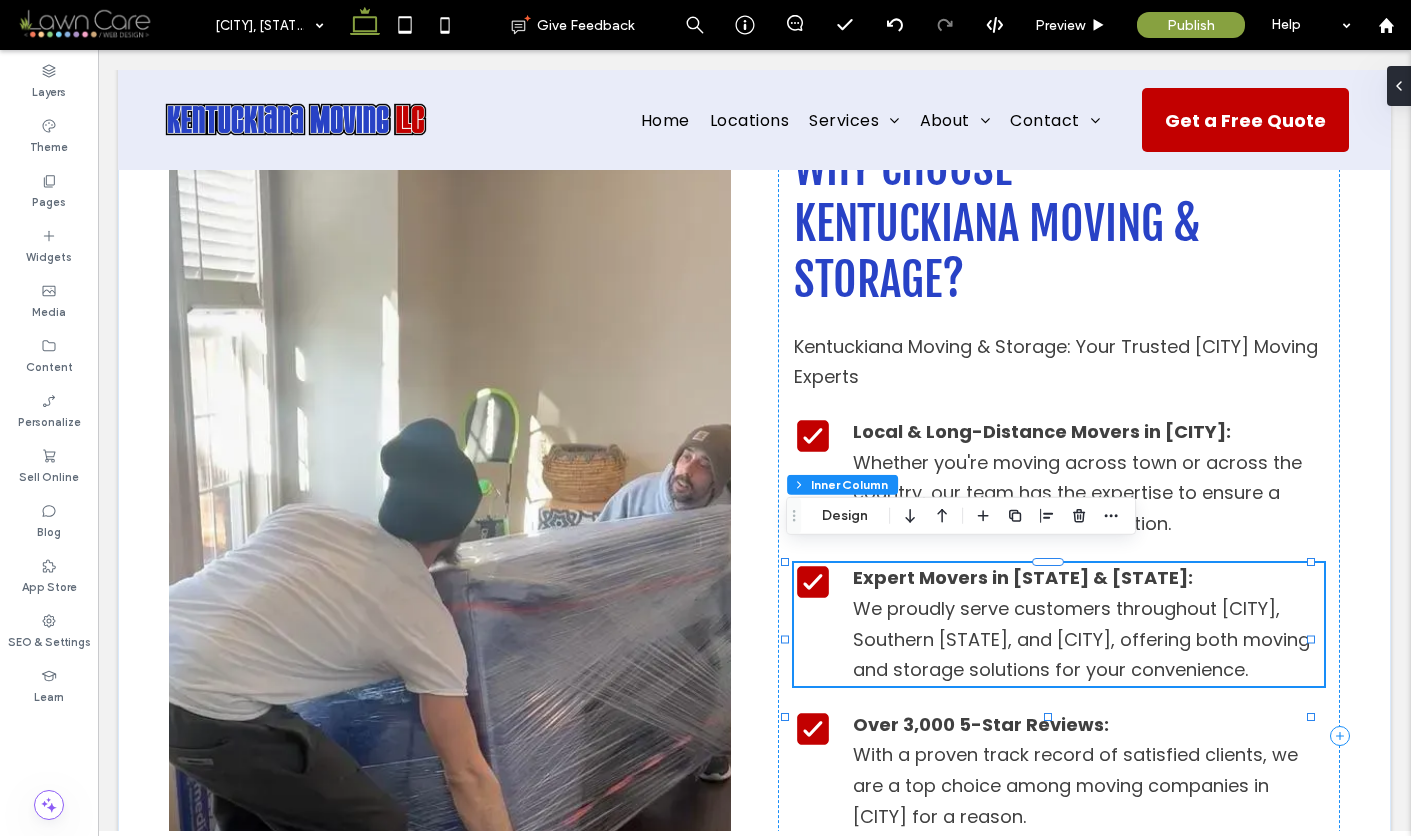 click on "We proudly serve customers throughout [CITY], Southern [STATE], and [CITY], offering both moving and storage solutions for your convenience." at bounding box center [1081, 639] 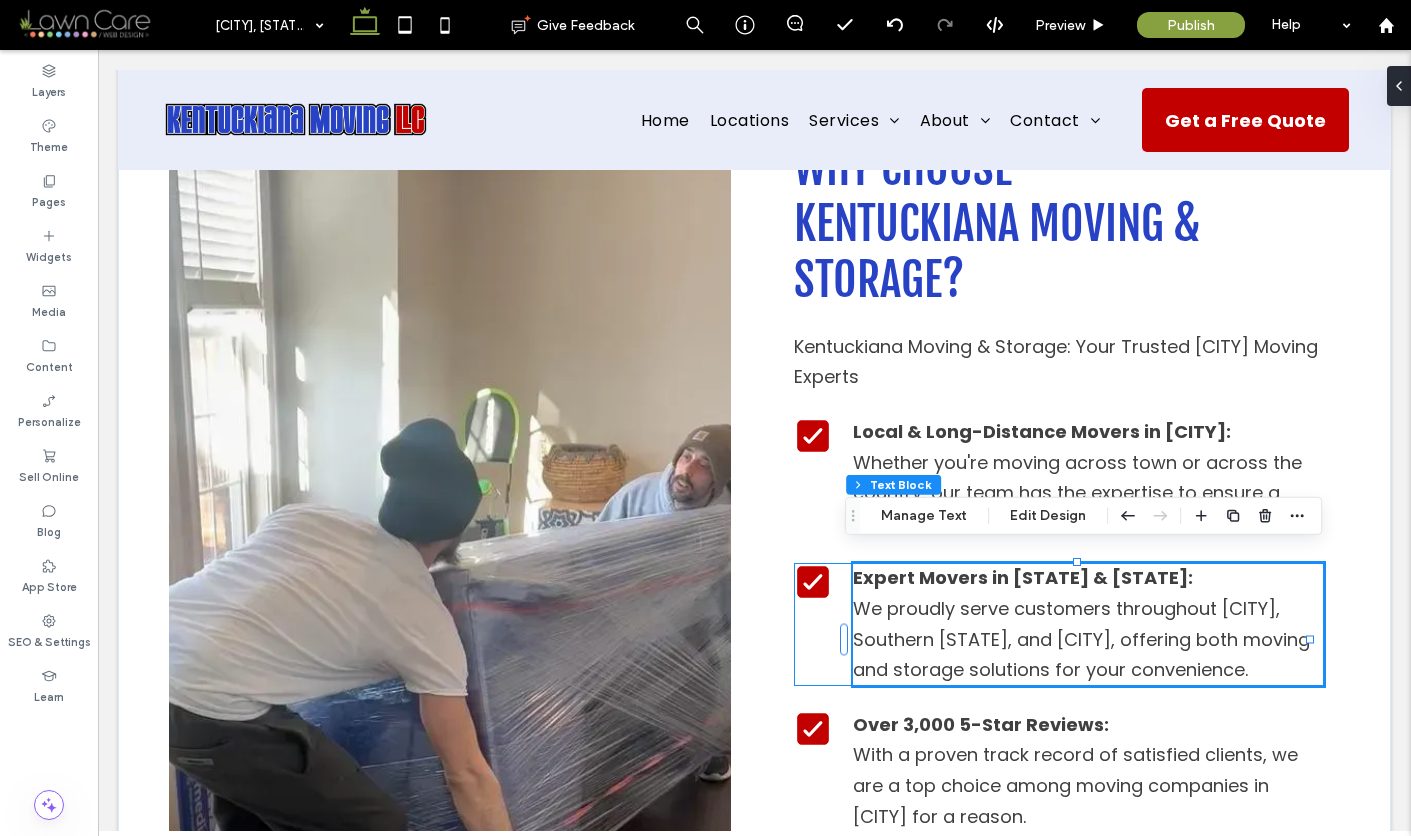 click on "We proudly serve customers throughout [CITY], Southern [STATE], and [CITY], offering both moving and storage solutions for your convenience." at bounding box center [1081, 639] 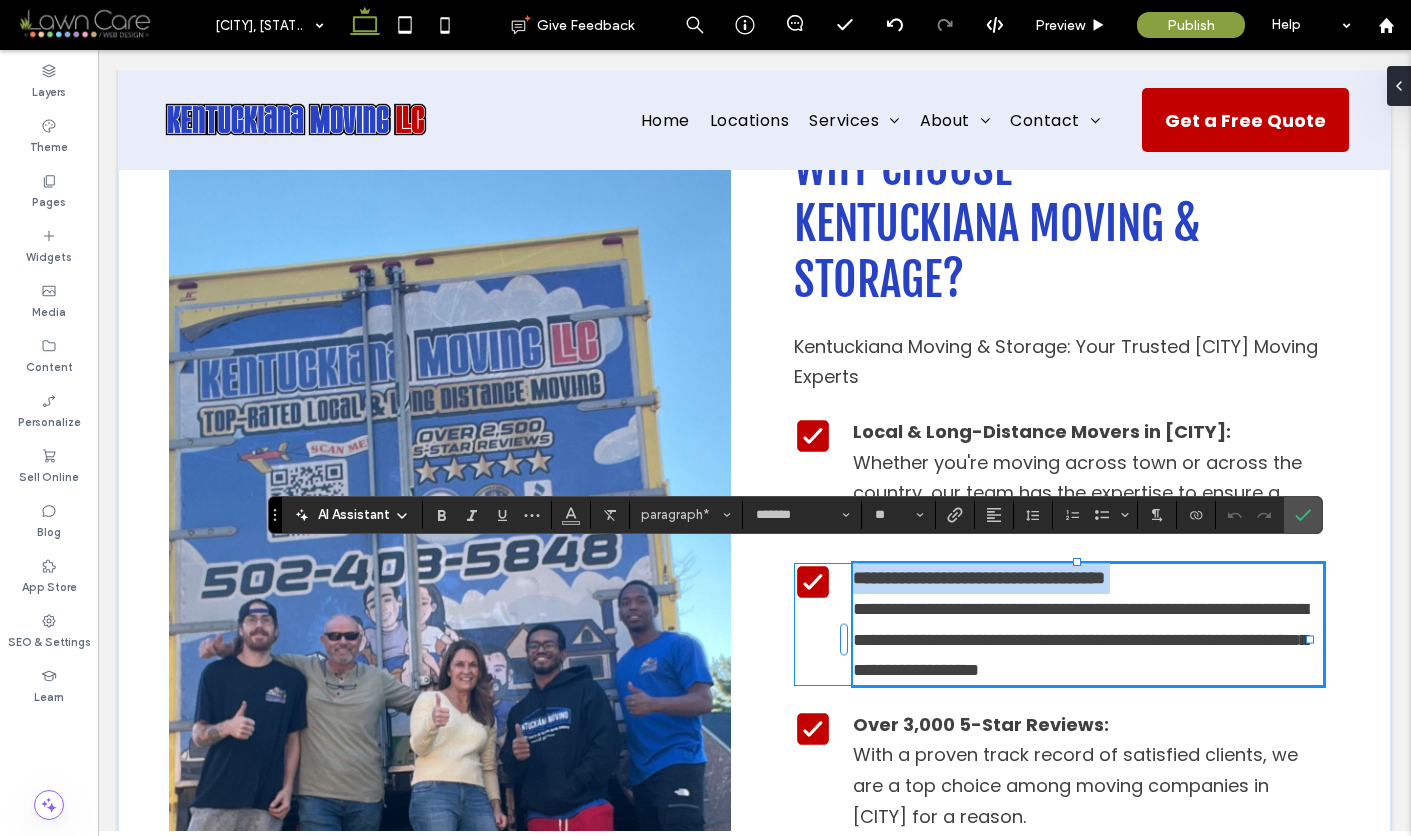 click on "**********" at bounding box center (1080, 639) 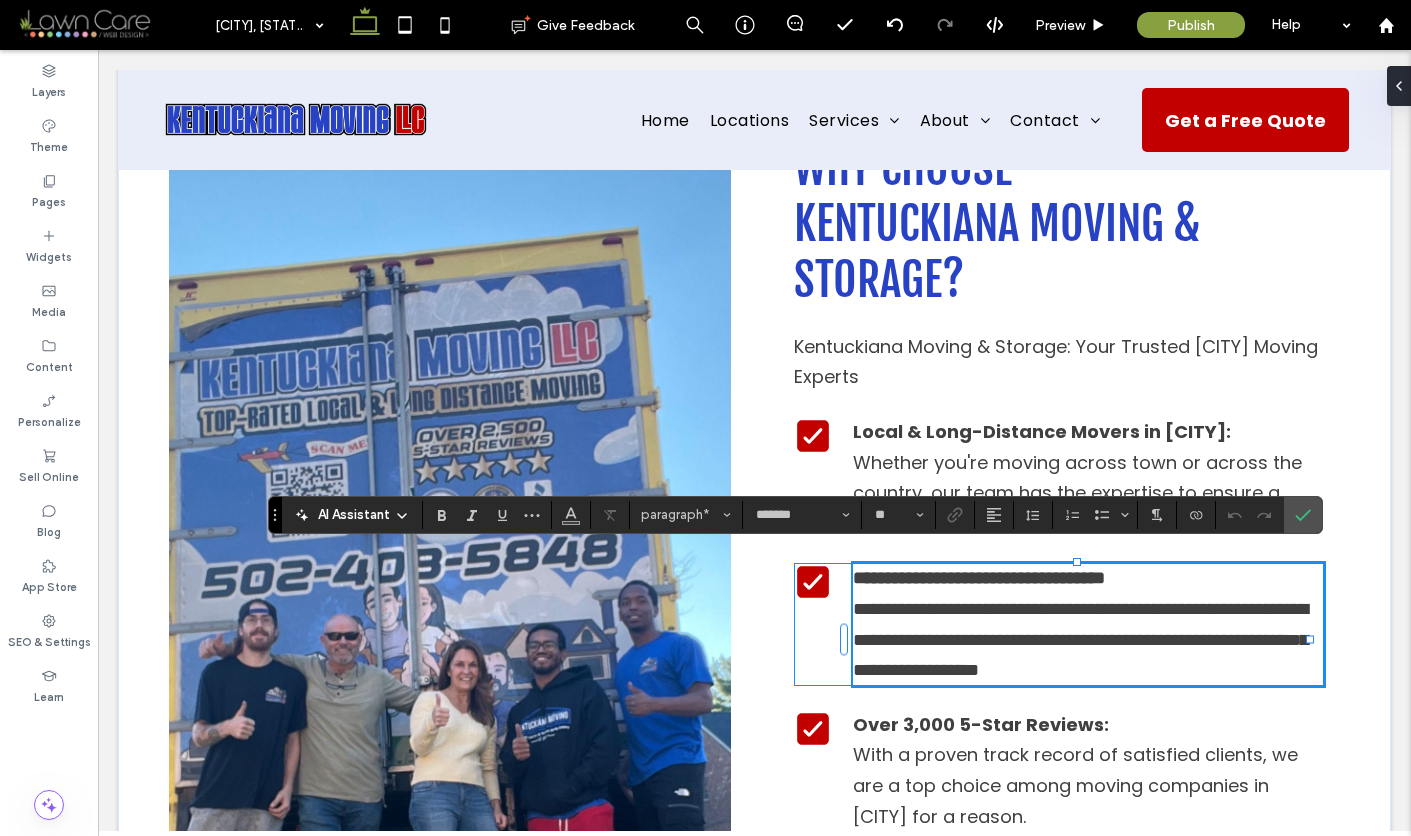 type 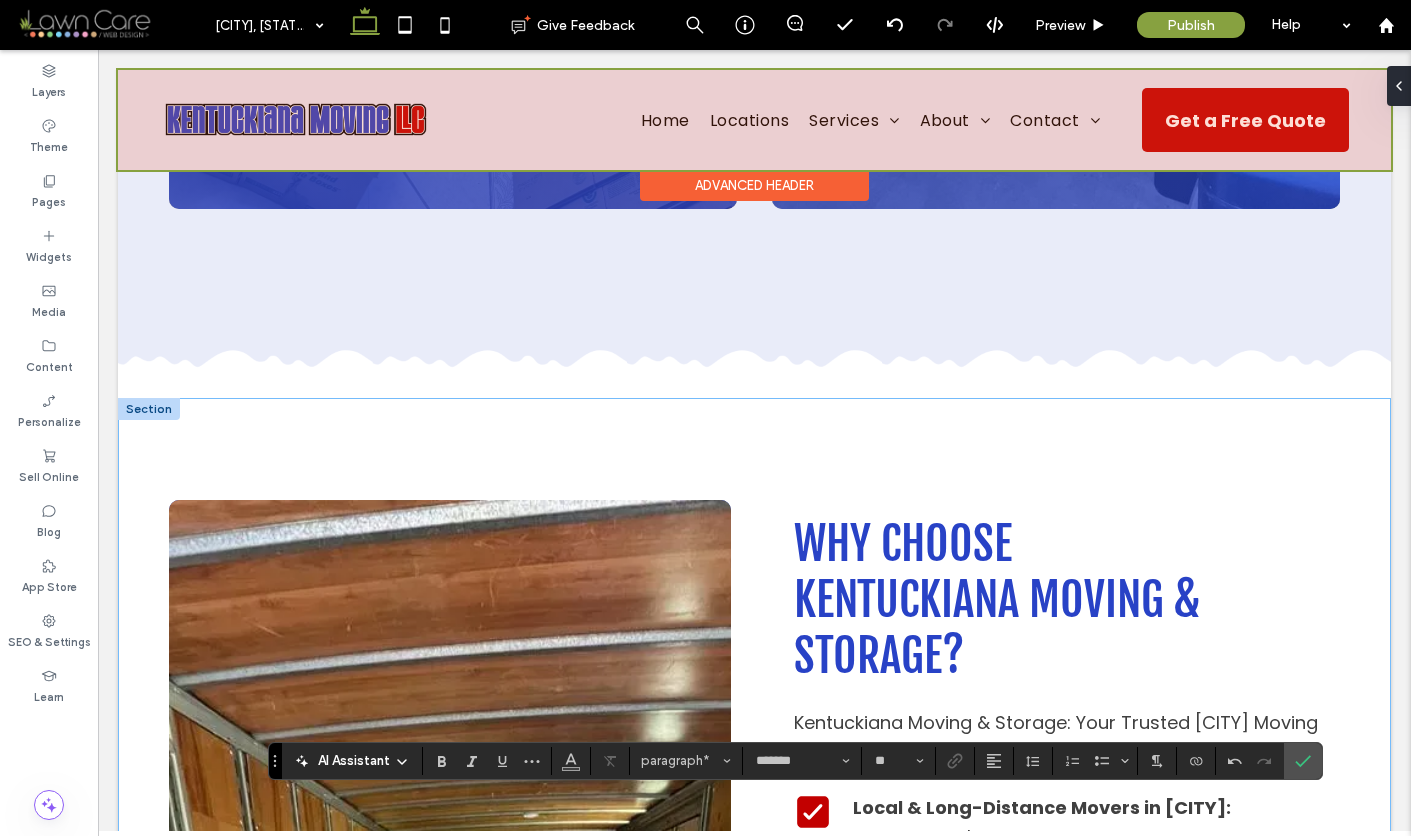 scroll, scrollTop: 6929, scrollLeft: 0, axis: vertical 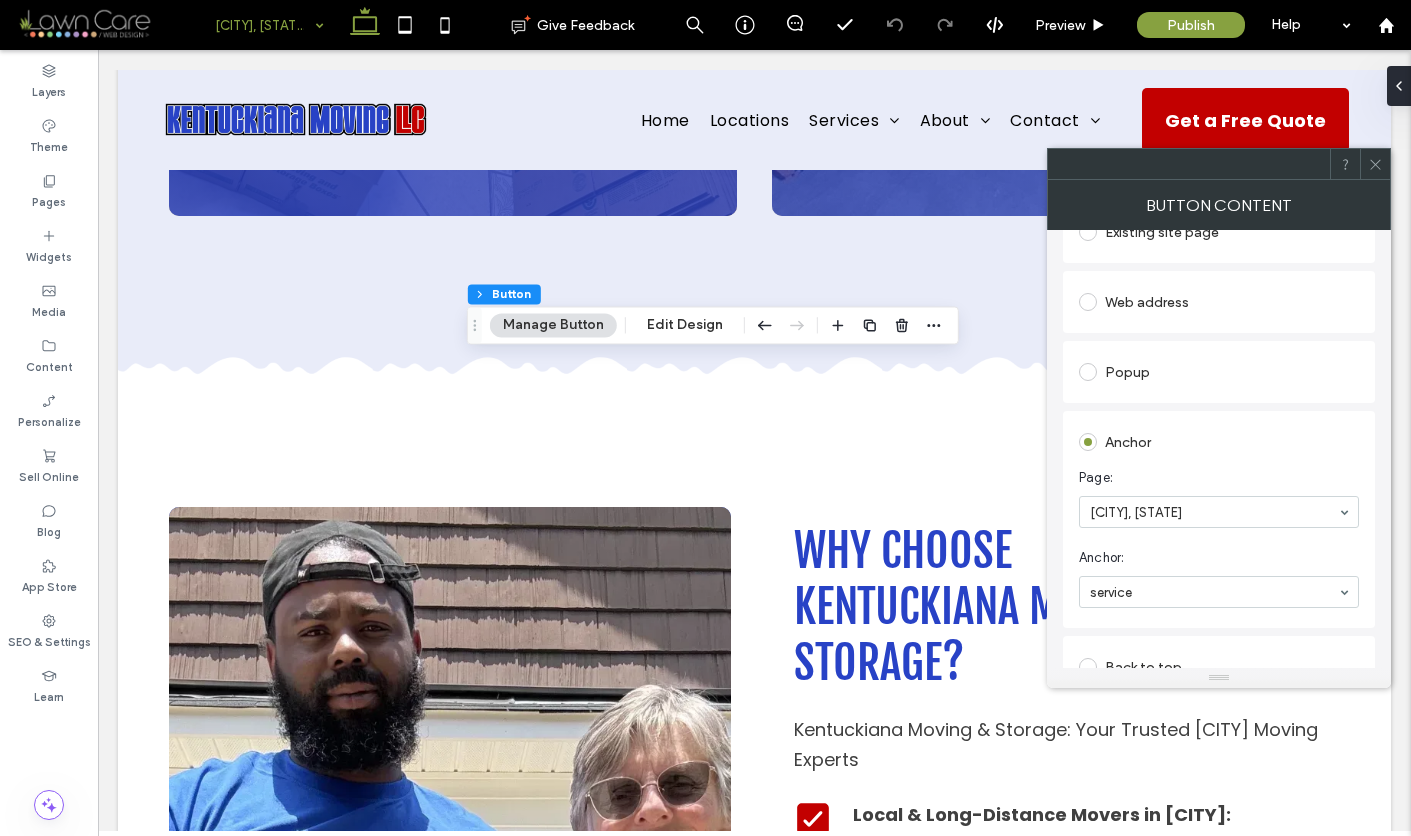 click 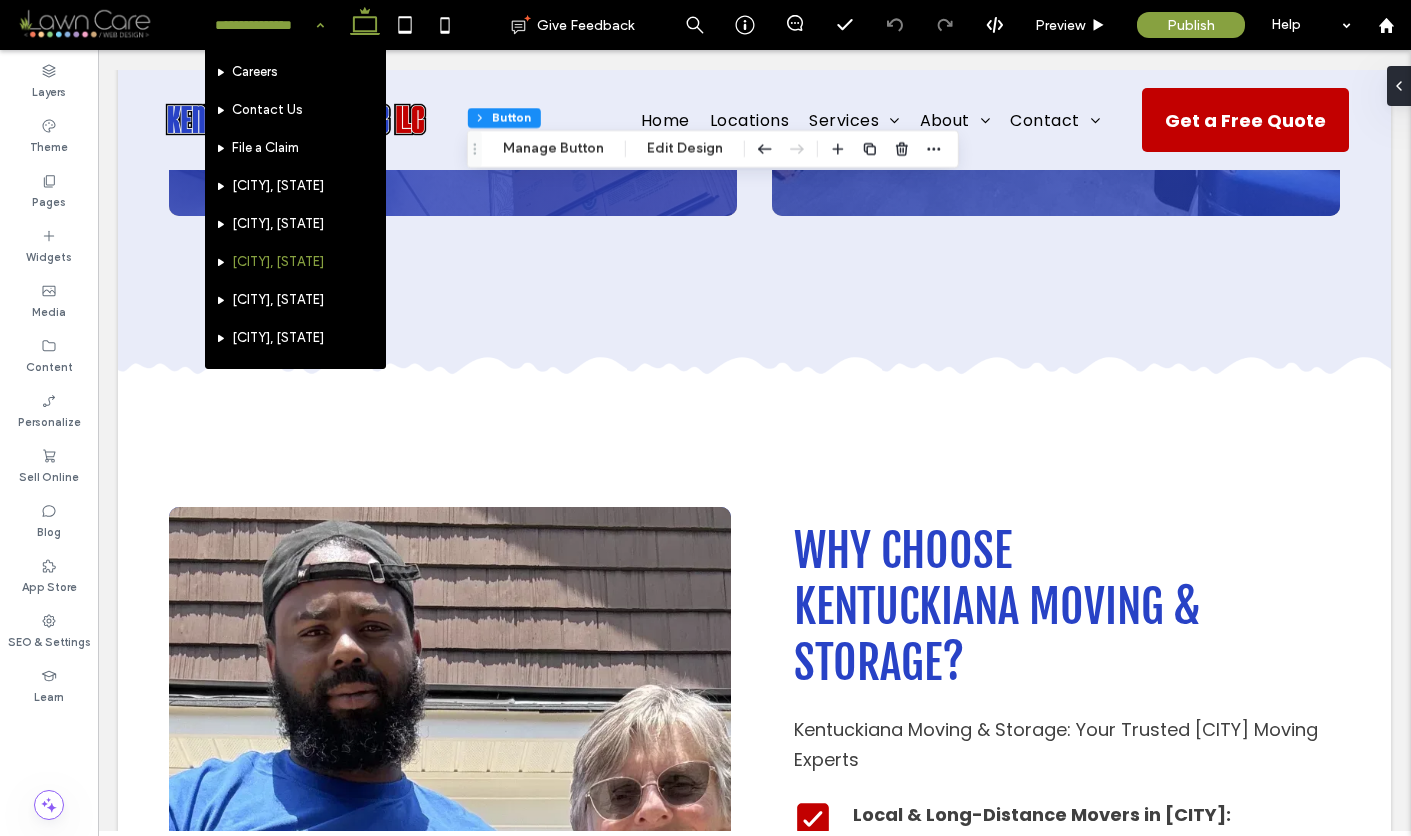 scroll, scrollTop: 565, scrollLeft: 0, axis: vertical 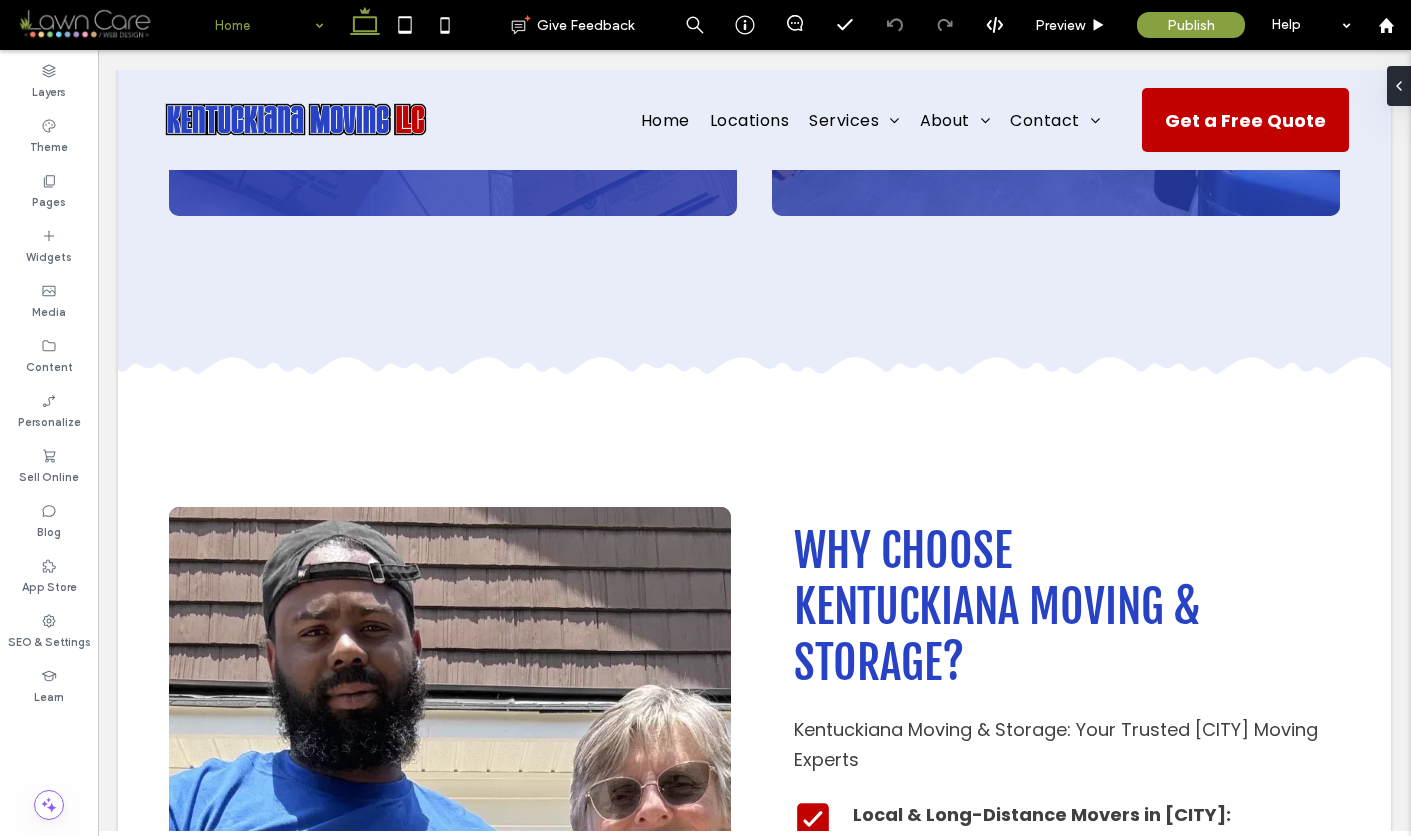 click at bounding box center (264, 25) 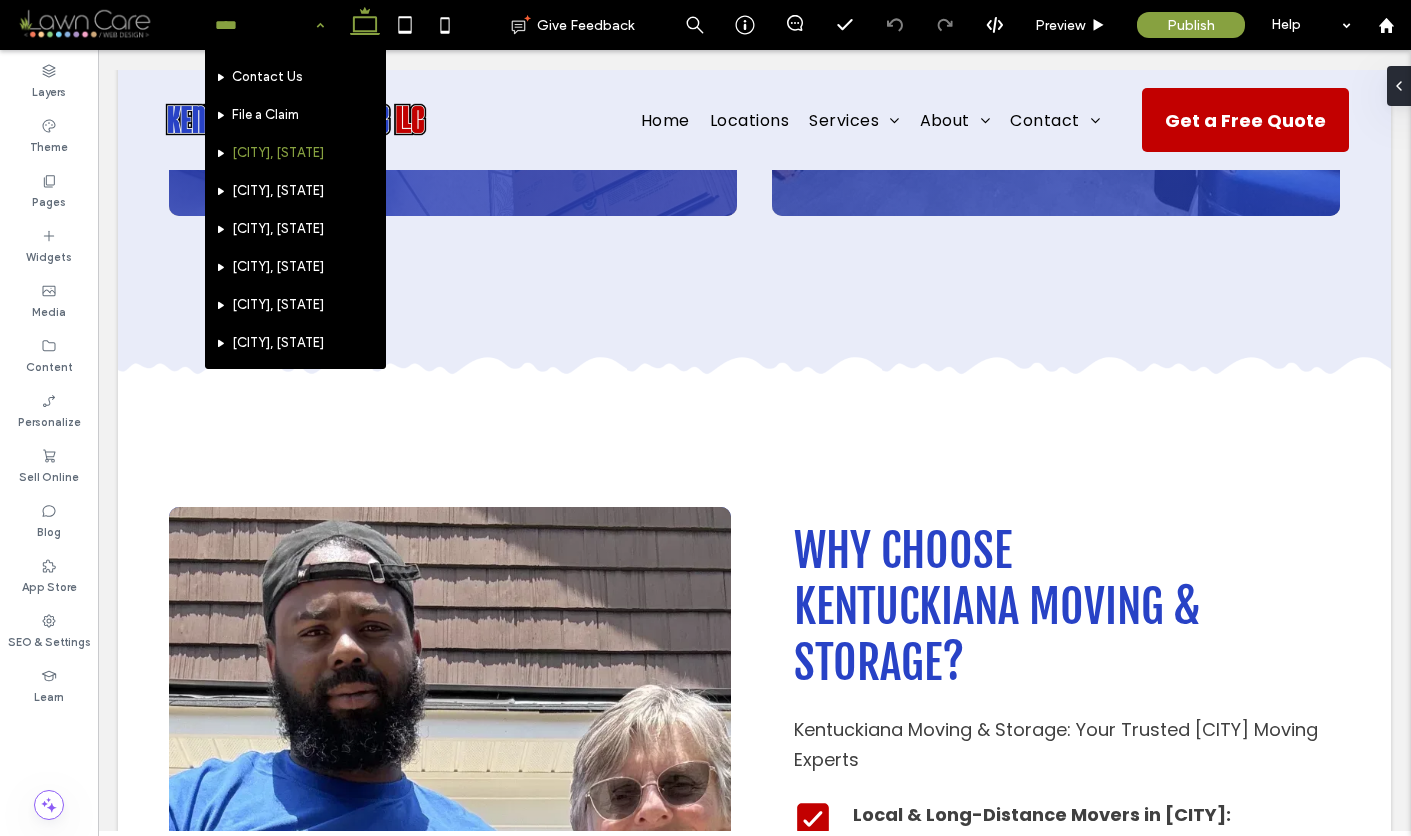 scroll, scrollTop: 525, scrollLeft: 0, axis: vertical 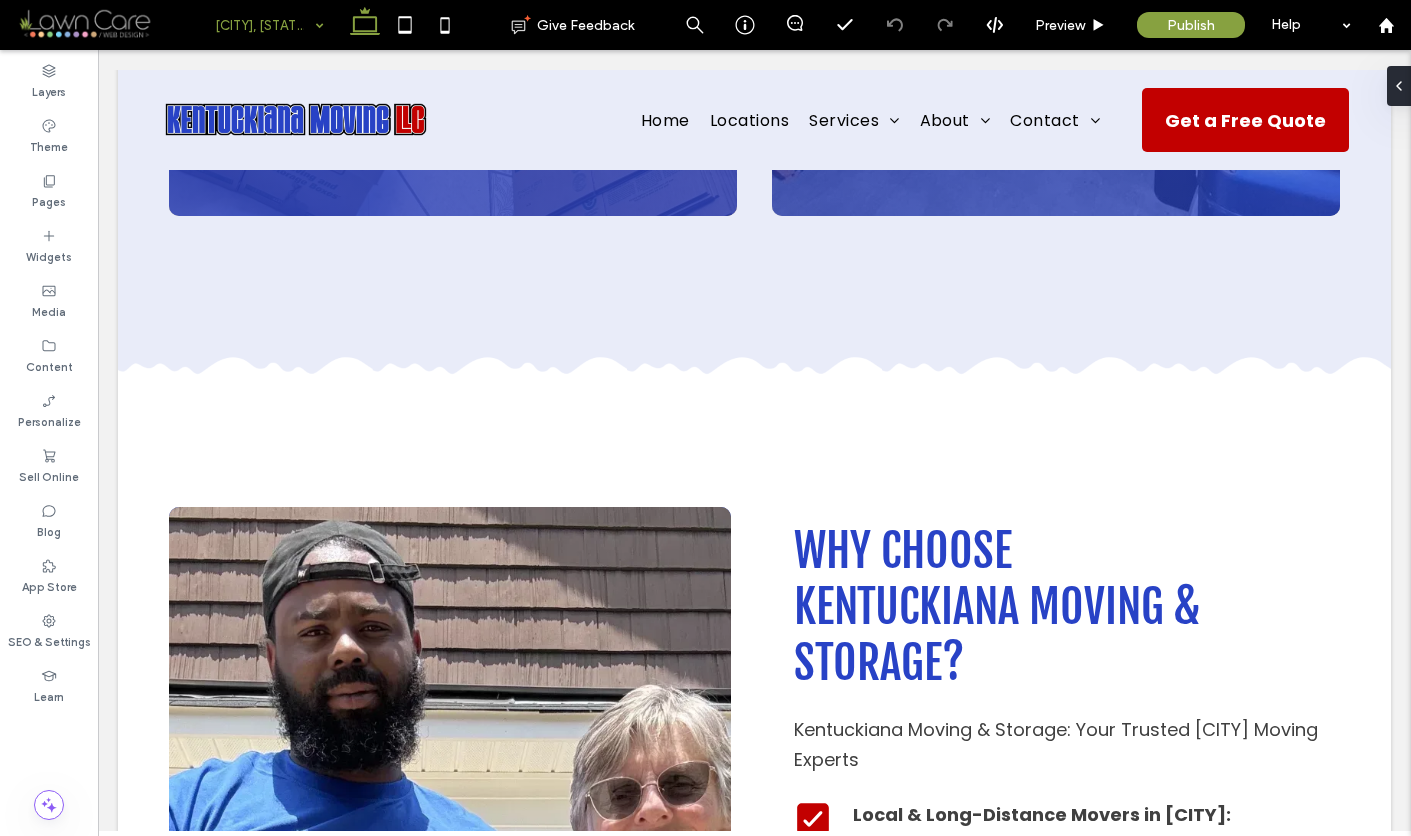click at bounding box center [264, 25] 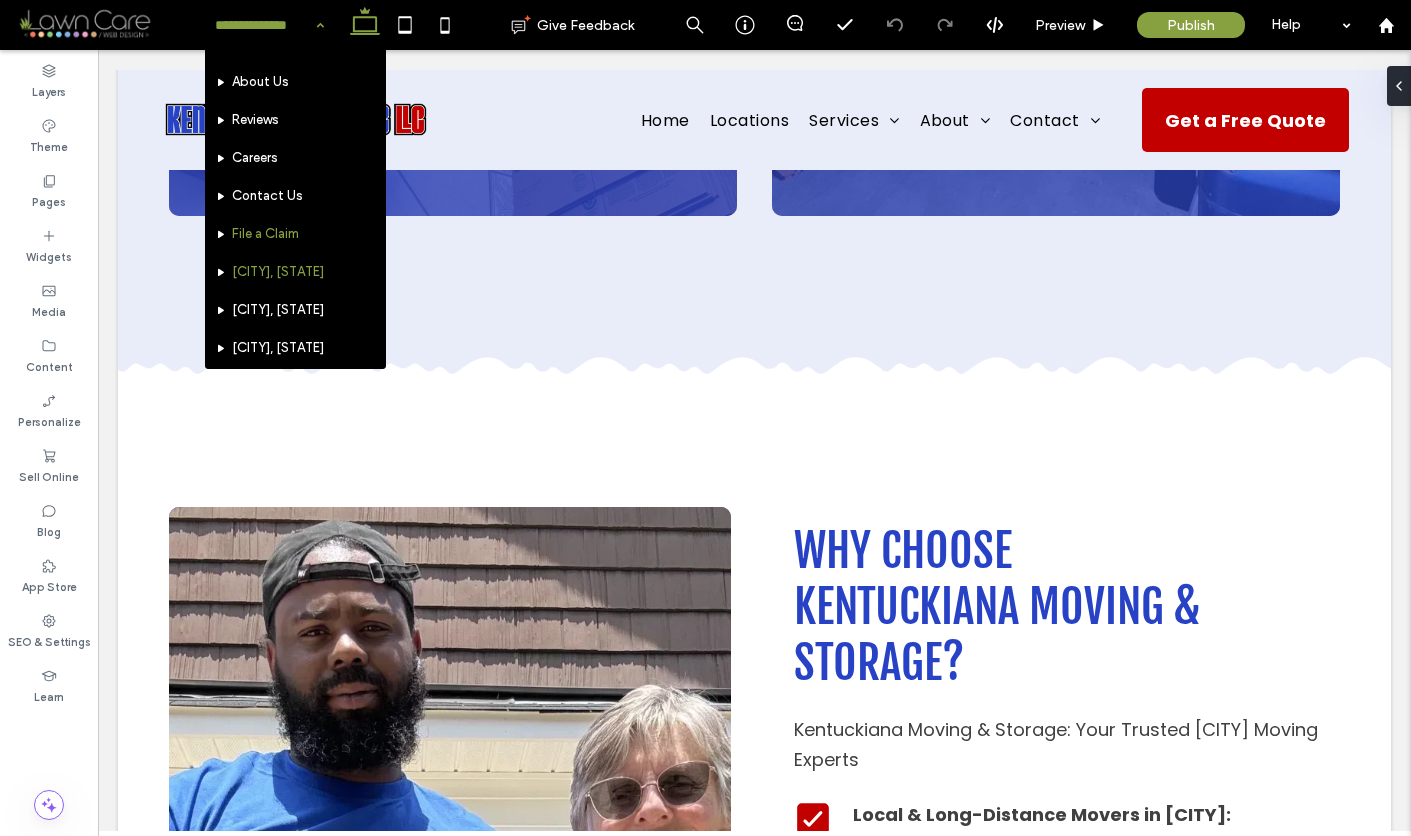 scroll, scrollTop: 425, scrollLeft: 0, axis: vertical 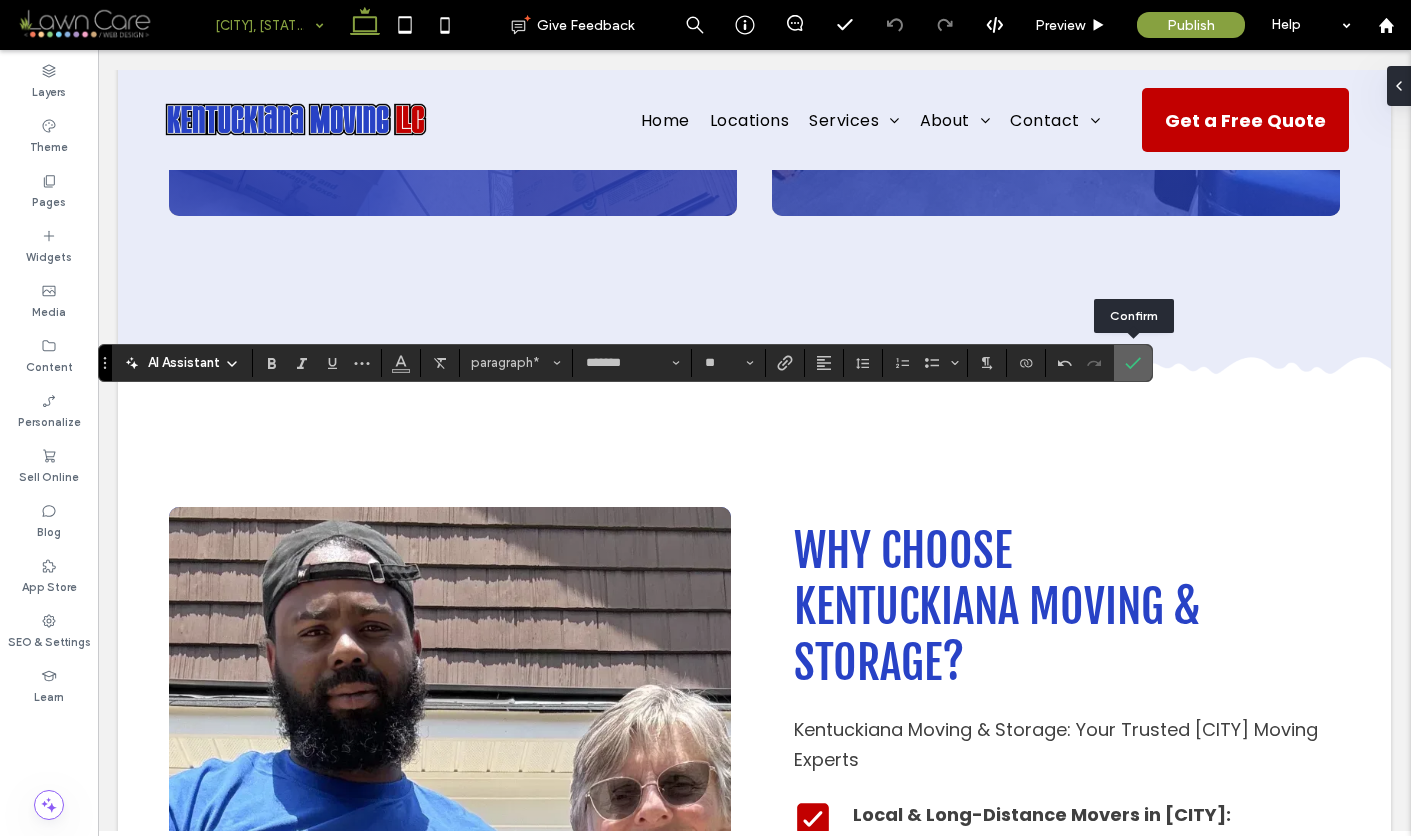click at bounding box center [1133, 363] 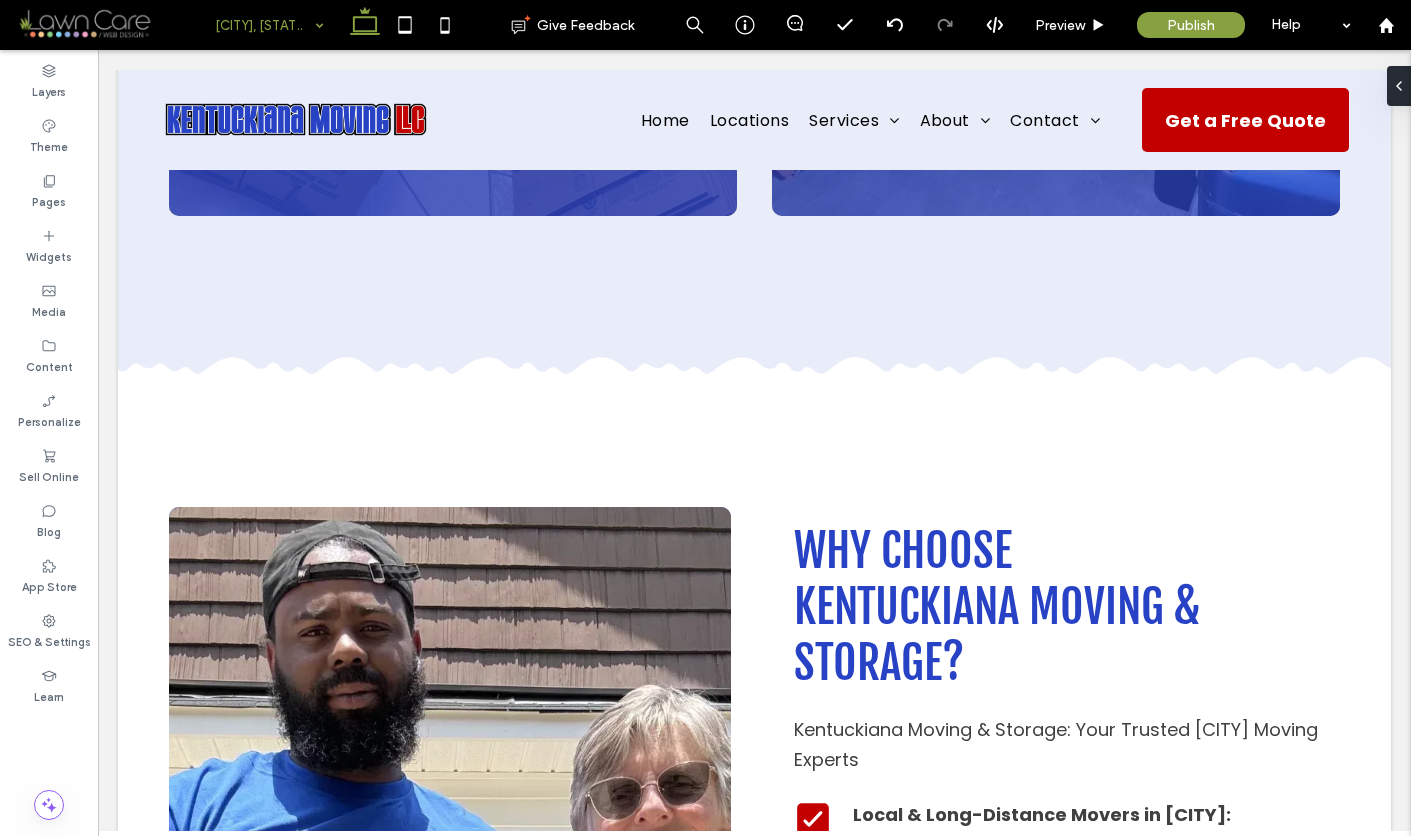 type on "*******" 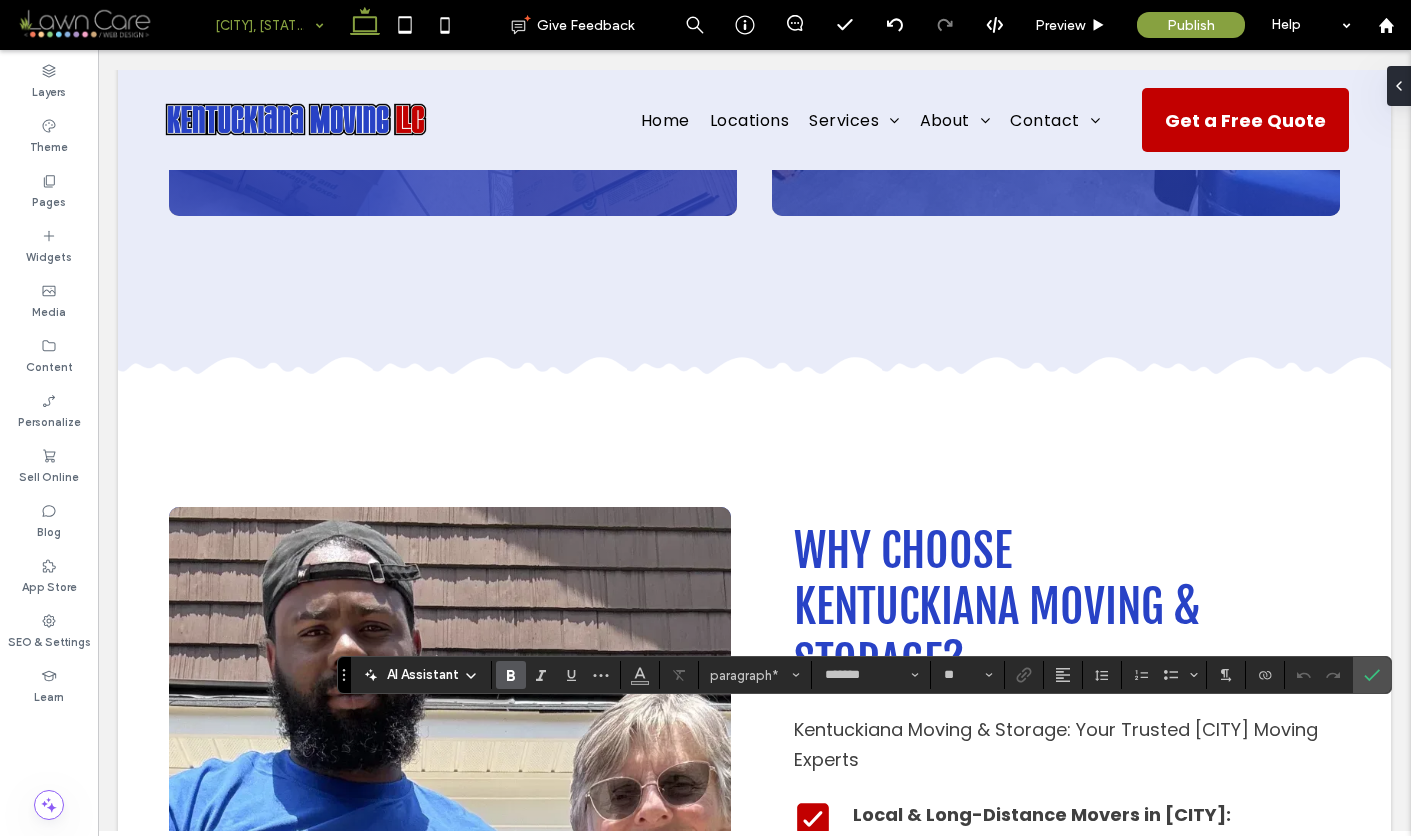 drag, startPoint x: 275, startPoint y: 393, endPoint x: 353, endPoint y: 678, distance: 295.48096 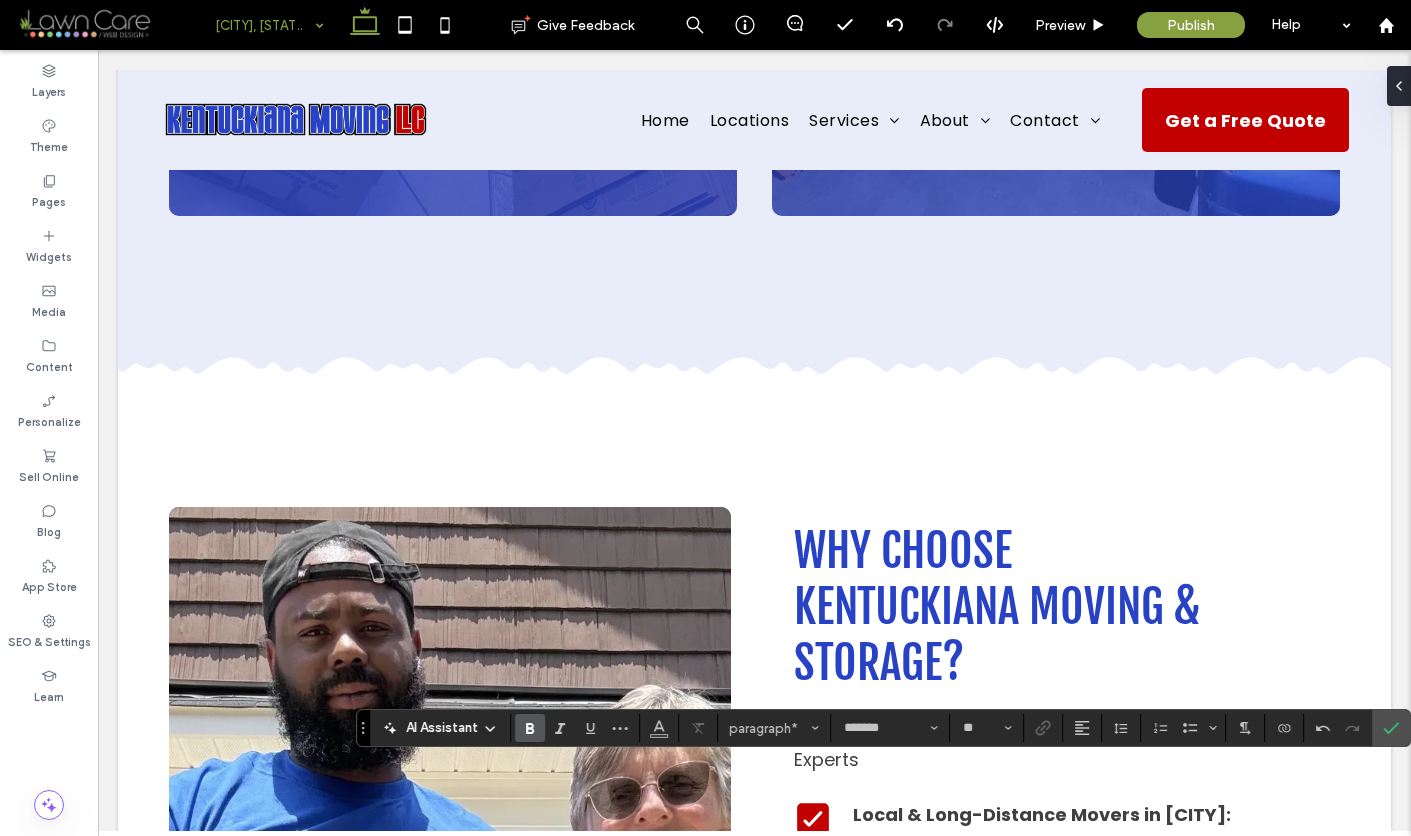 drag, startPoint x: 351, startPoint y: 615, endPoint x: 416, endPoint y: 739, distance: 140.00357 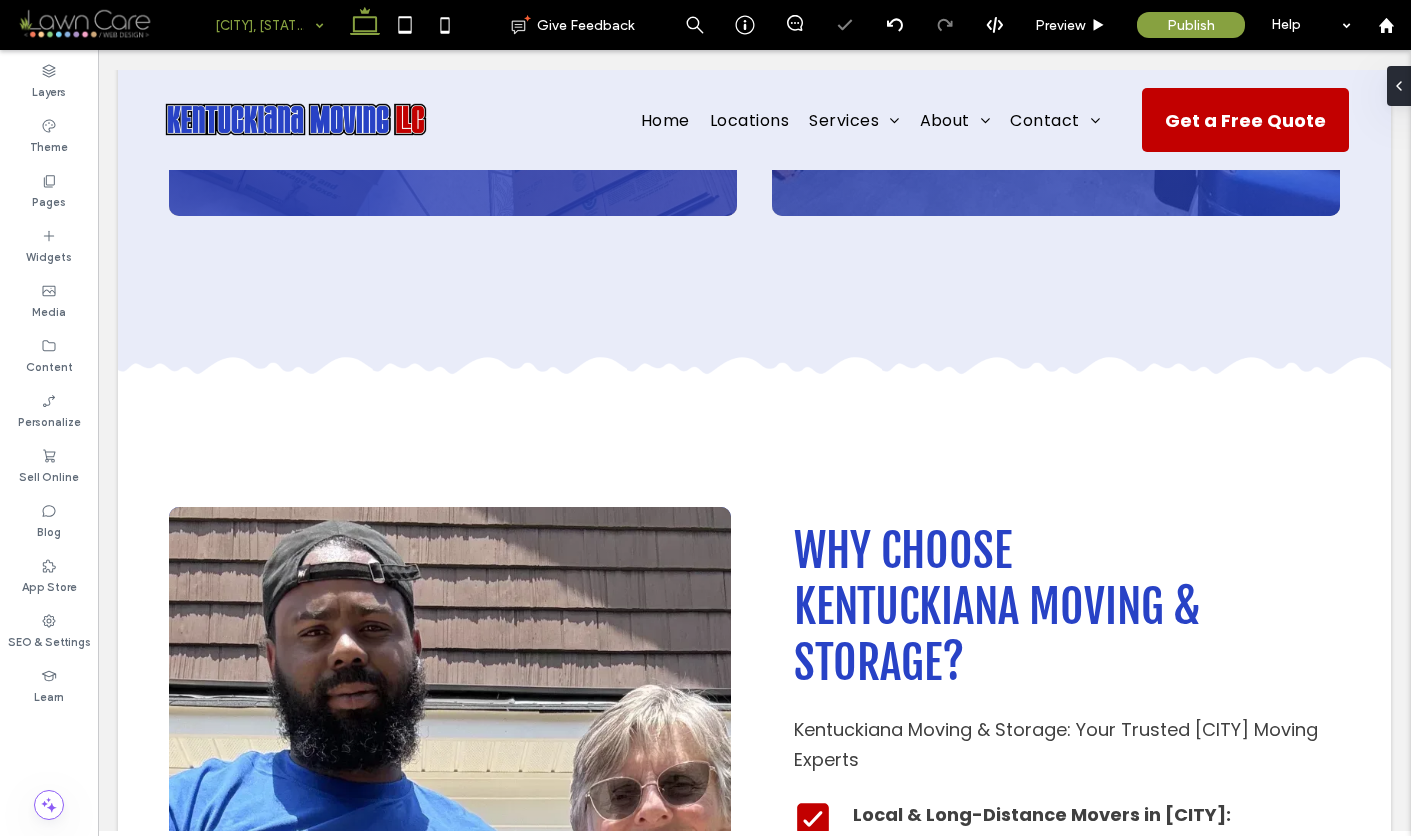type on "*******" 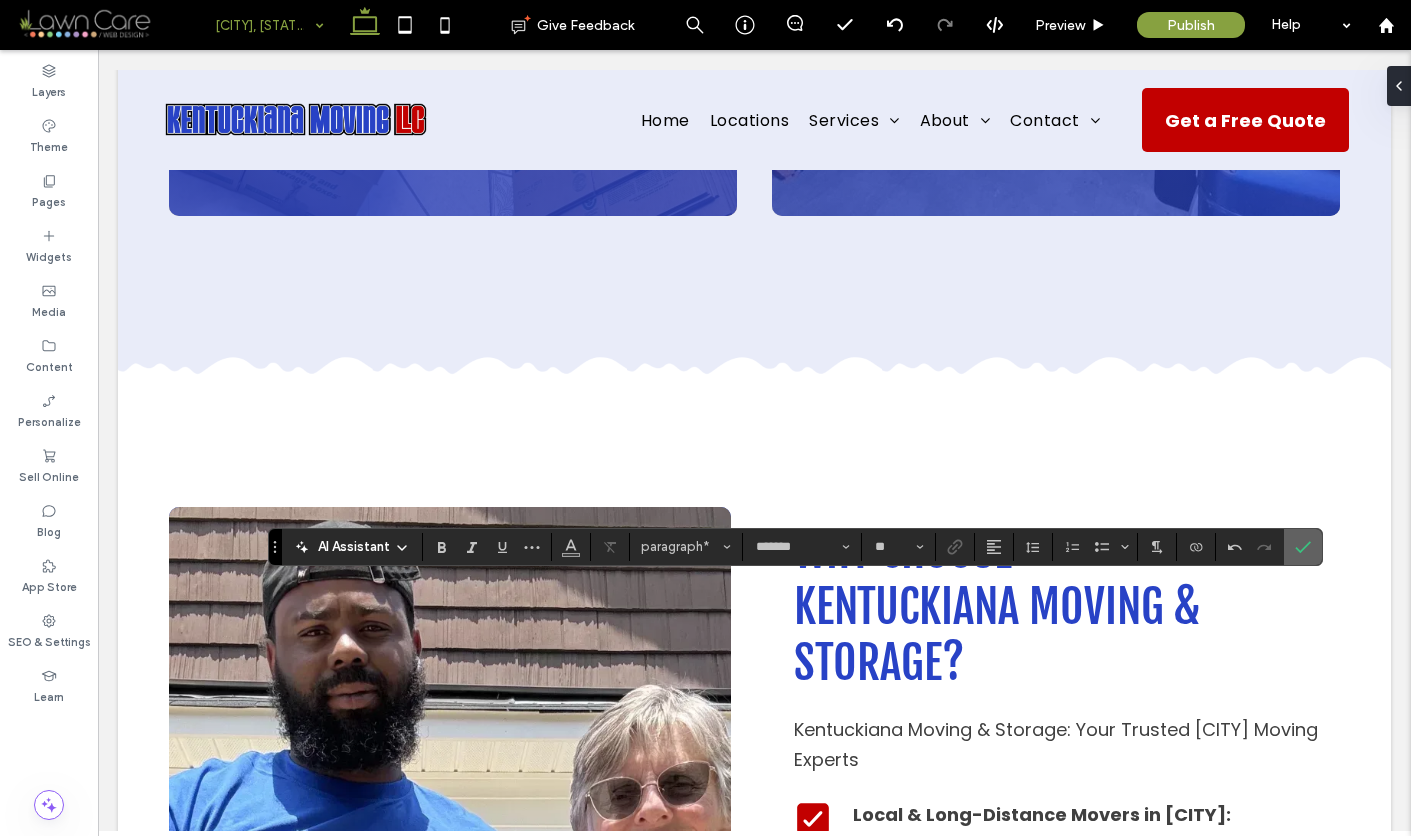 click 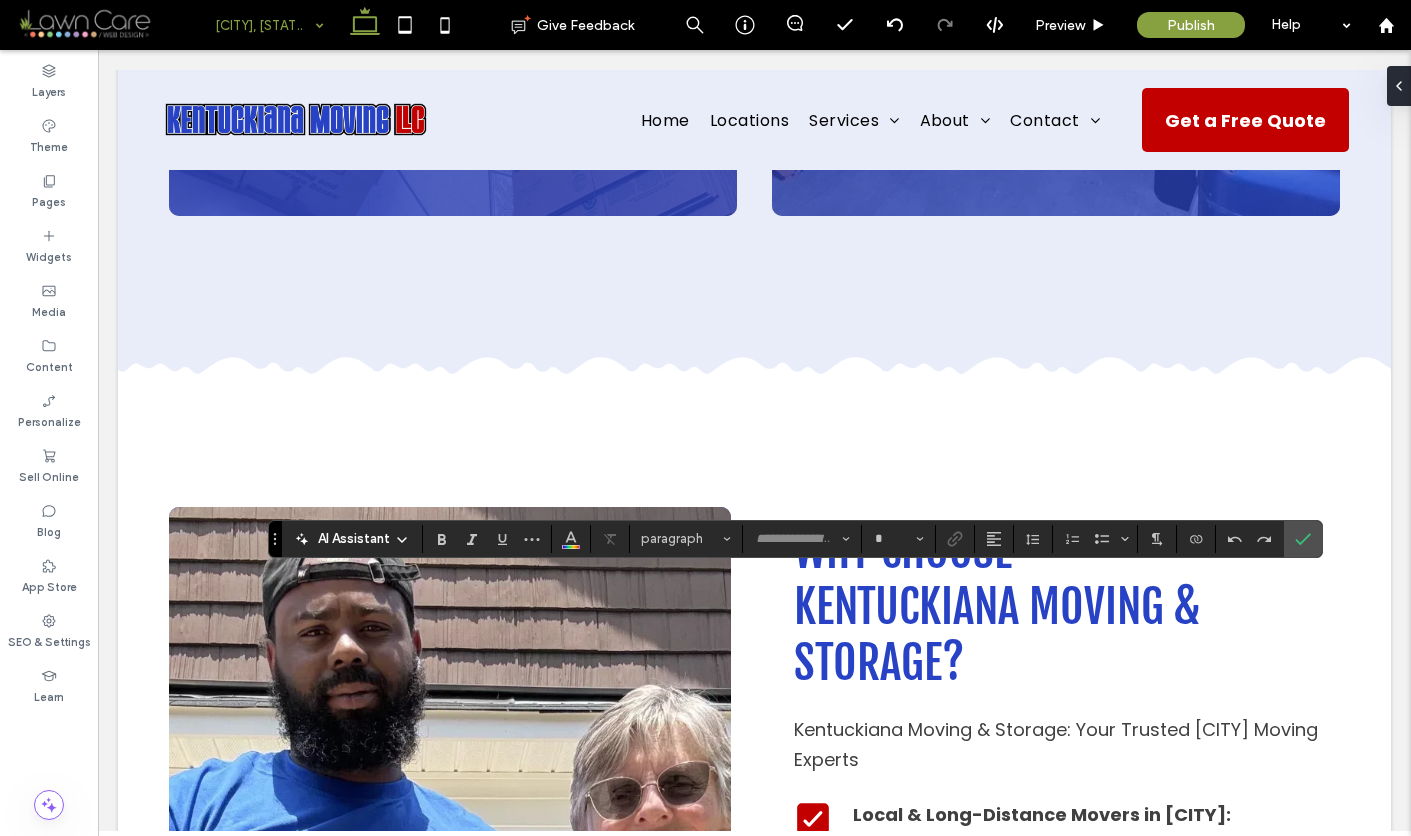 type on "*******" 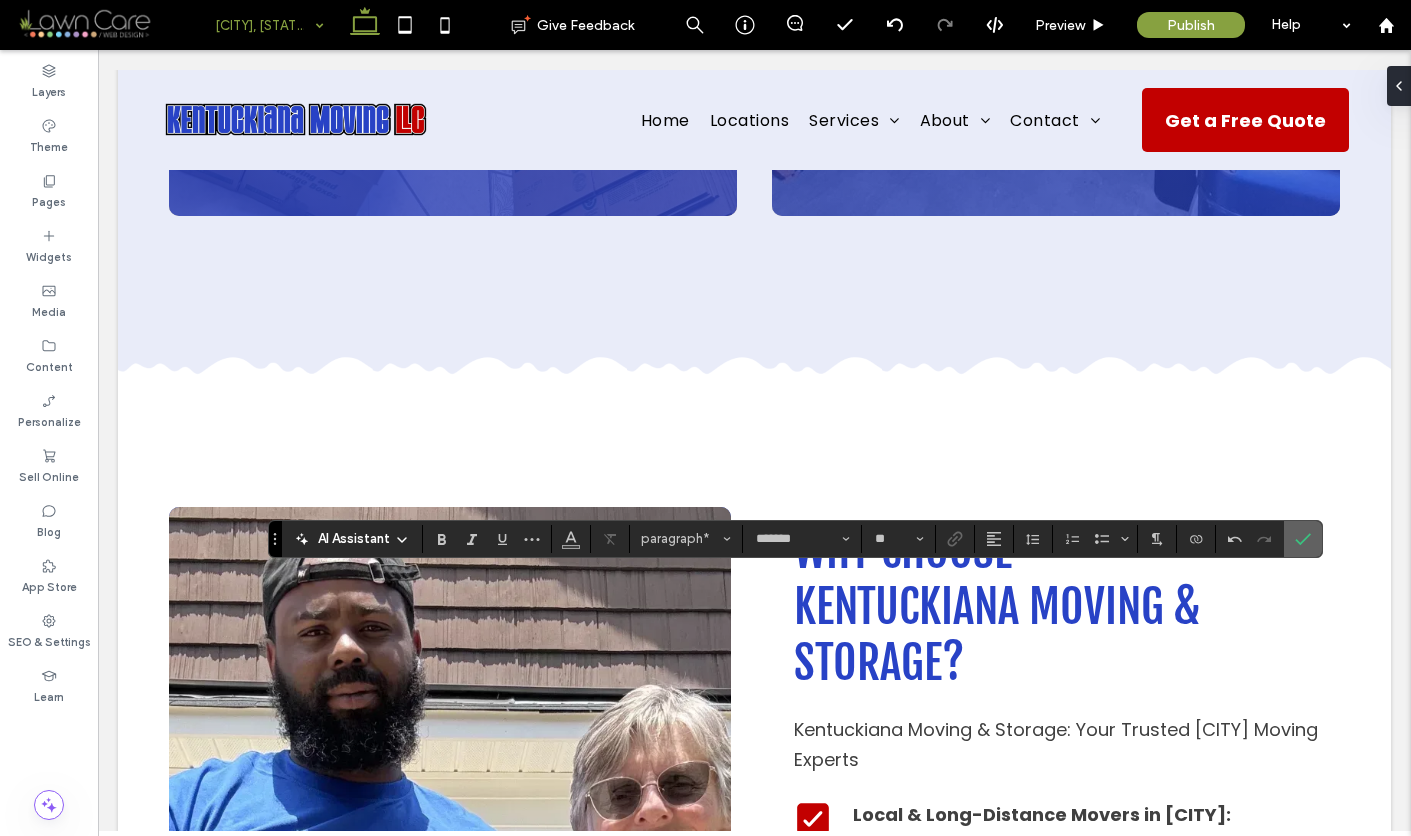 click 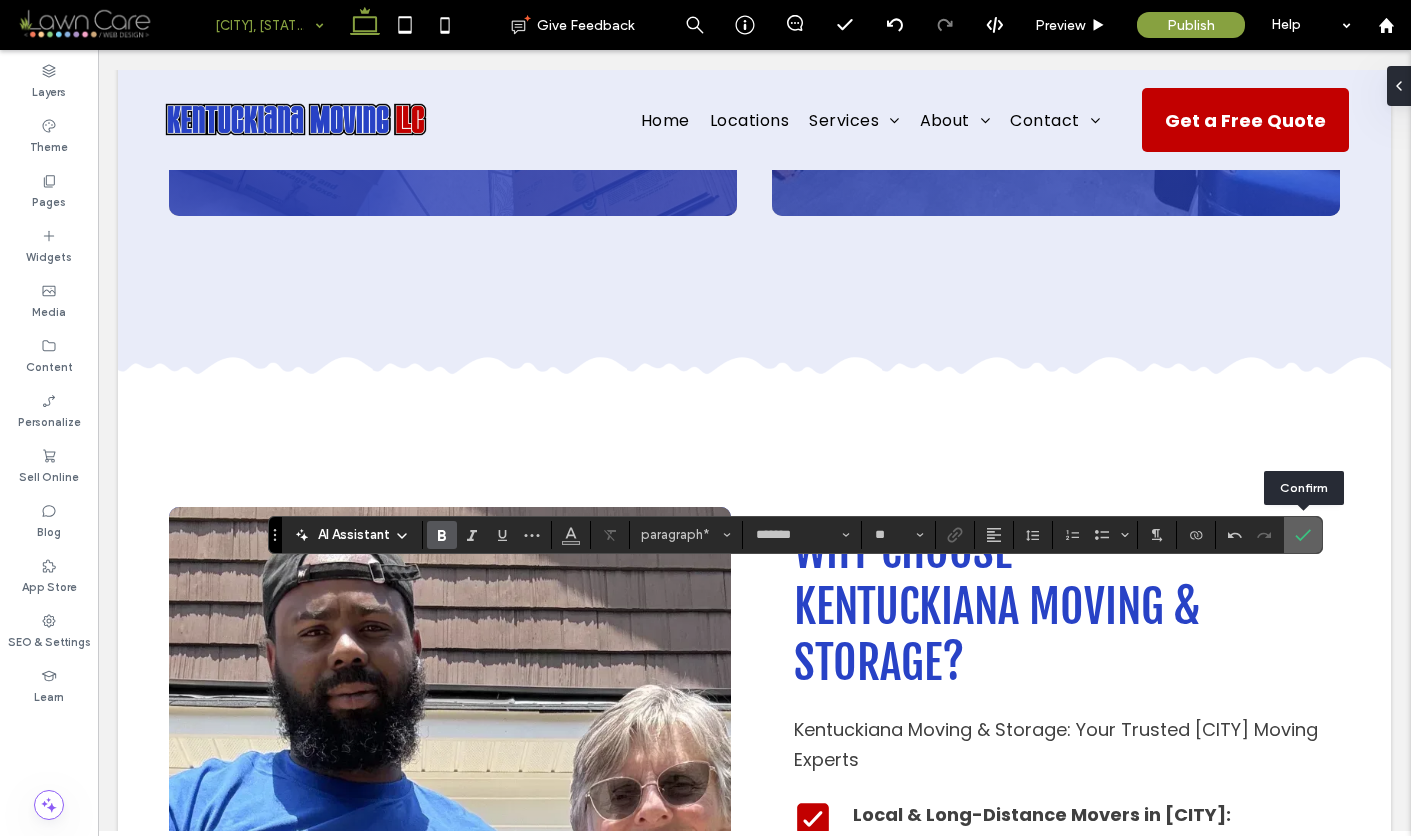 click 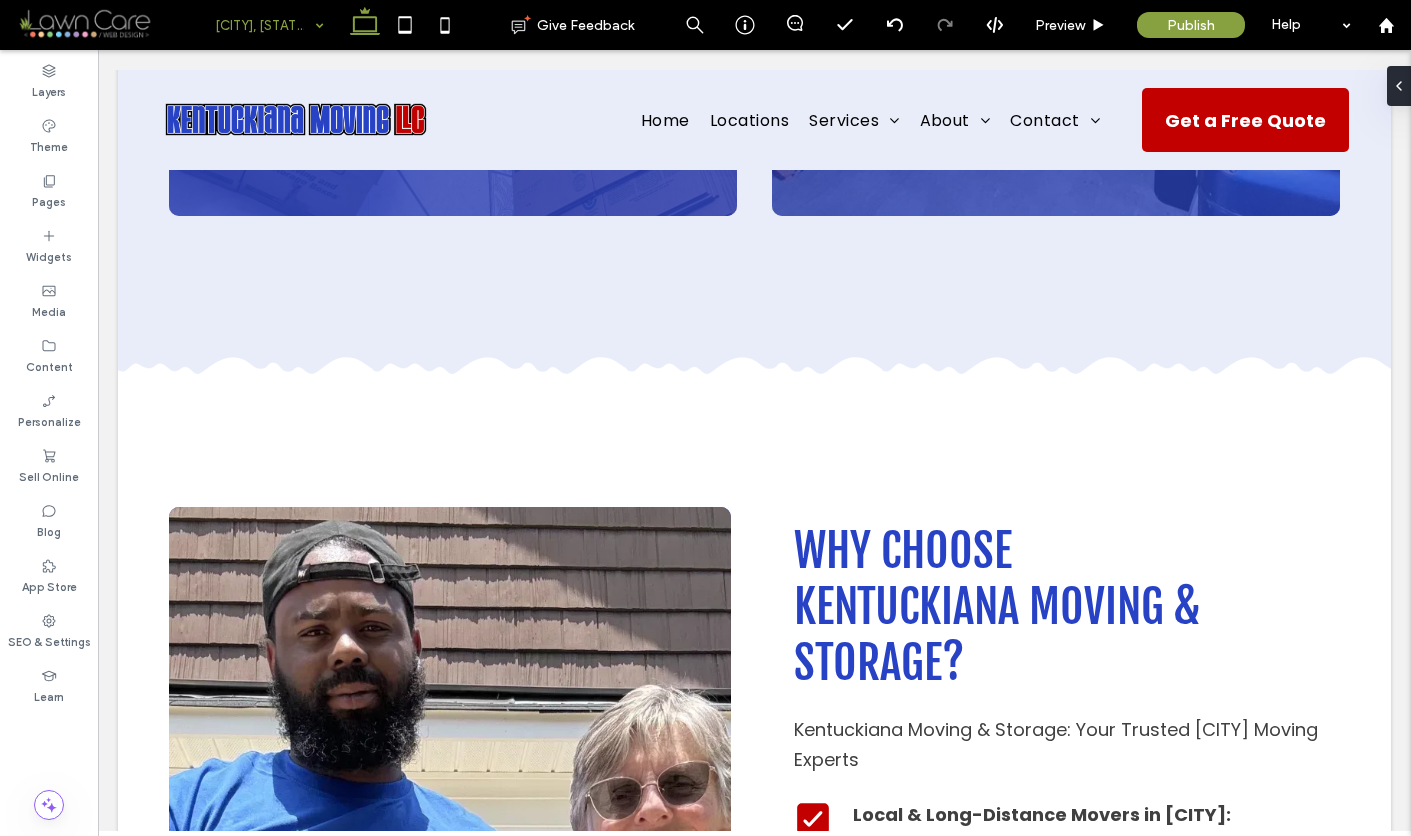 type on "*******" 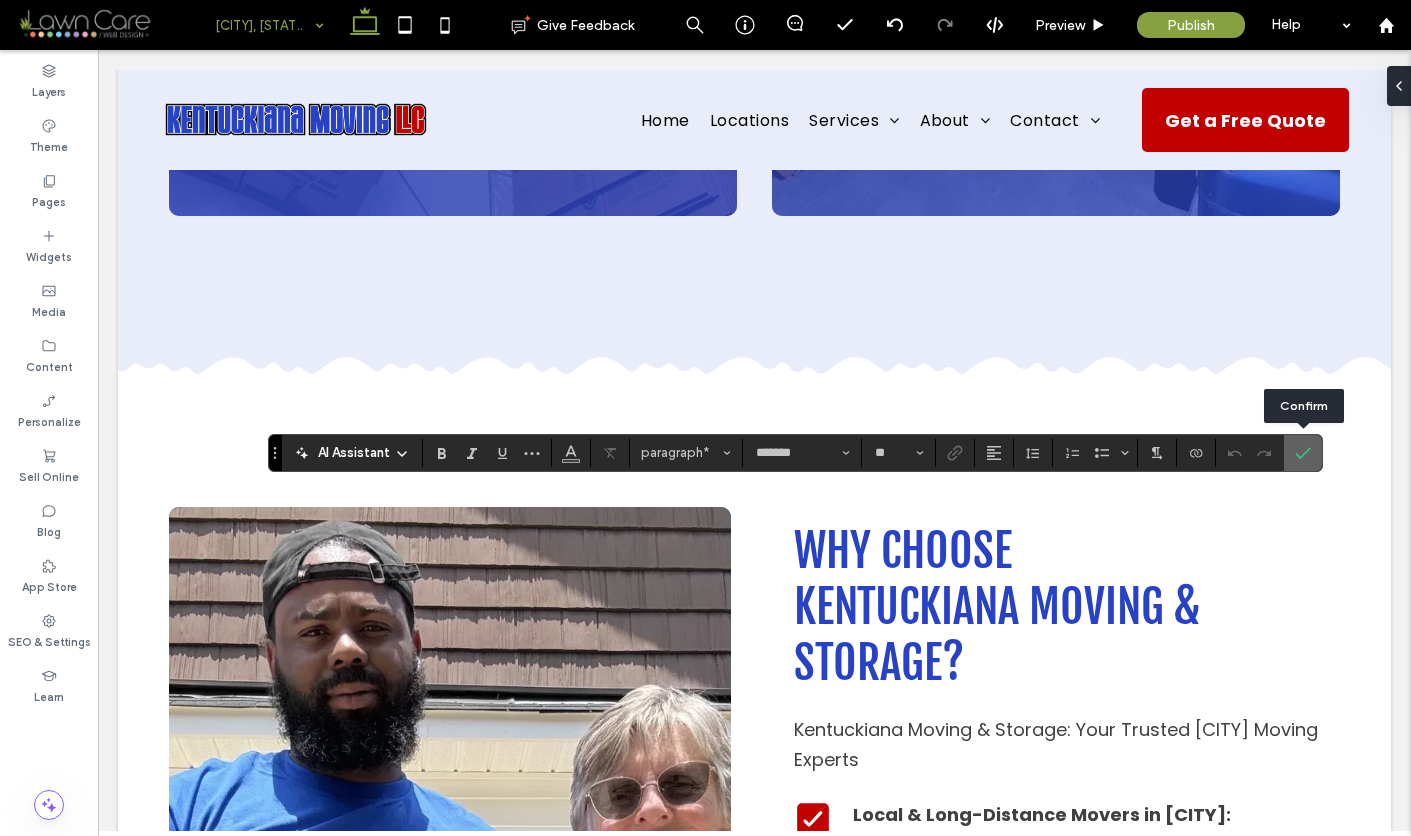 click 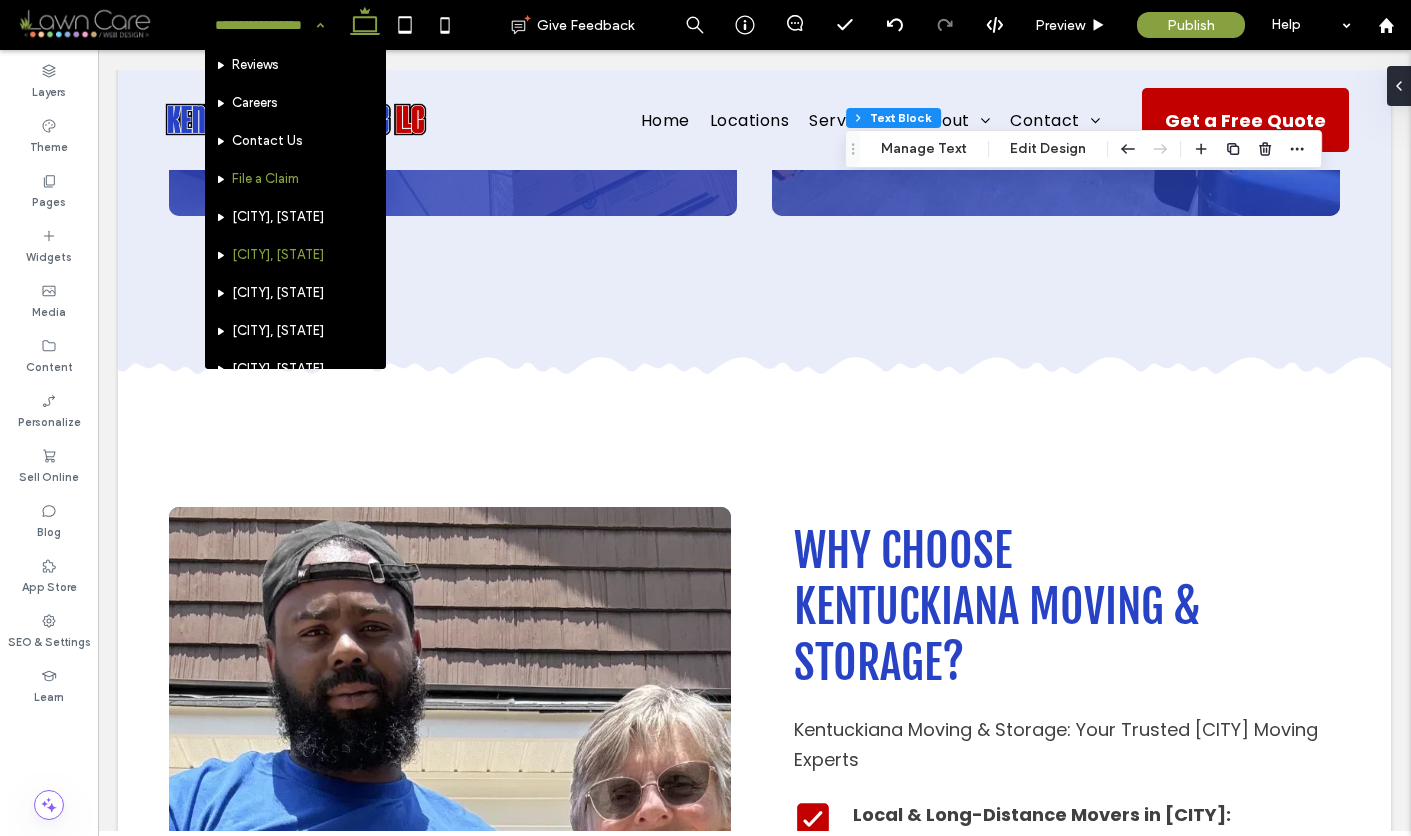 scroll, scrollTop: 482, scrollLeft: 0, axis: vertical 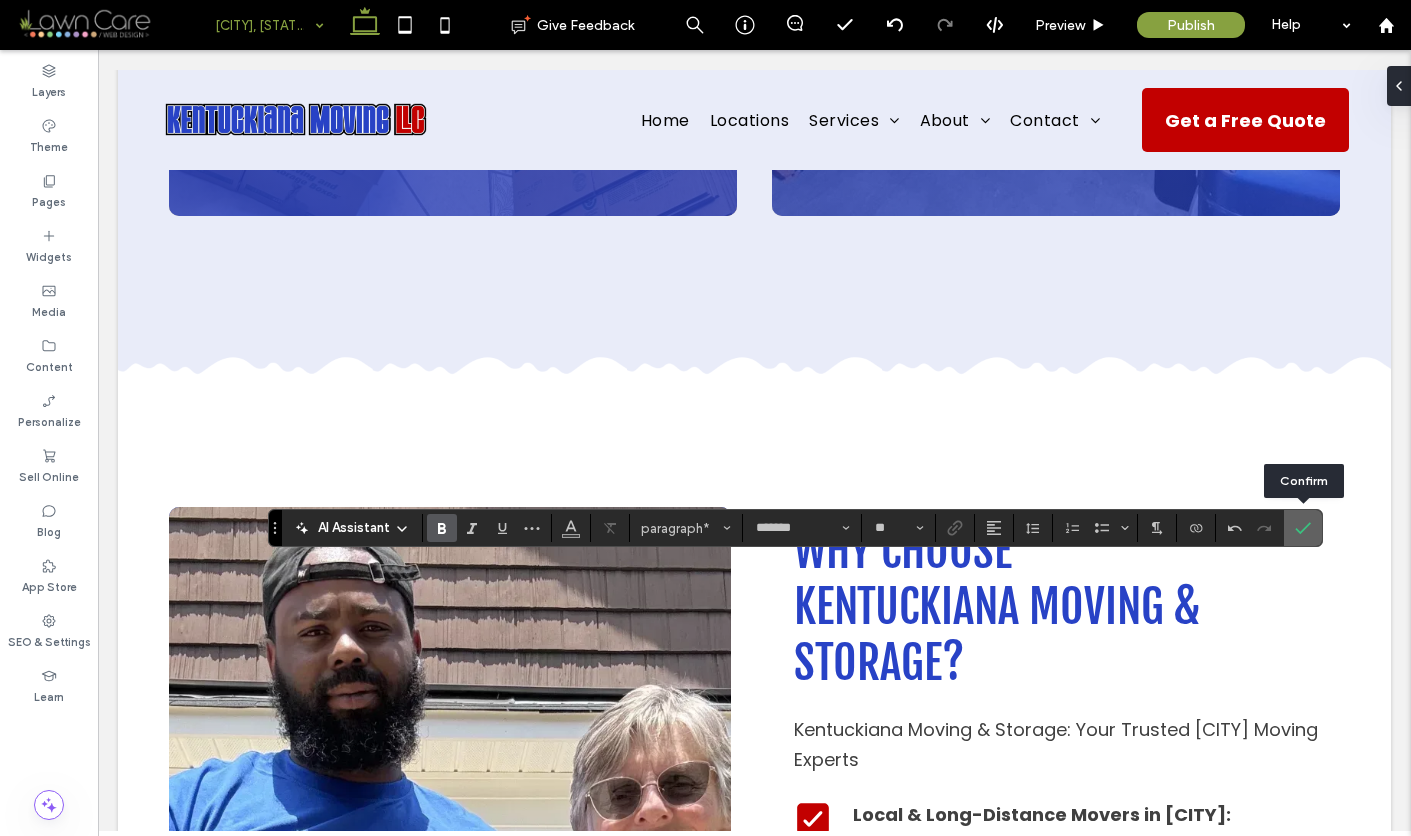 click 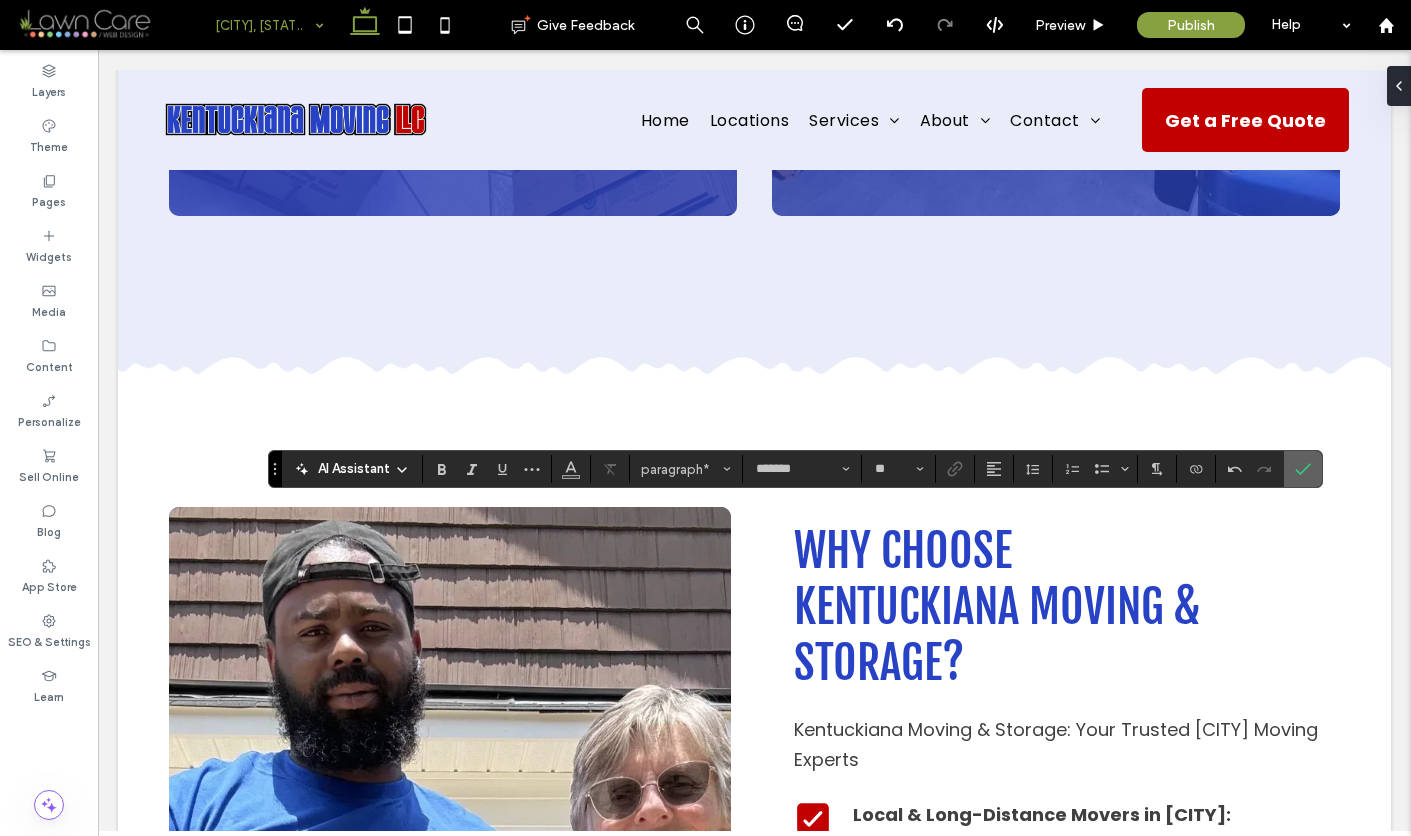 click 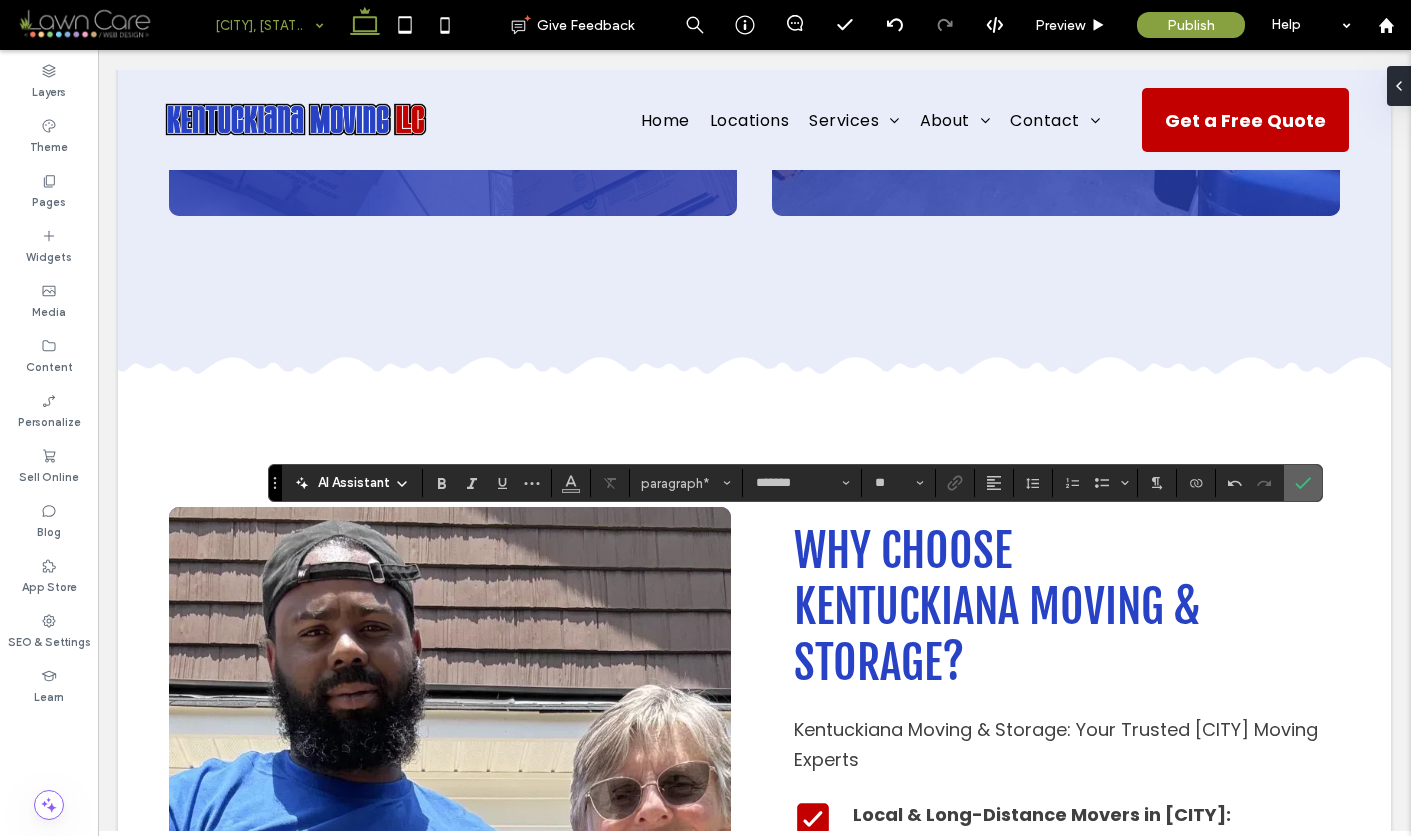 click at bounding box center (1303, 483) 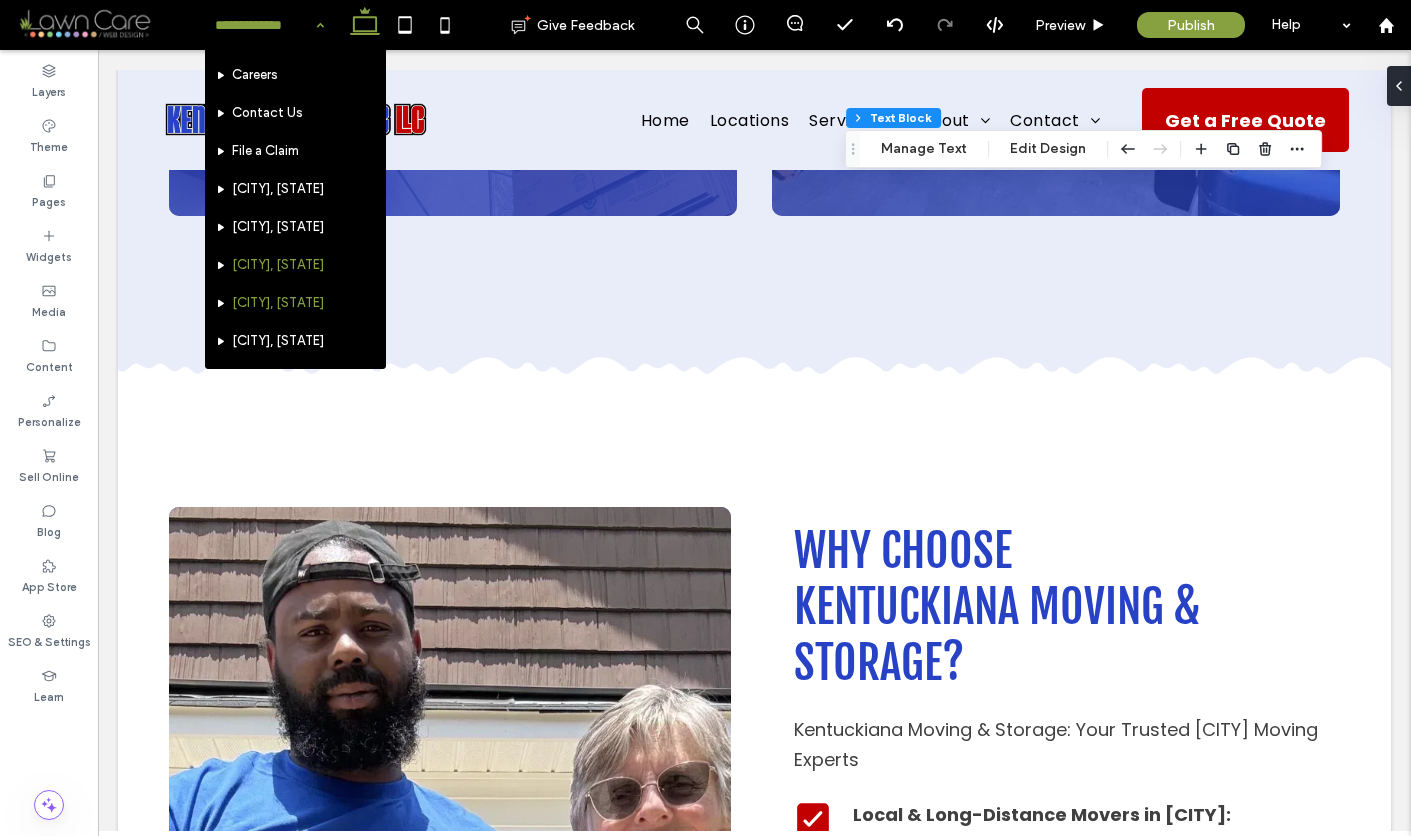 scroll, scrollTop: 506, scrollLeft: 0, axis: vertical 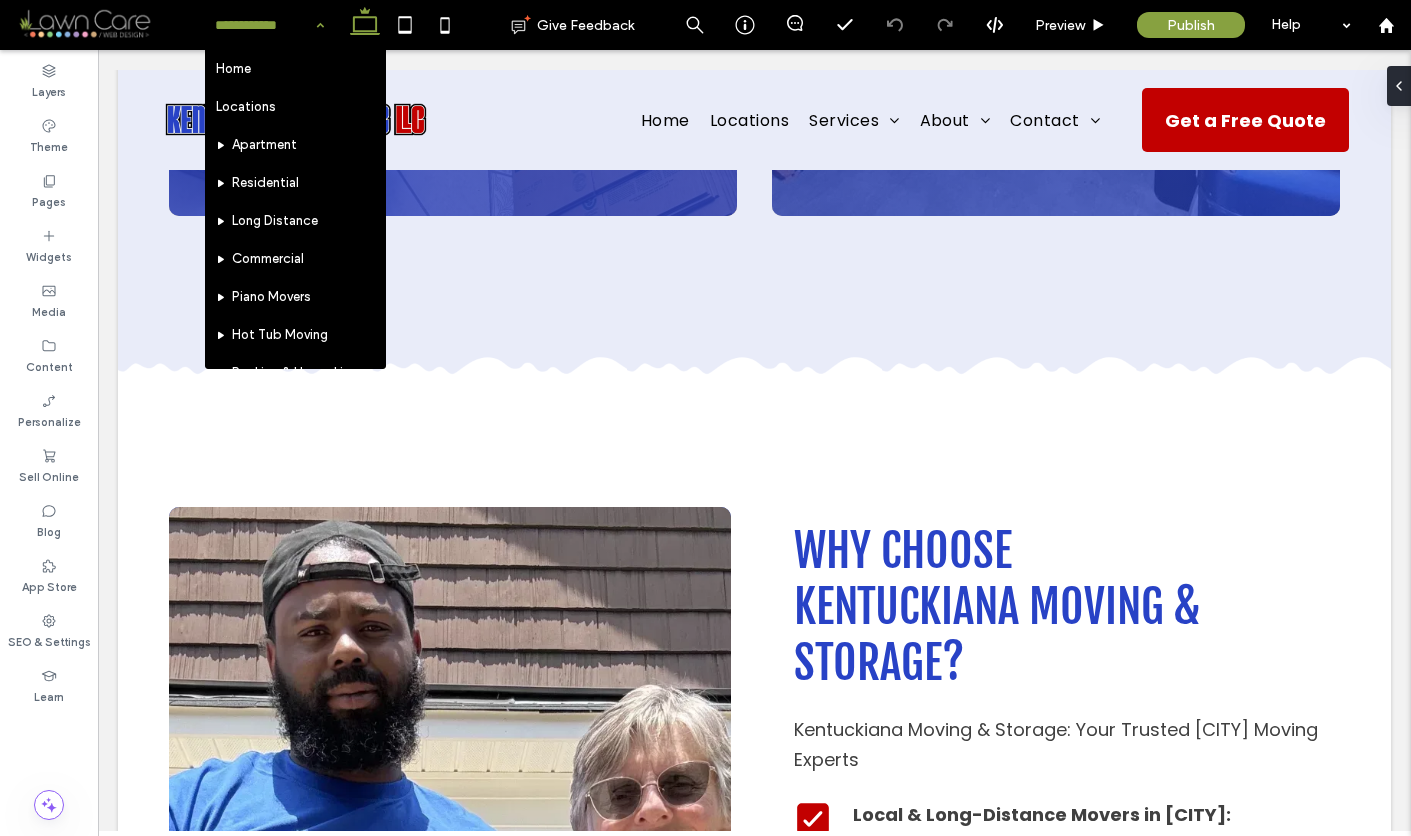 click at bounding box center [264, 25] 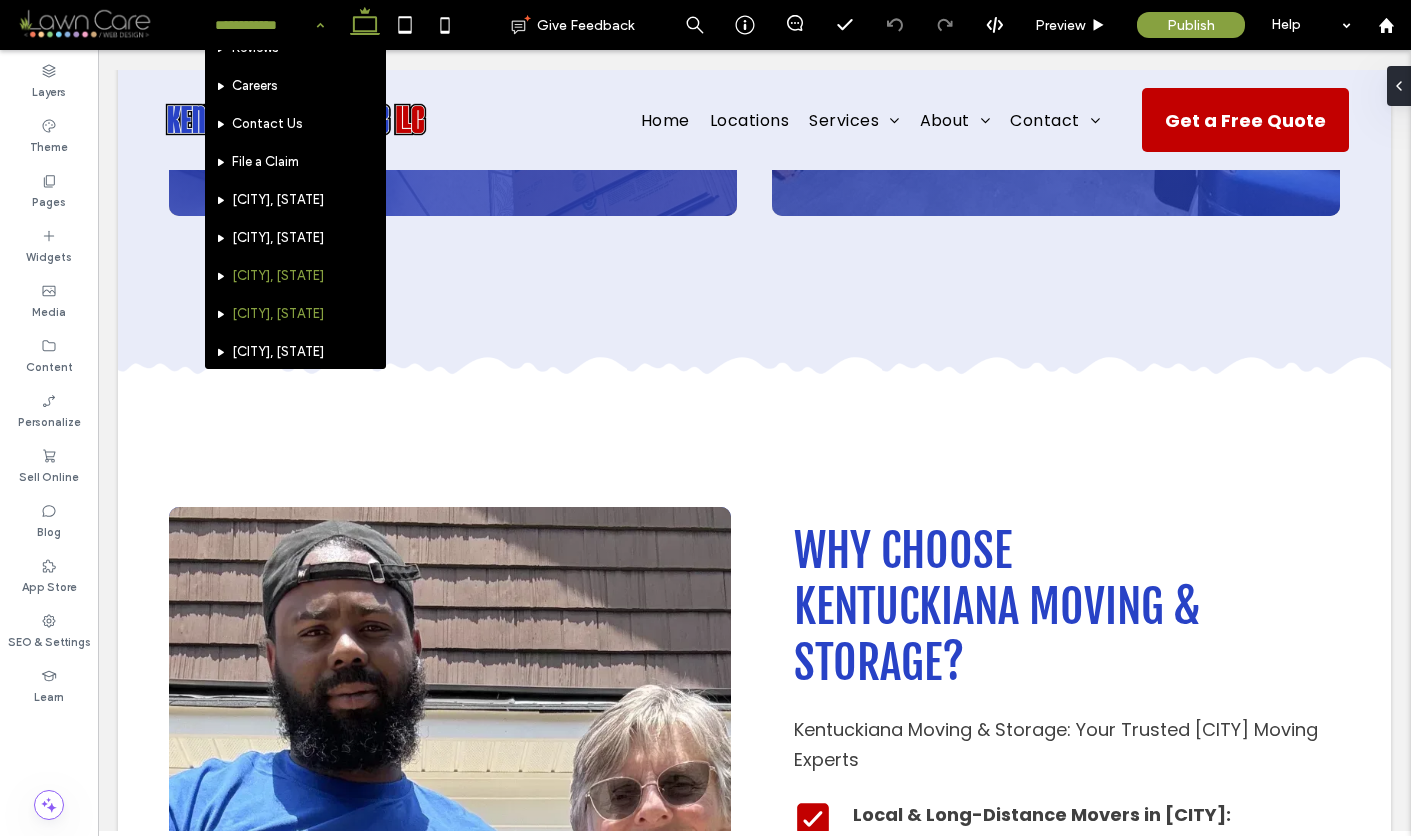 scroll, scrollTop: 520, scrollLeft: 0, axis: vertical 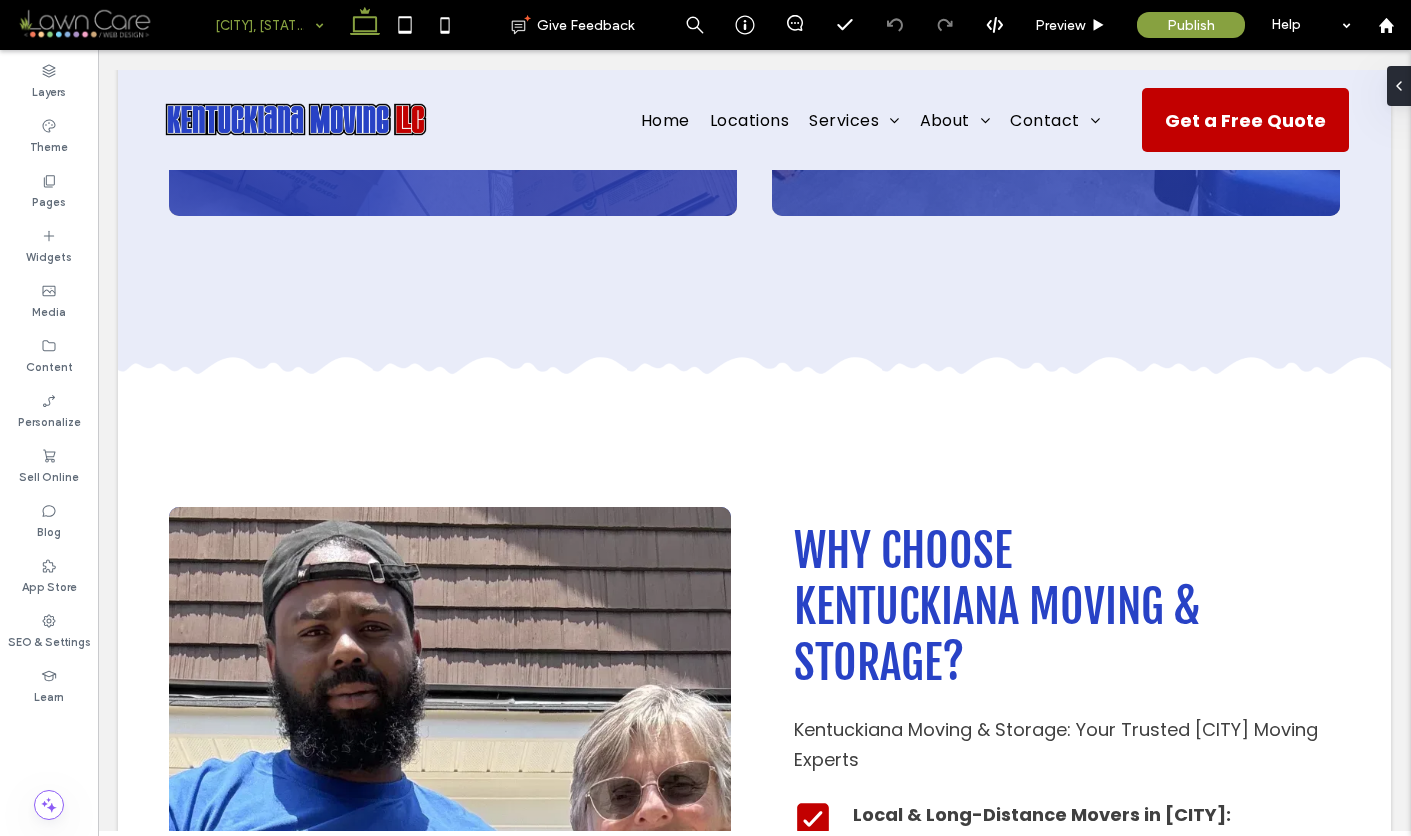 type on "*******" 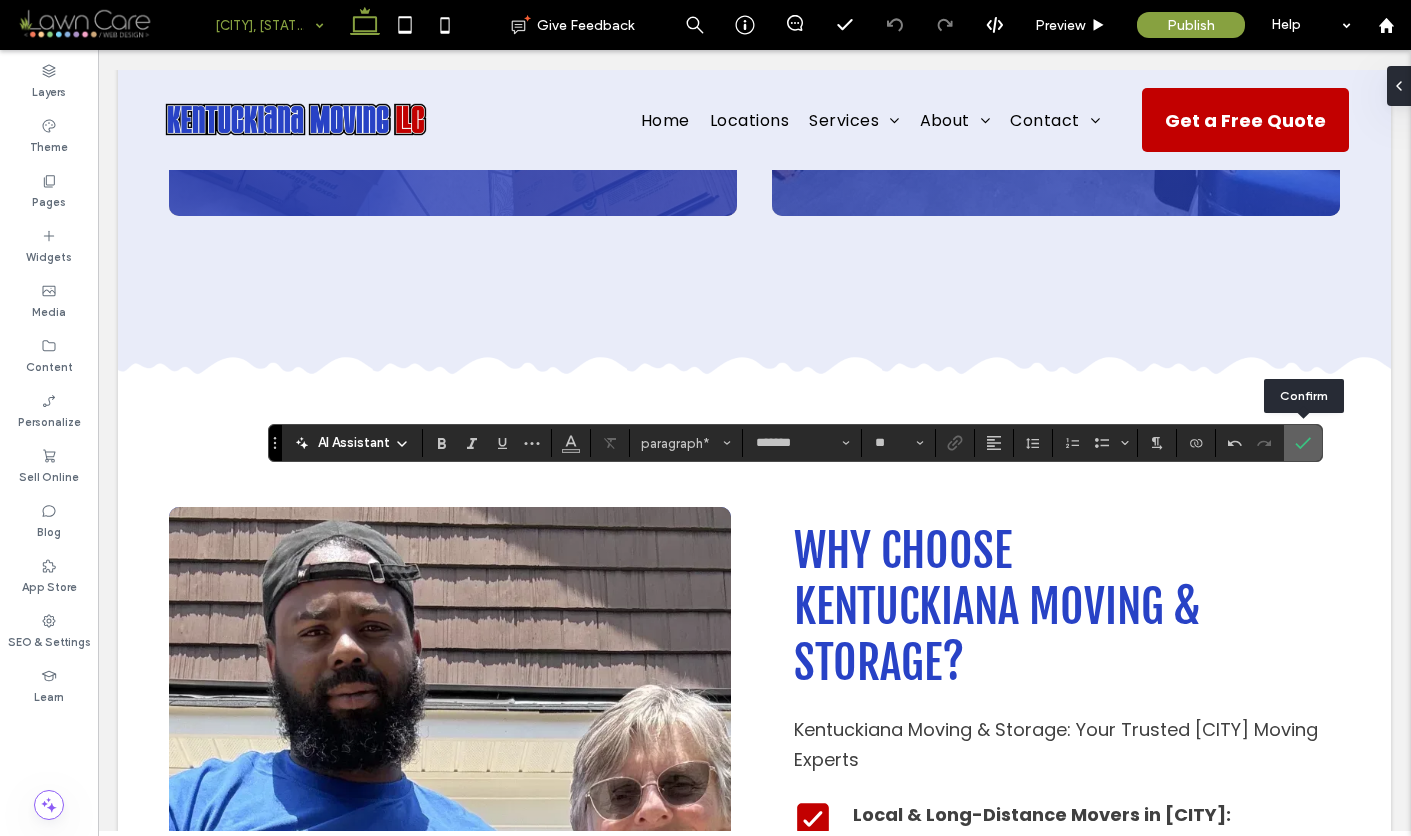 click 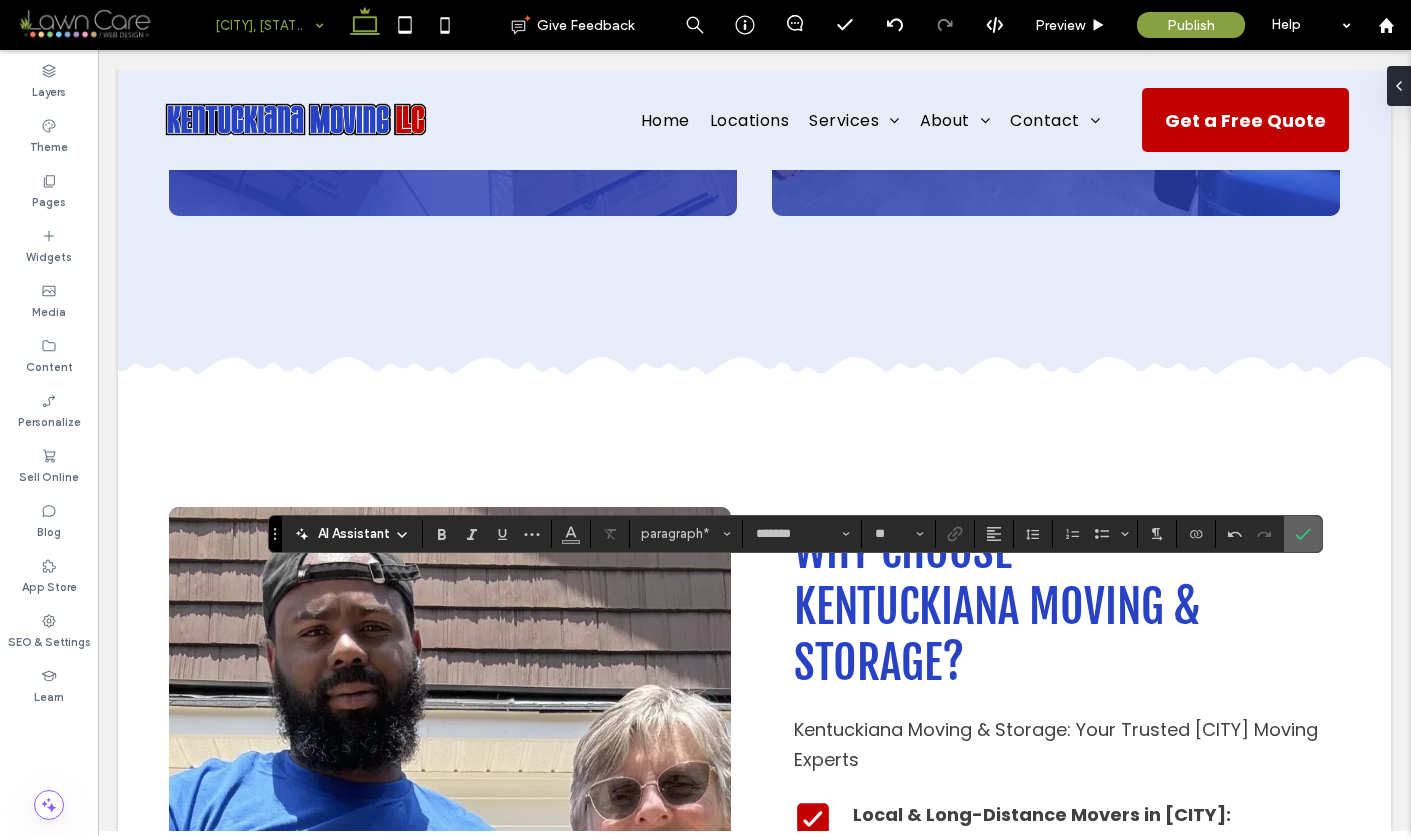 click 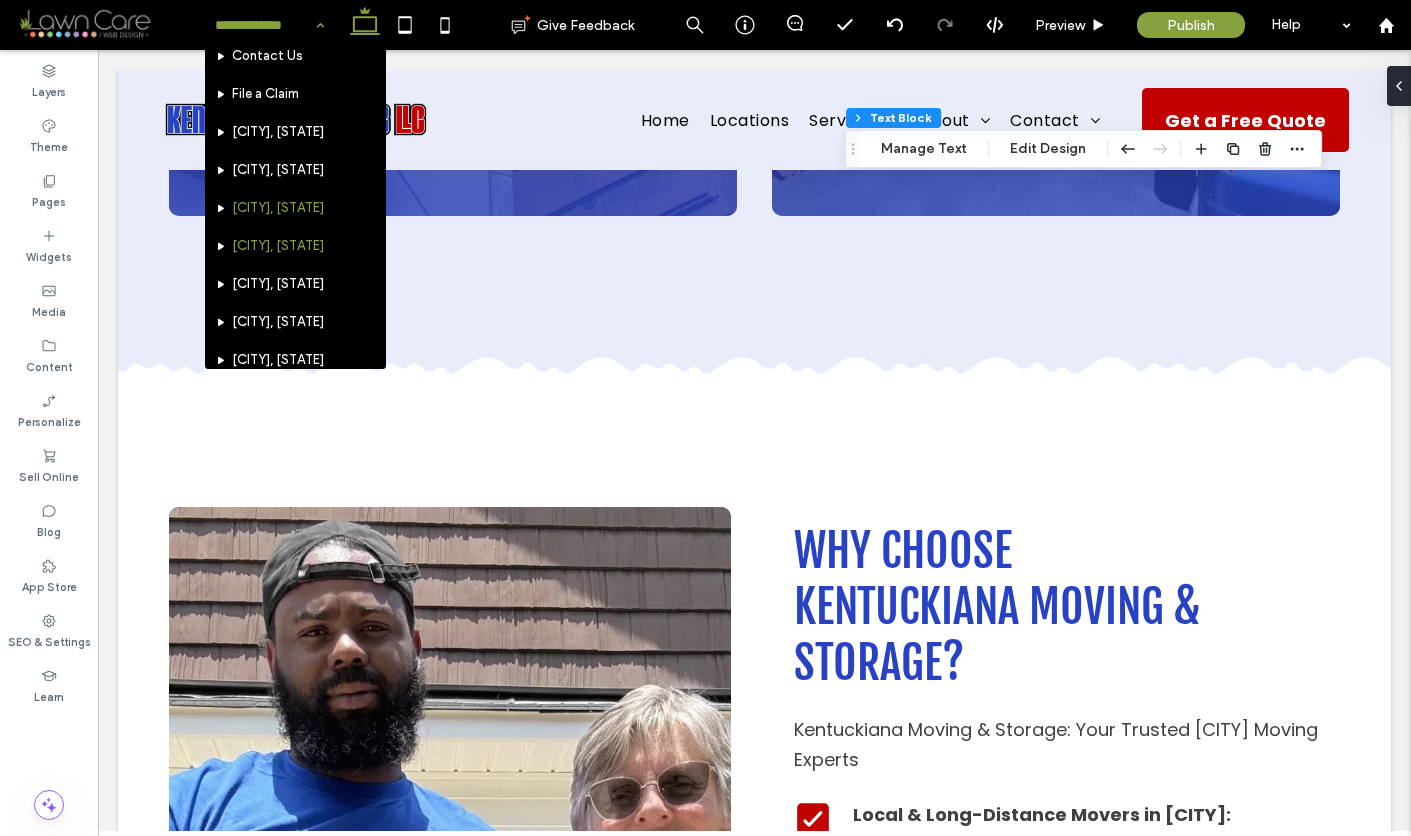 scroll, scrollTop: 546, scrollLeft: 0, axis: vertical 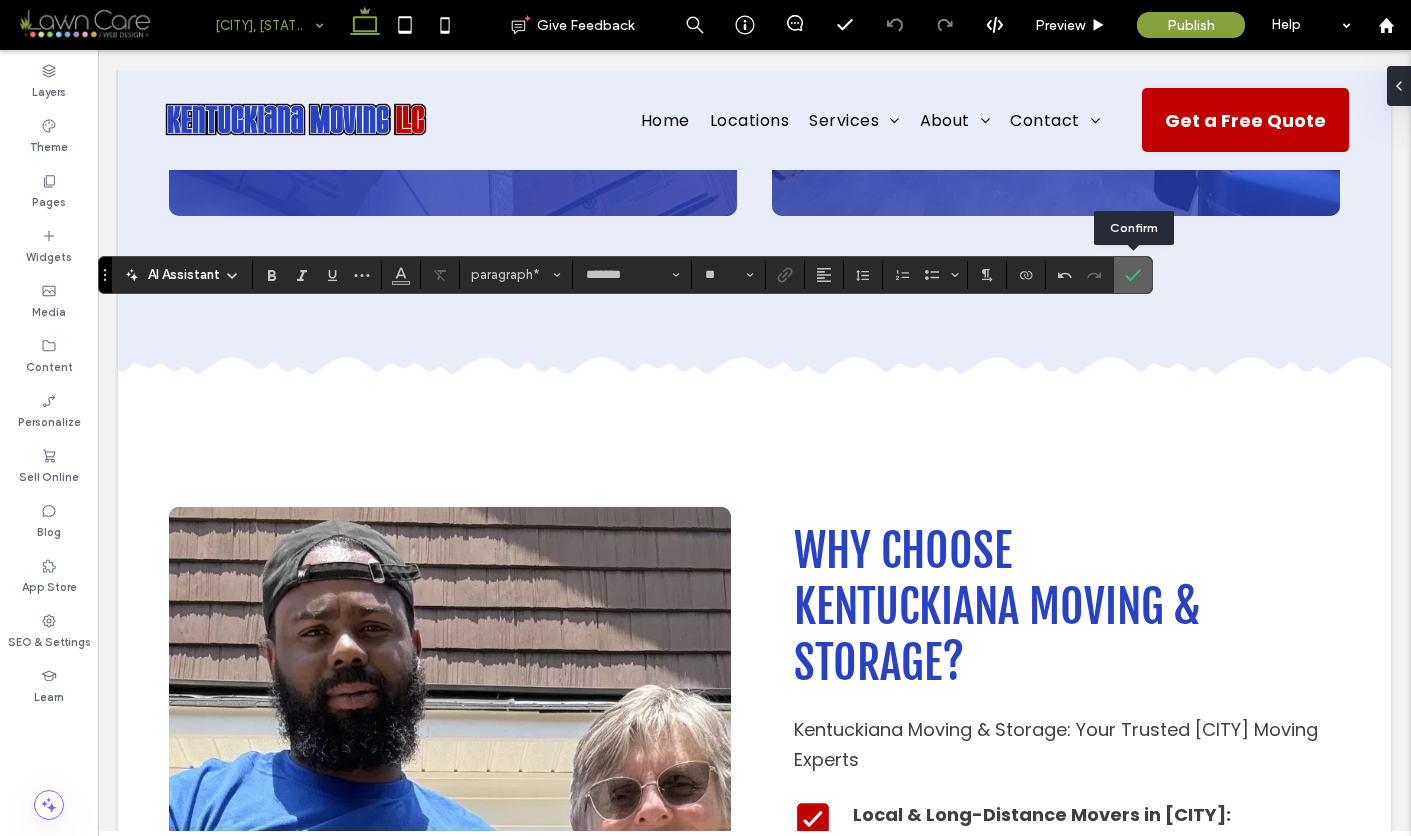 click 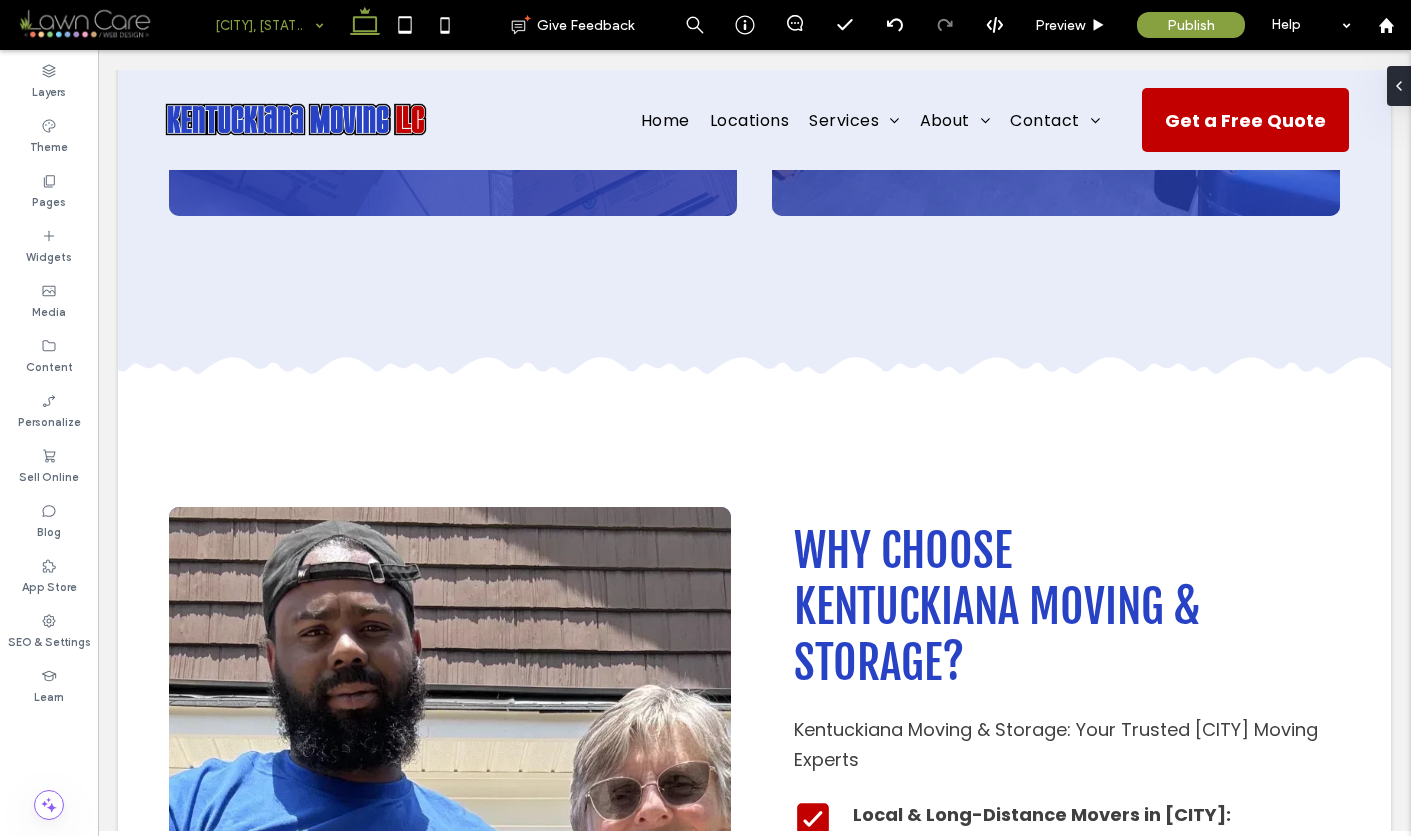 type on "*******" 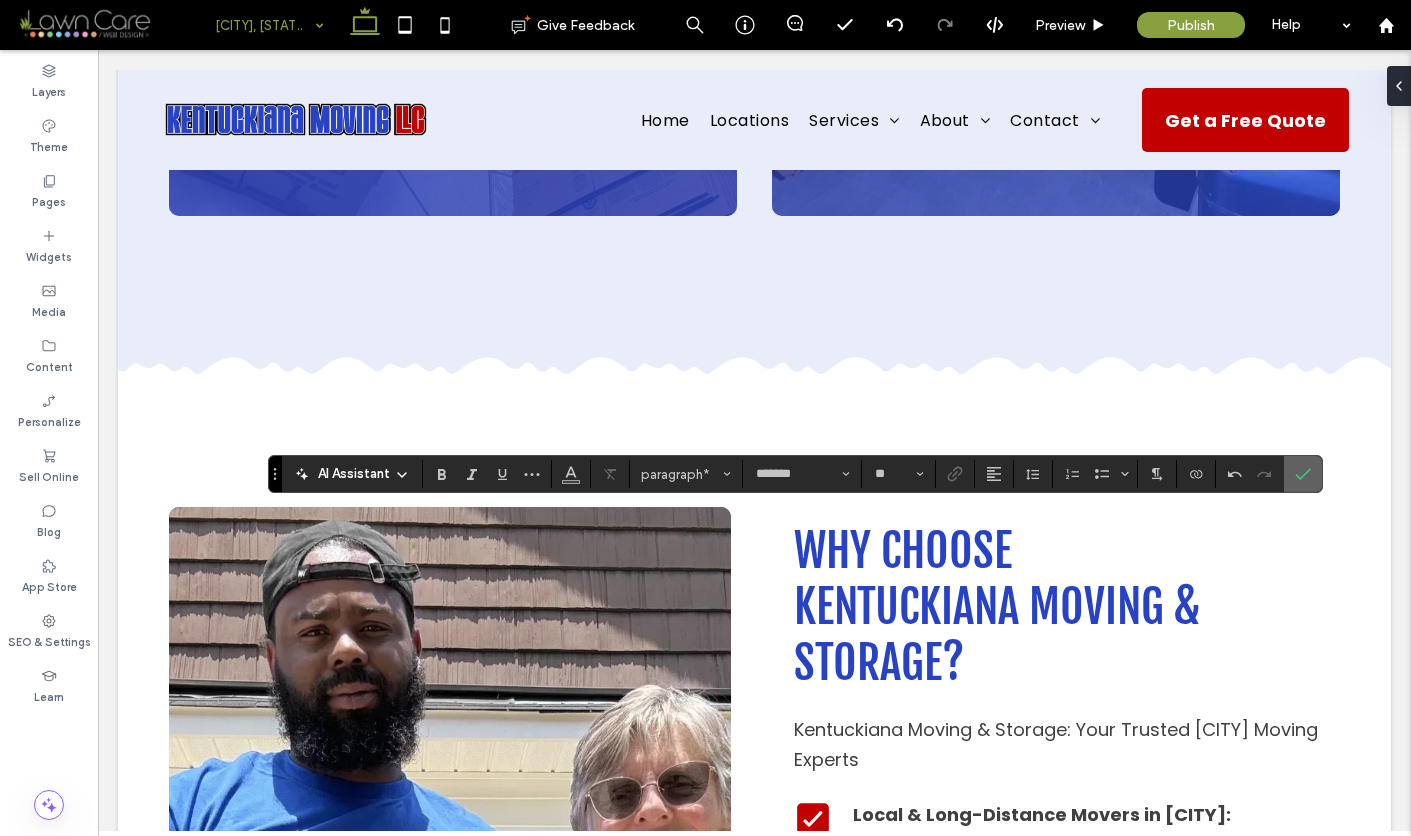 click 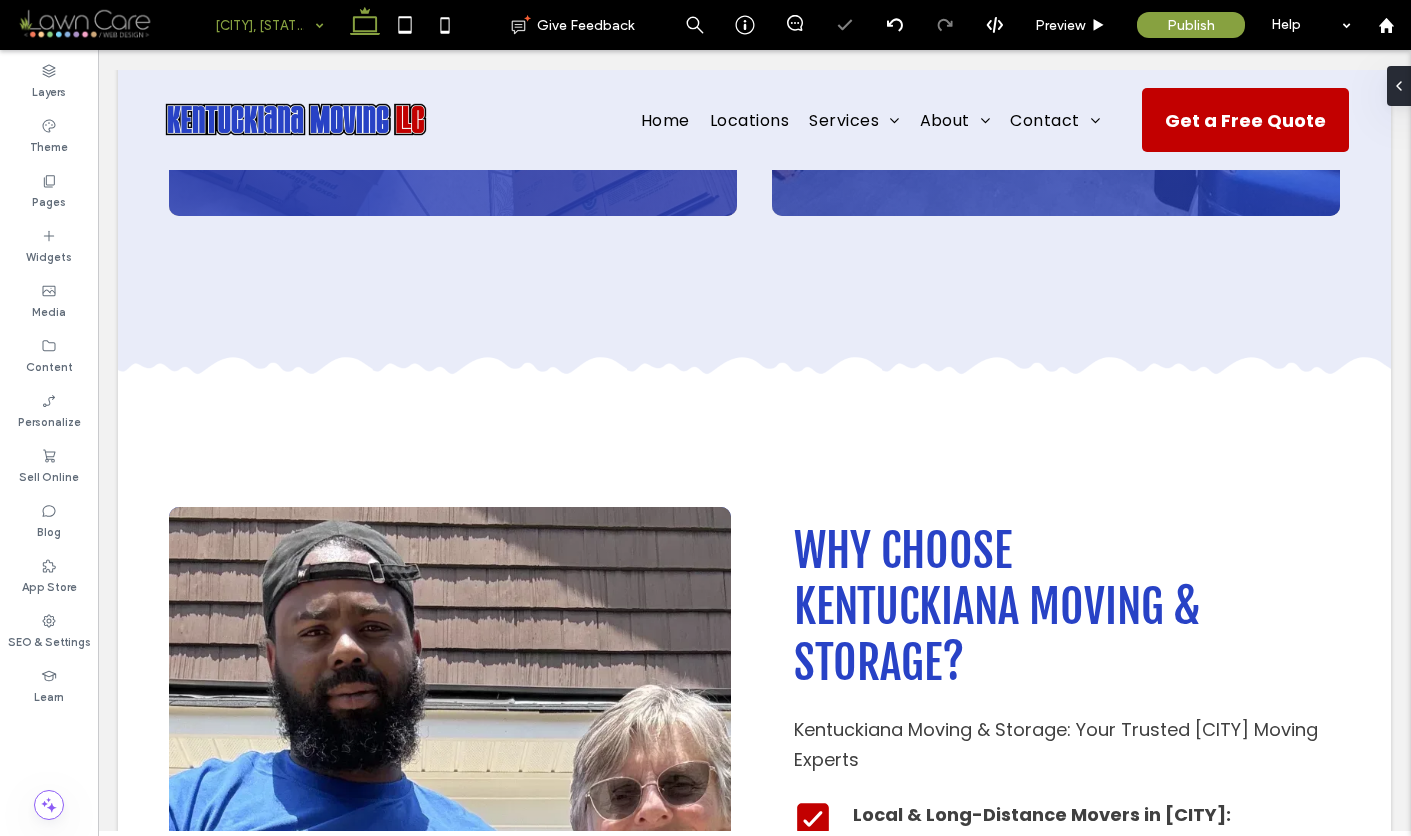 type on "*******" 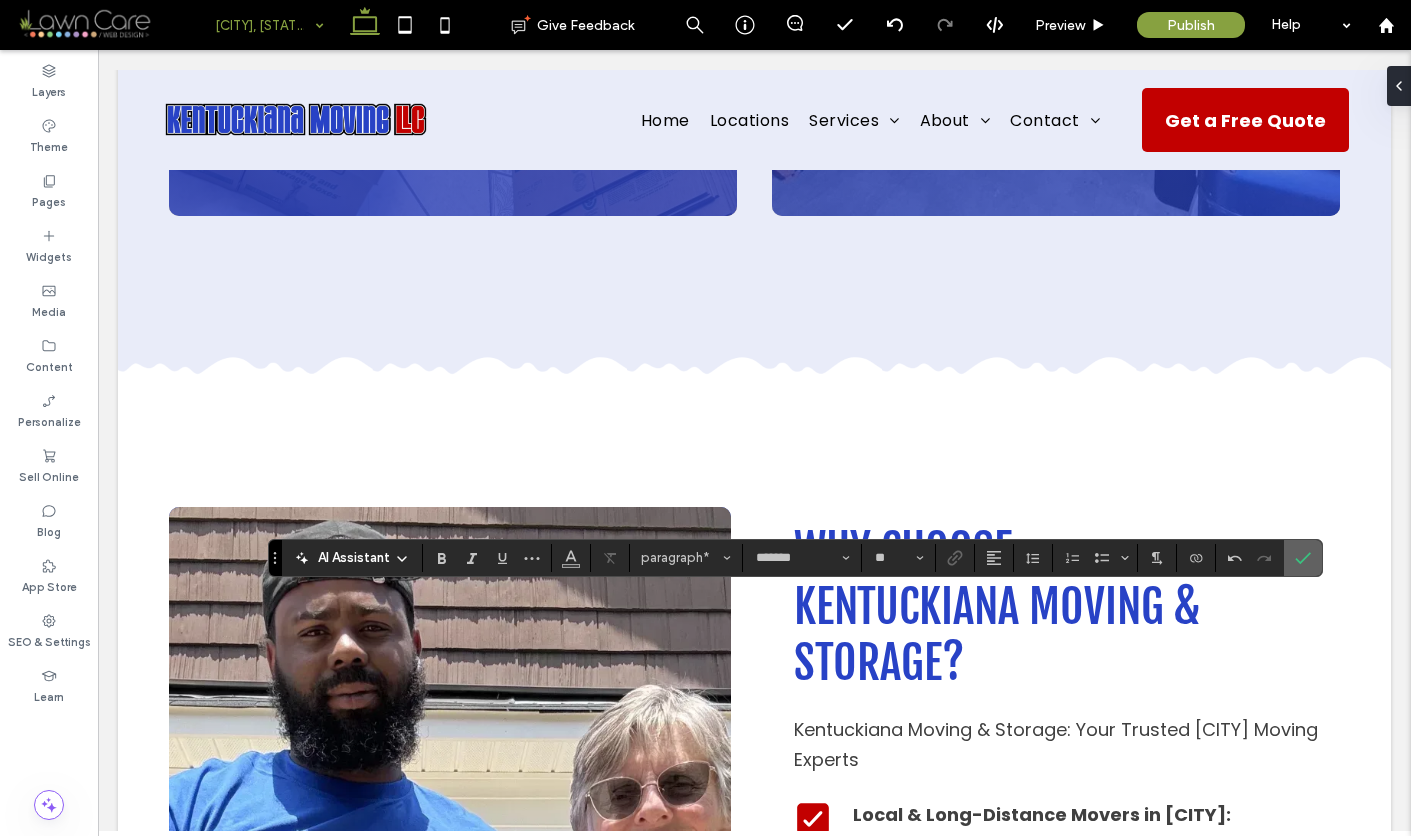 click 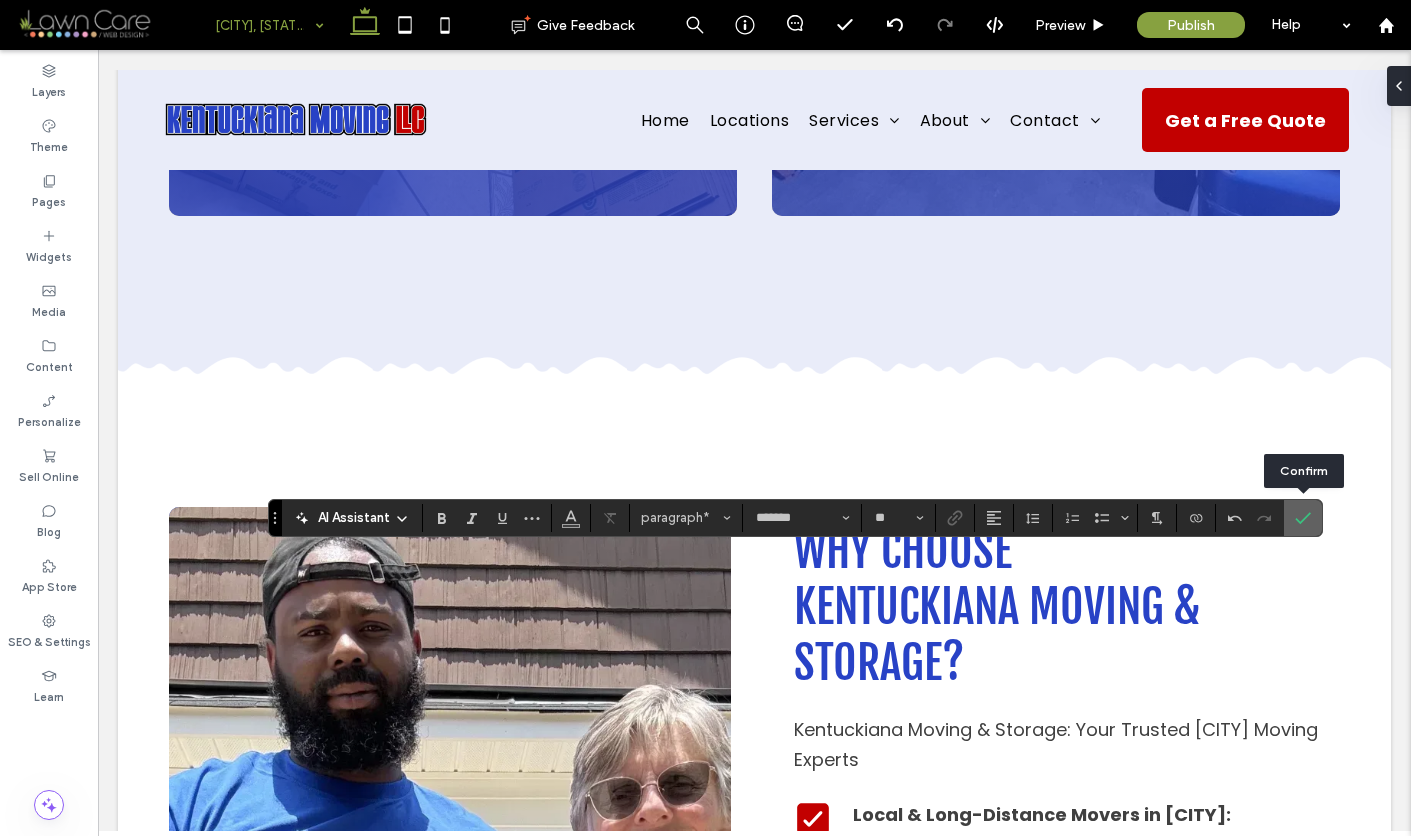 click 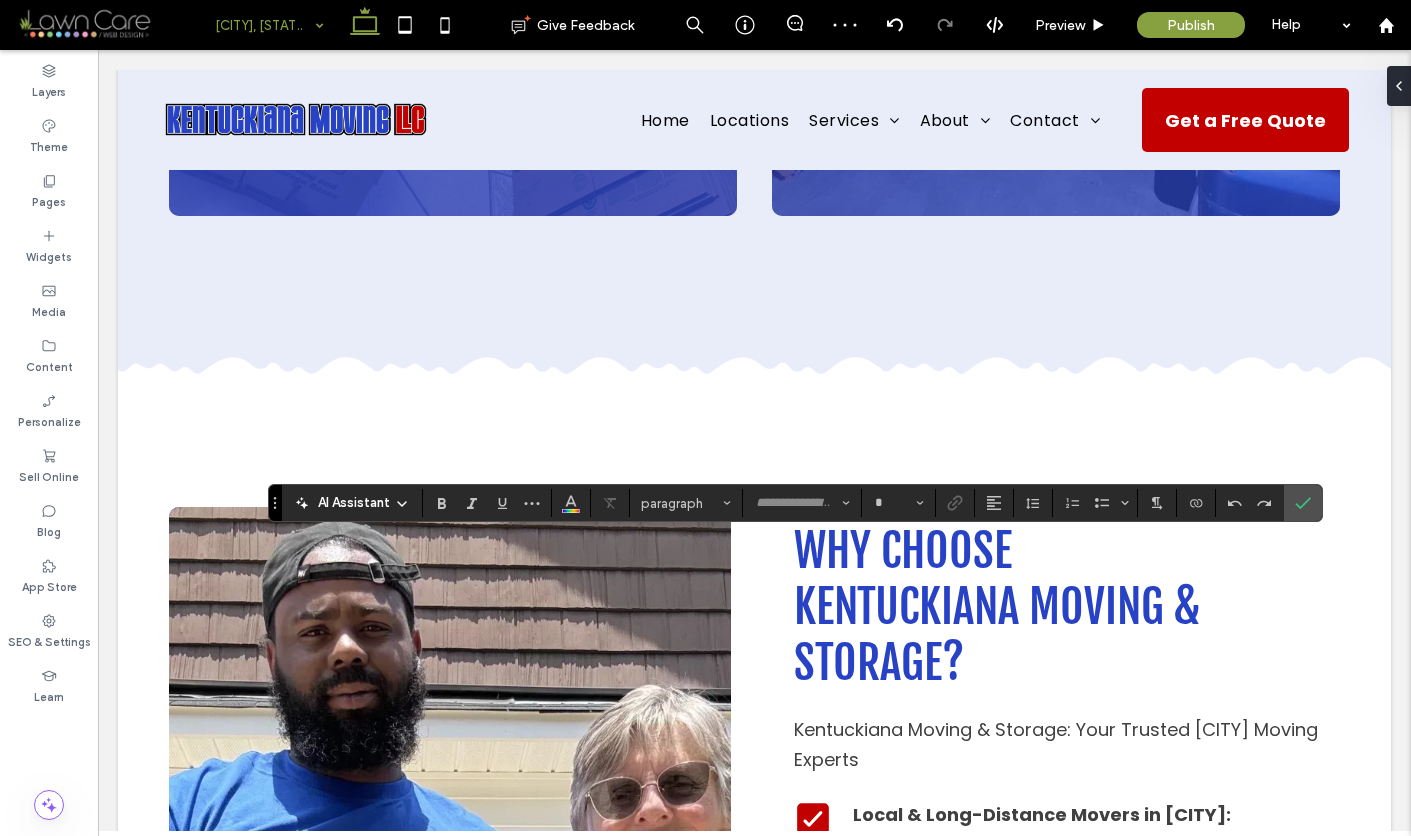type on "*******" 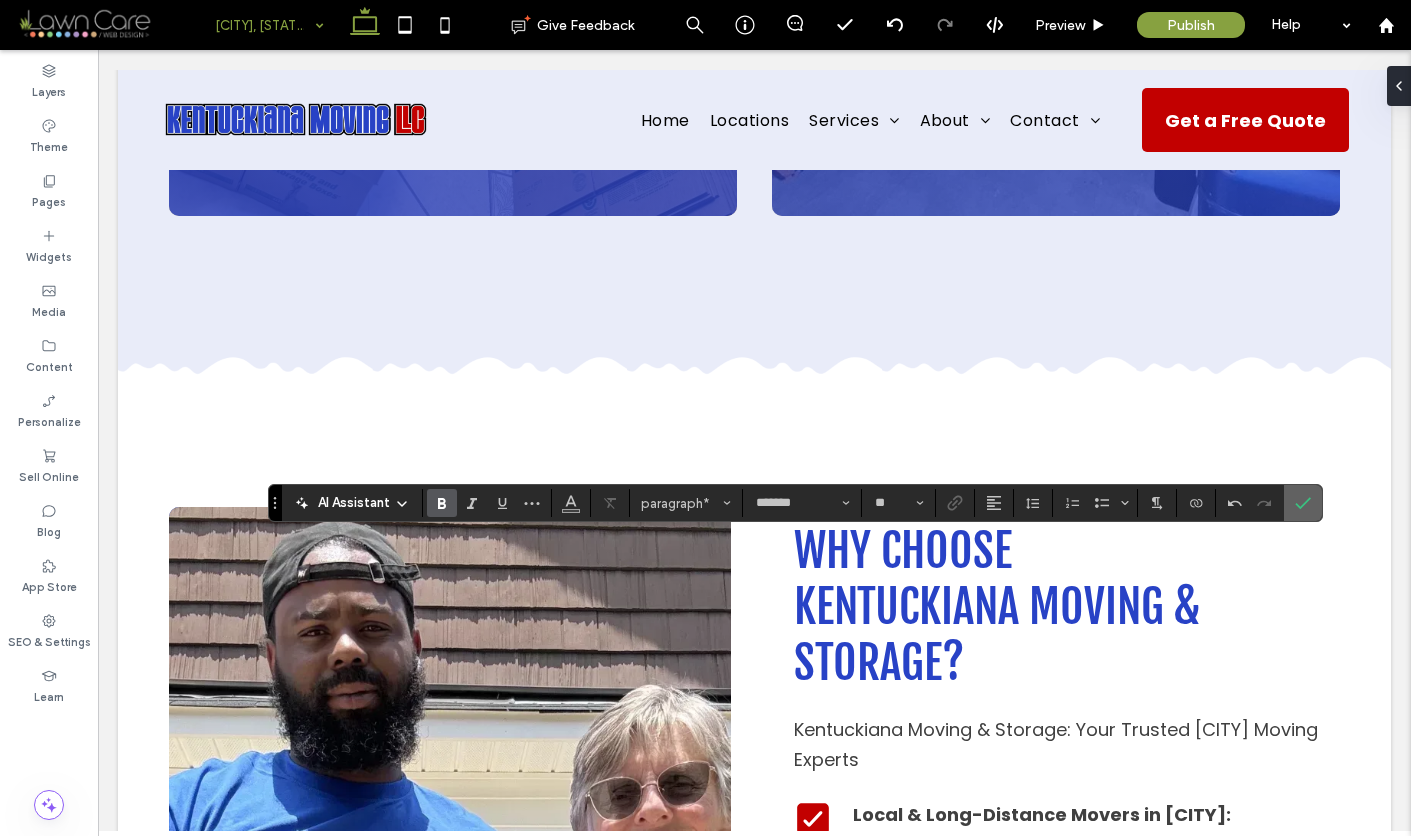 click 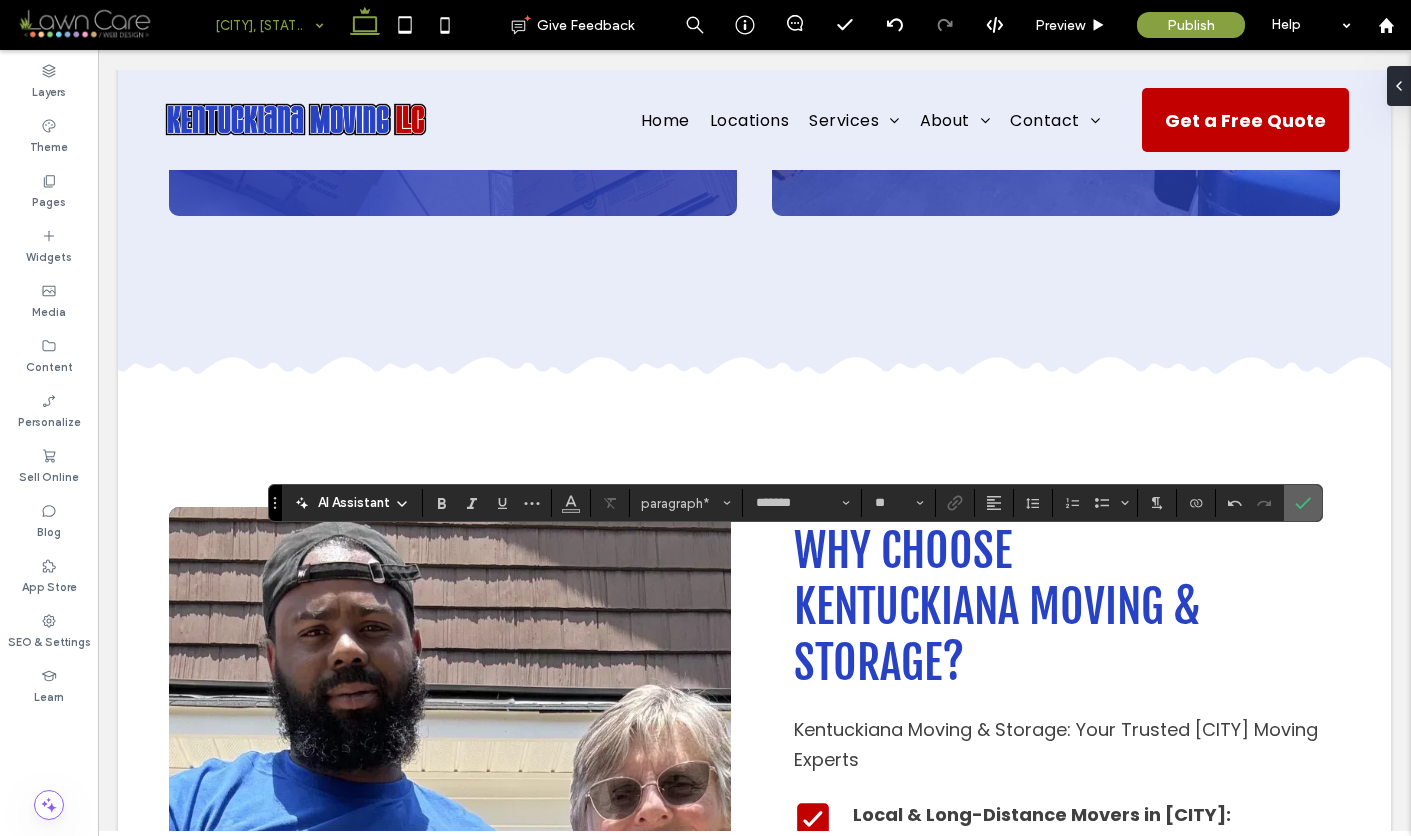 click 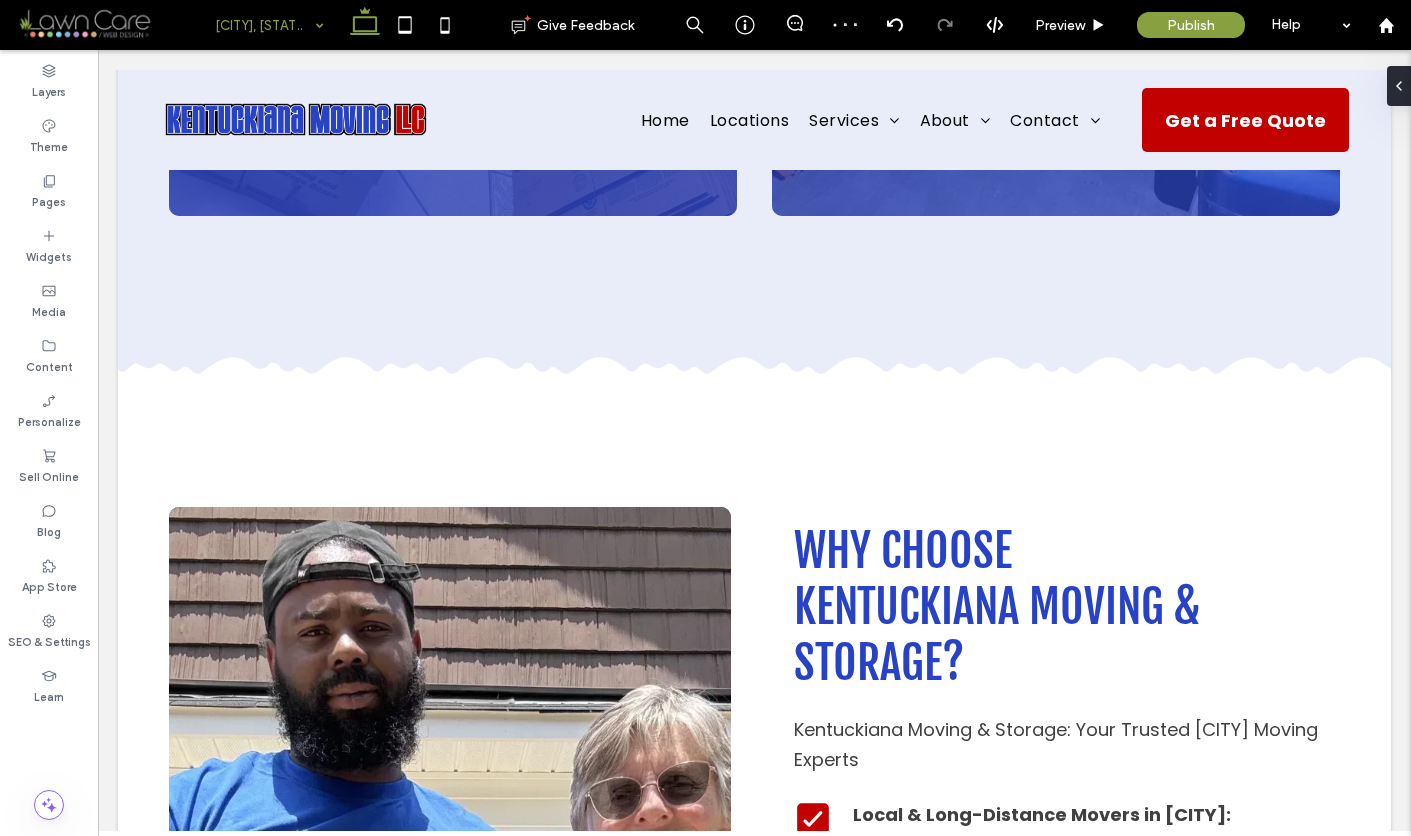 type on "*******" 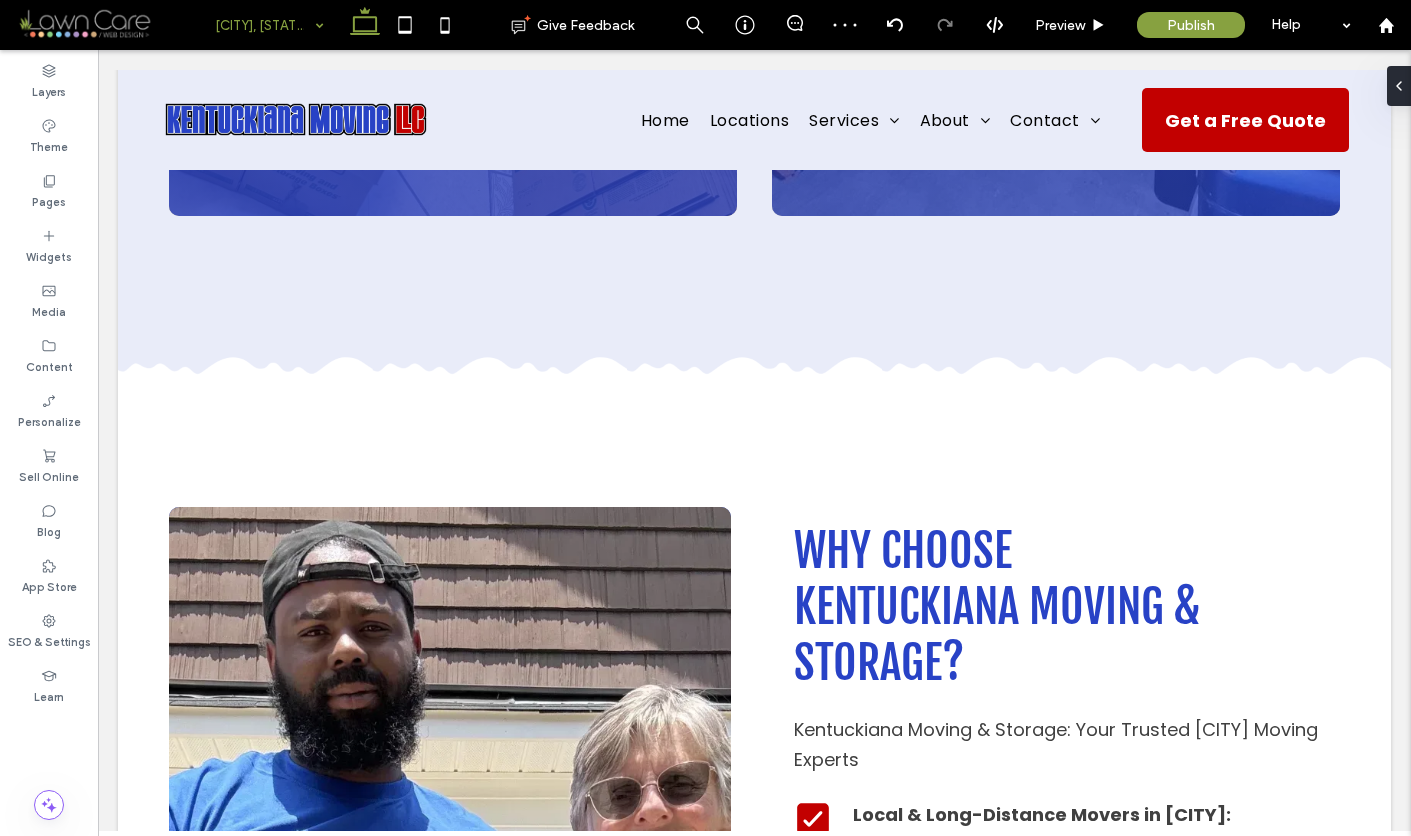 type on "**" 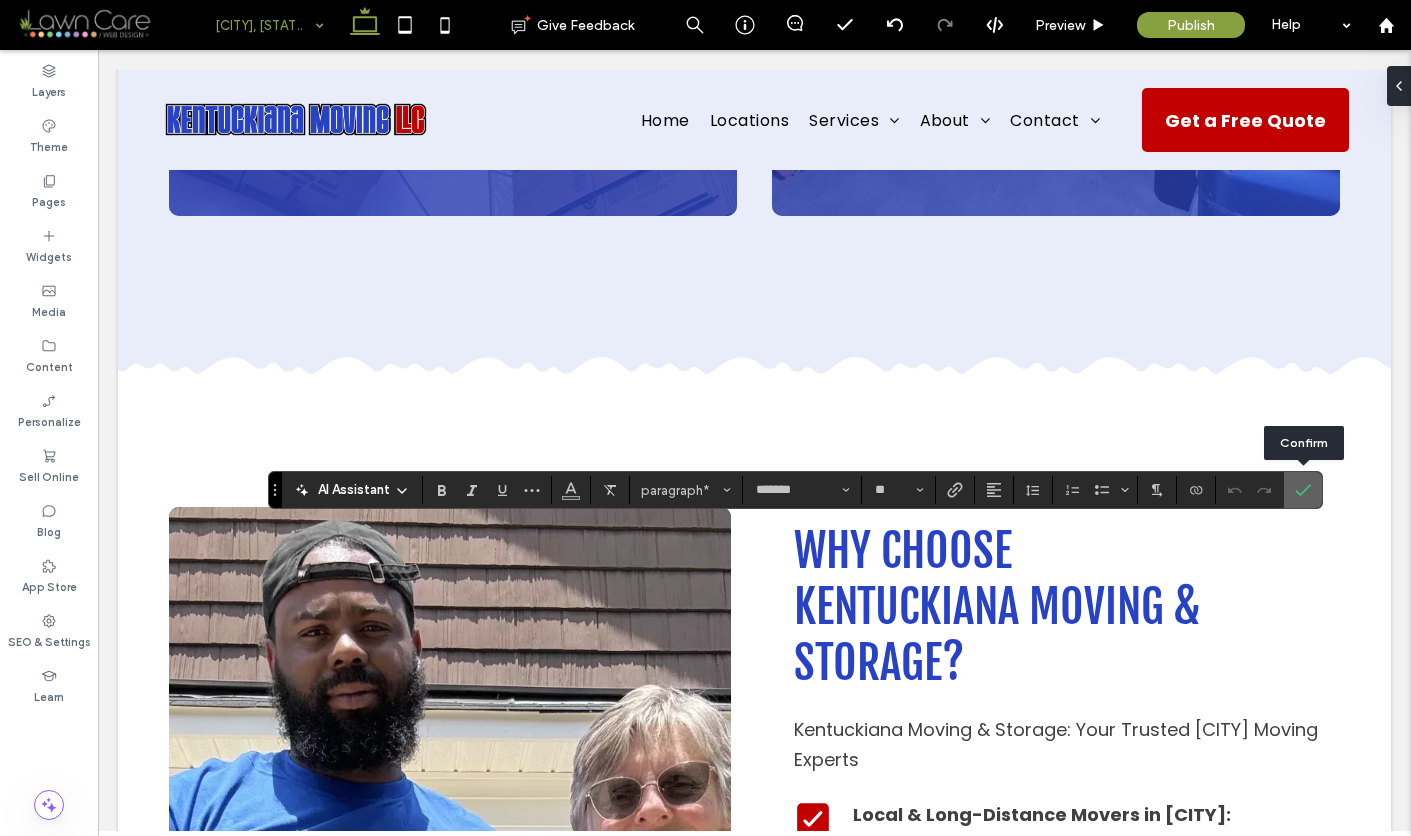 click 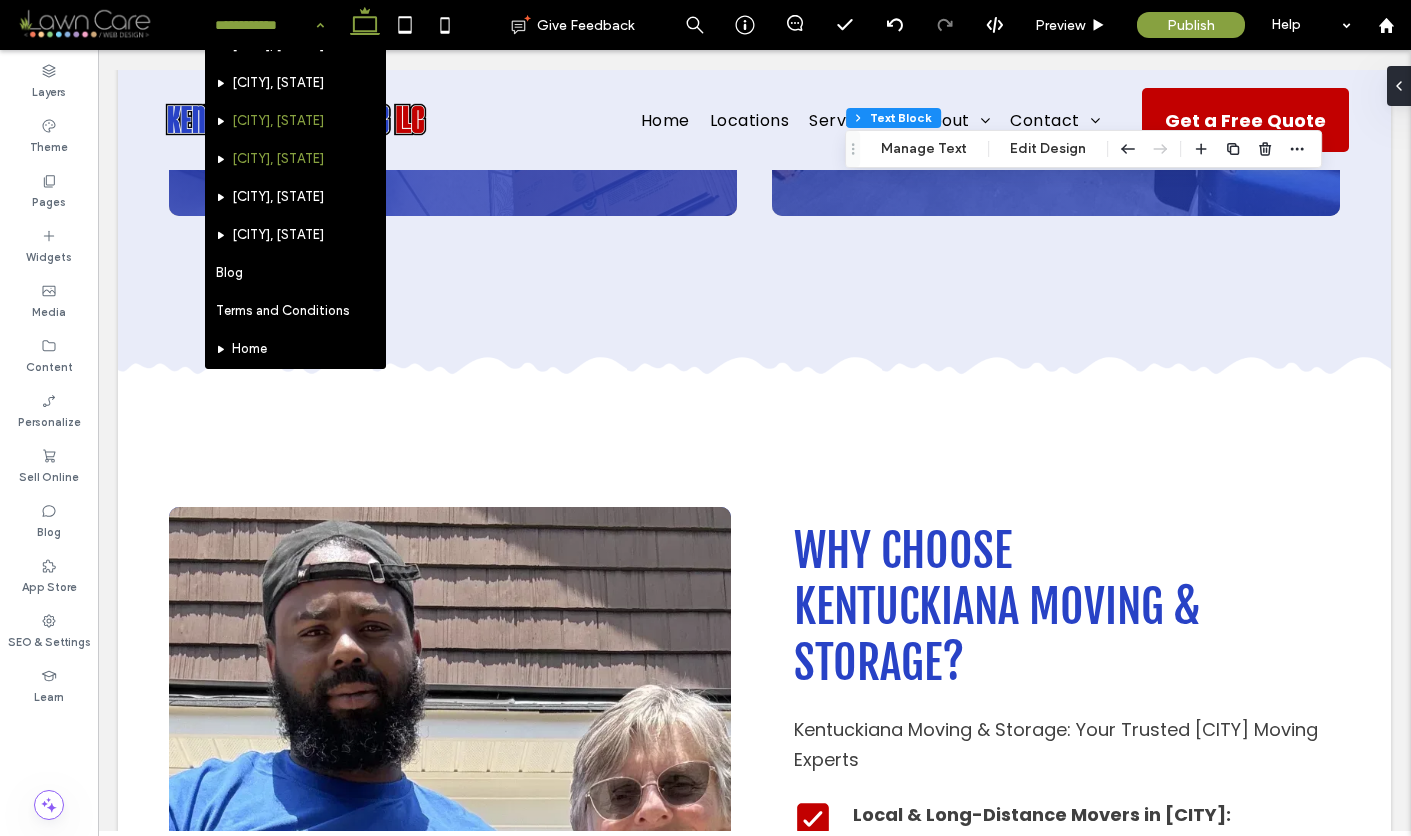 scroll, scrollTop: 671, scrollLeft: 0, axis: vertical 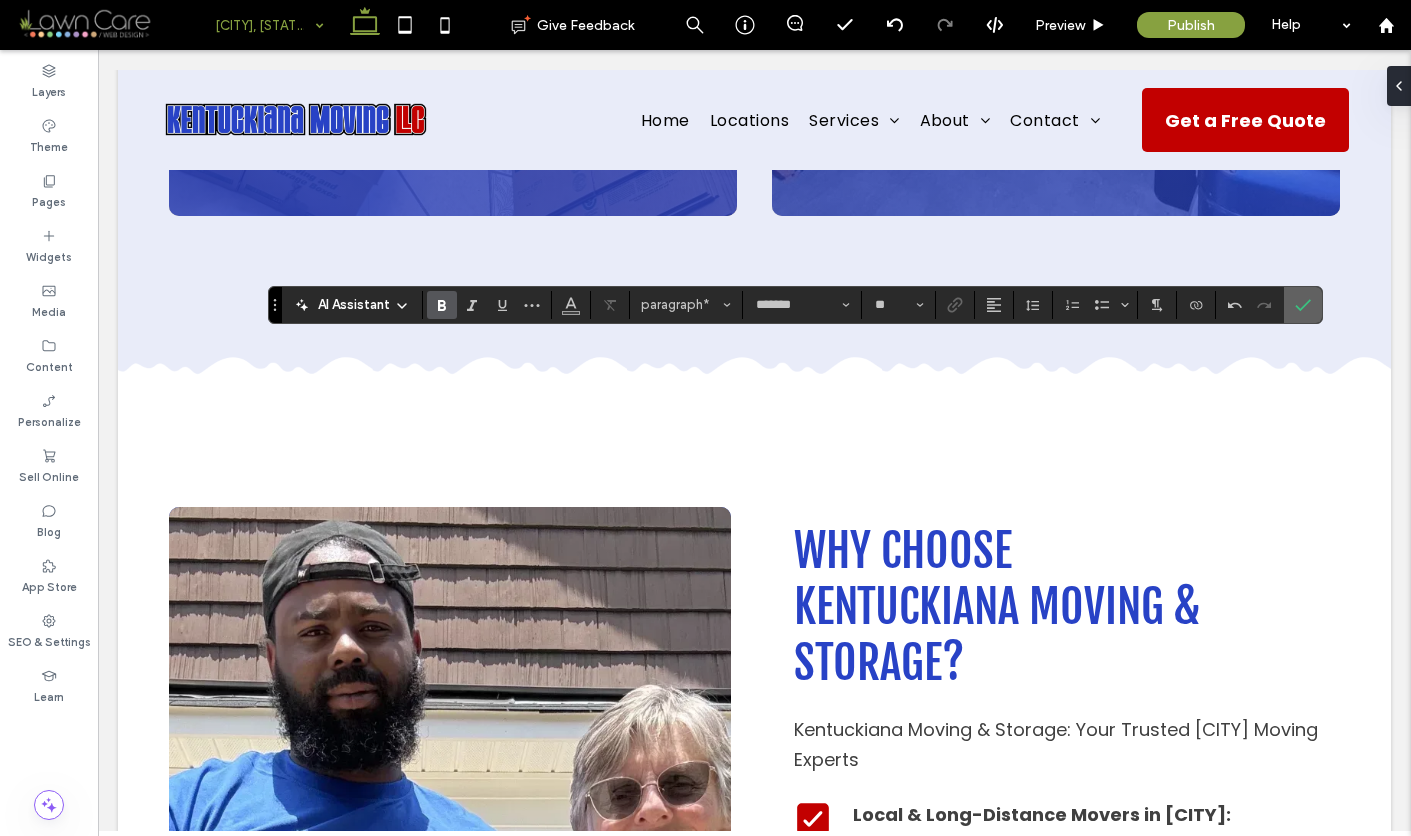 click 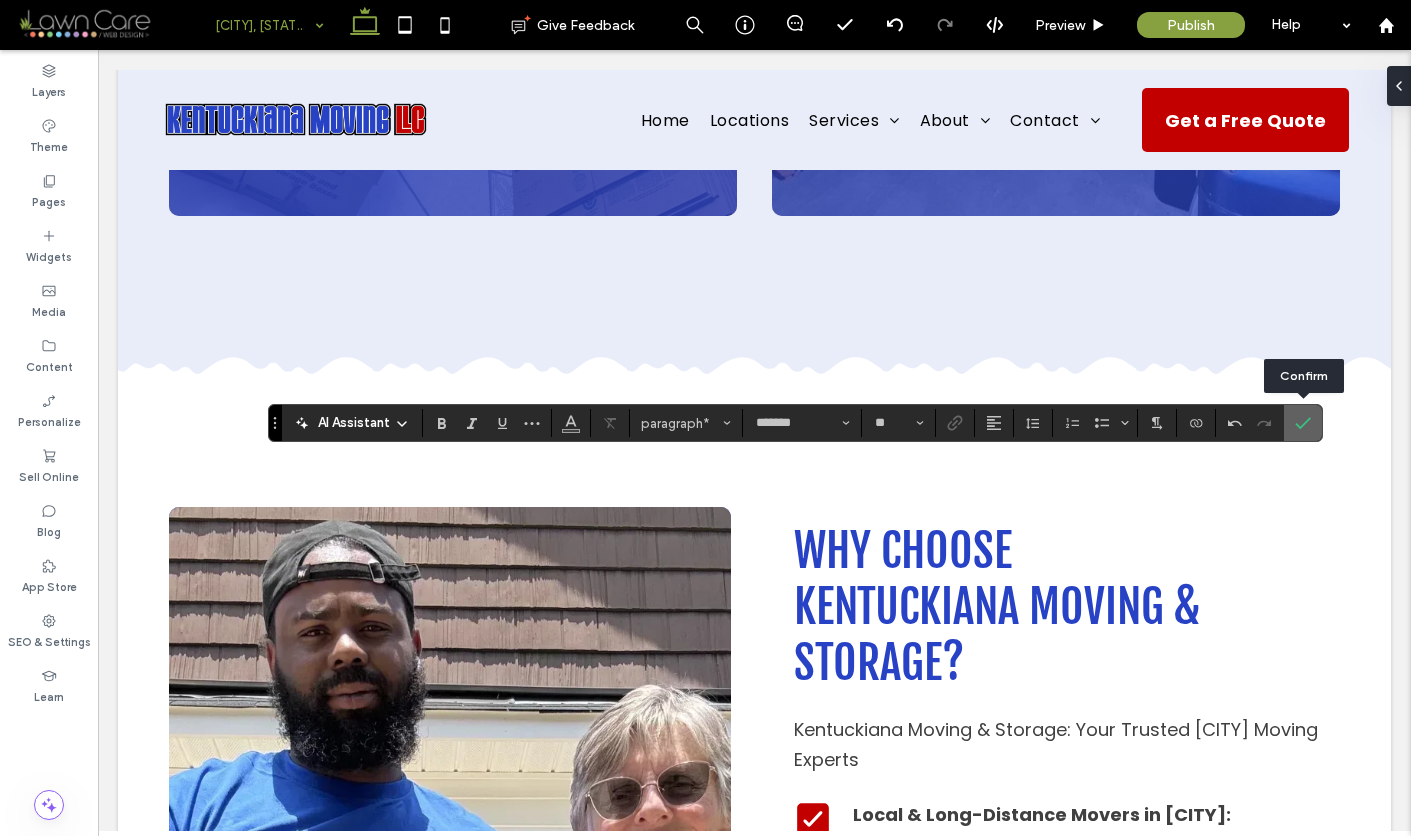 click 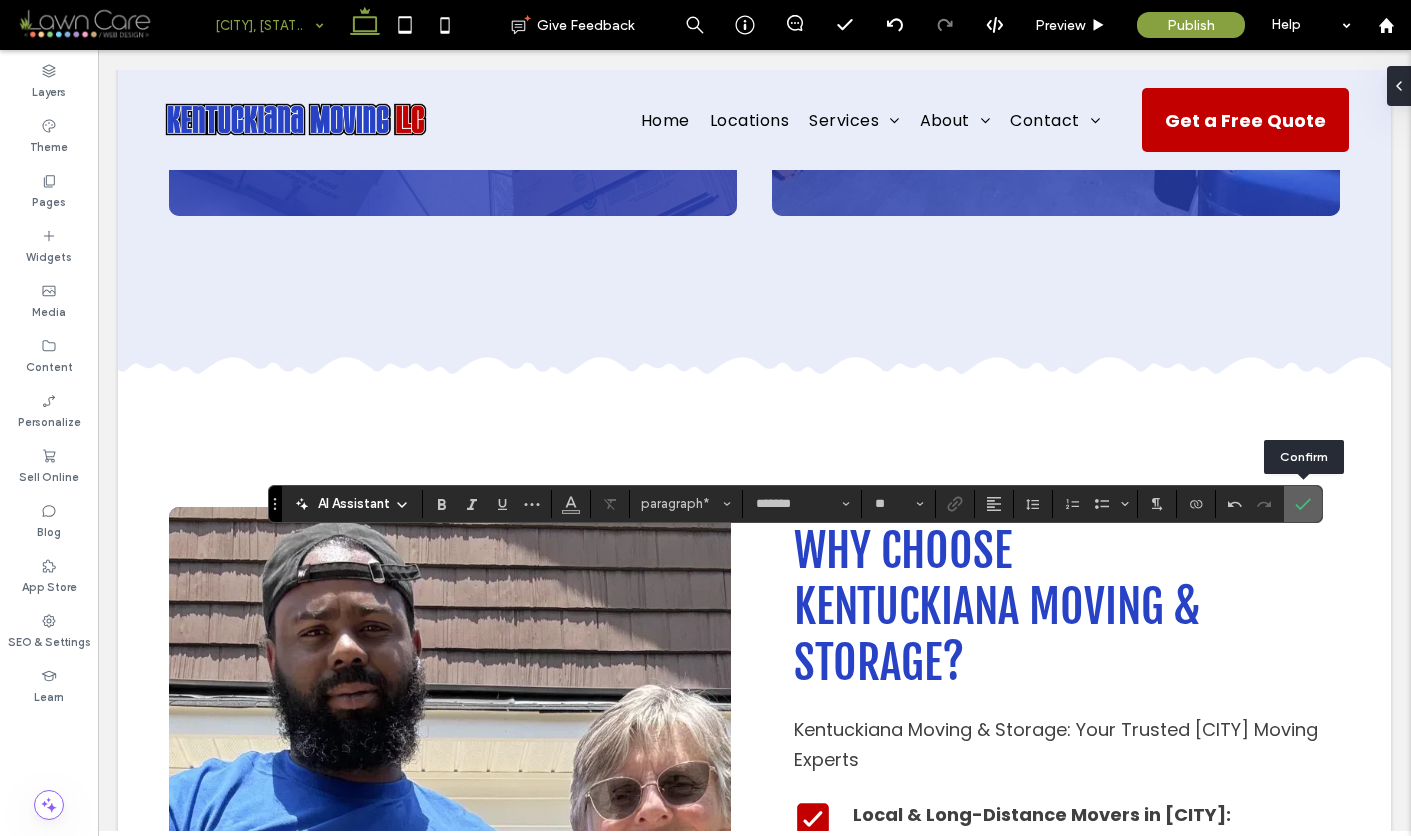 click at bounding box center [1303, 504] 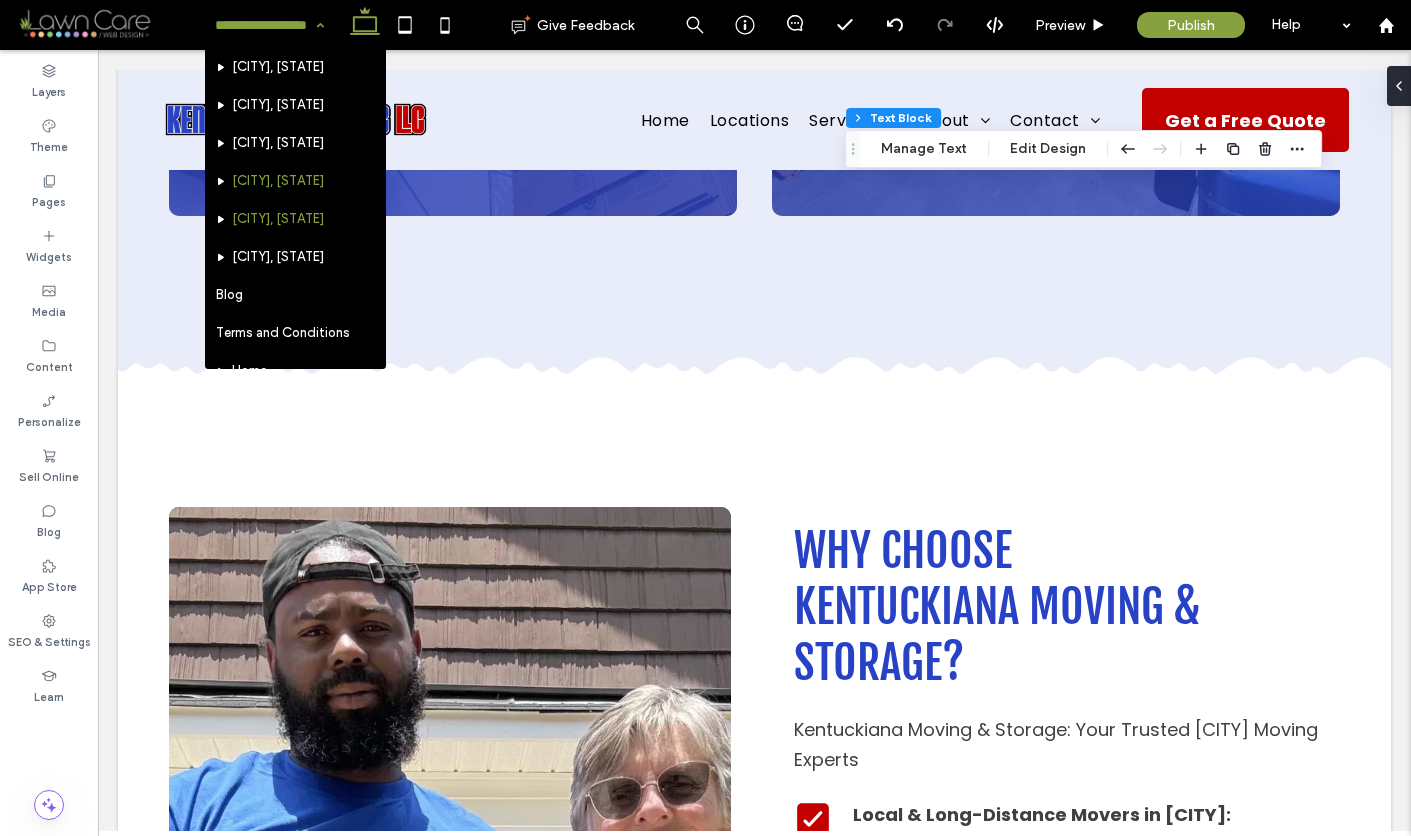 scroll, scrollTop: 655, scrollLeft: 0, axis: vertical 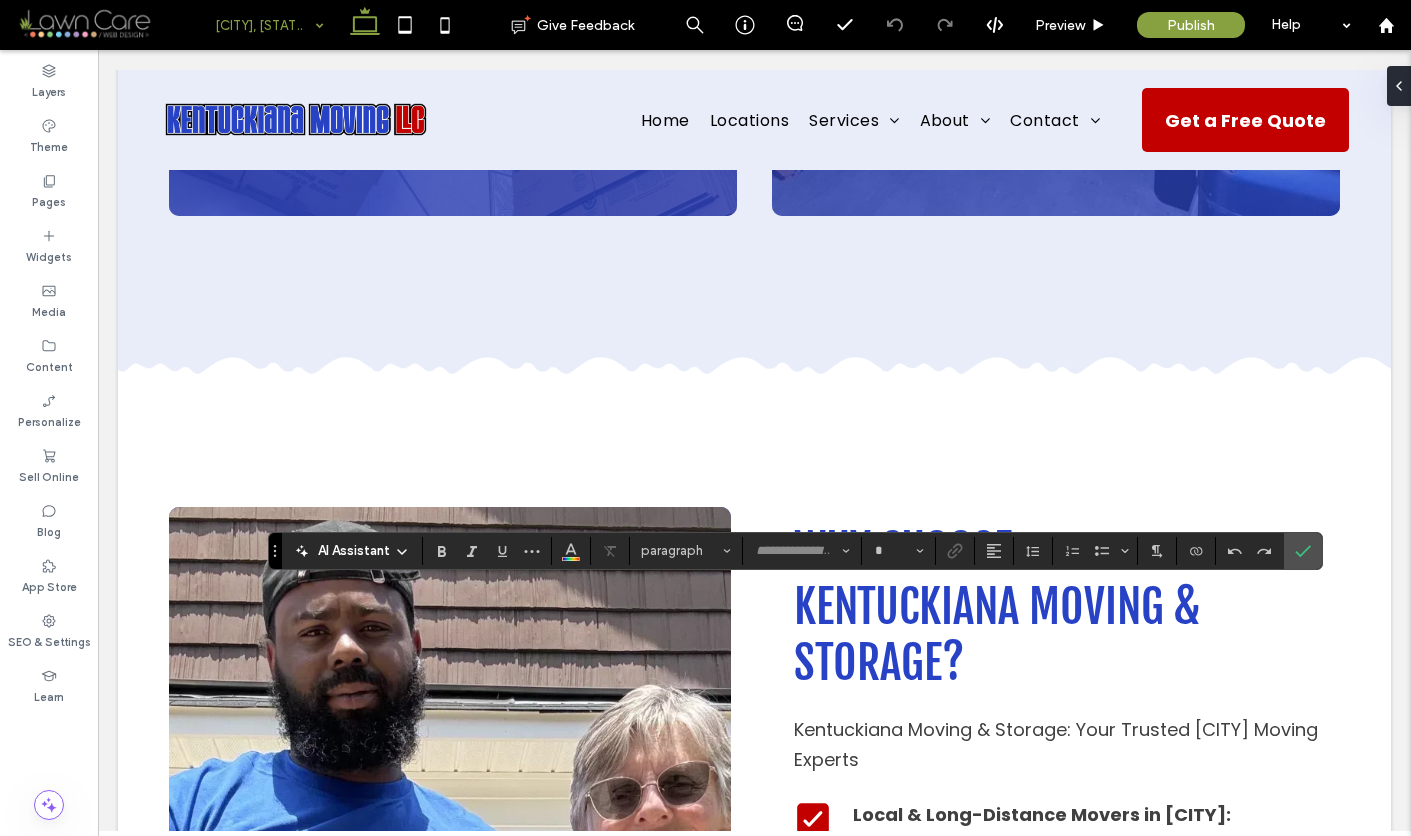 type on "*******" 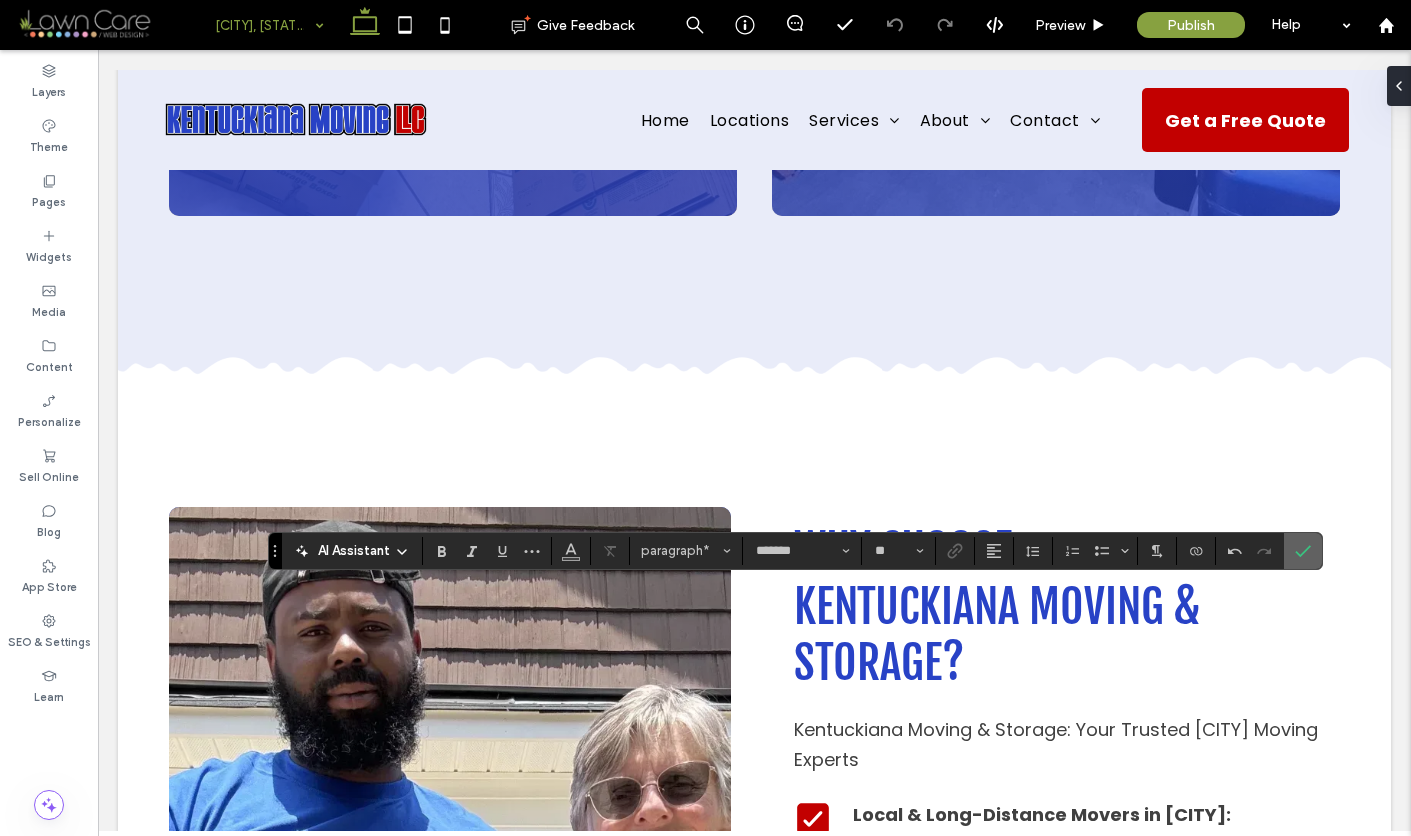 click at bounding box center [1303, 551] 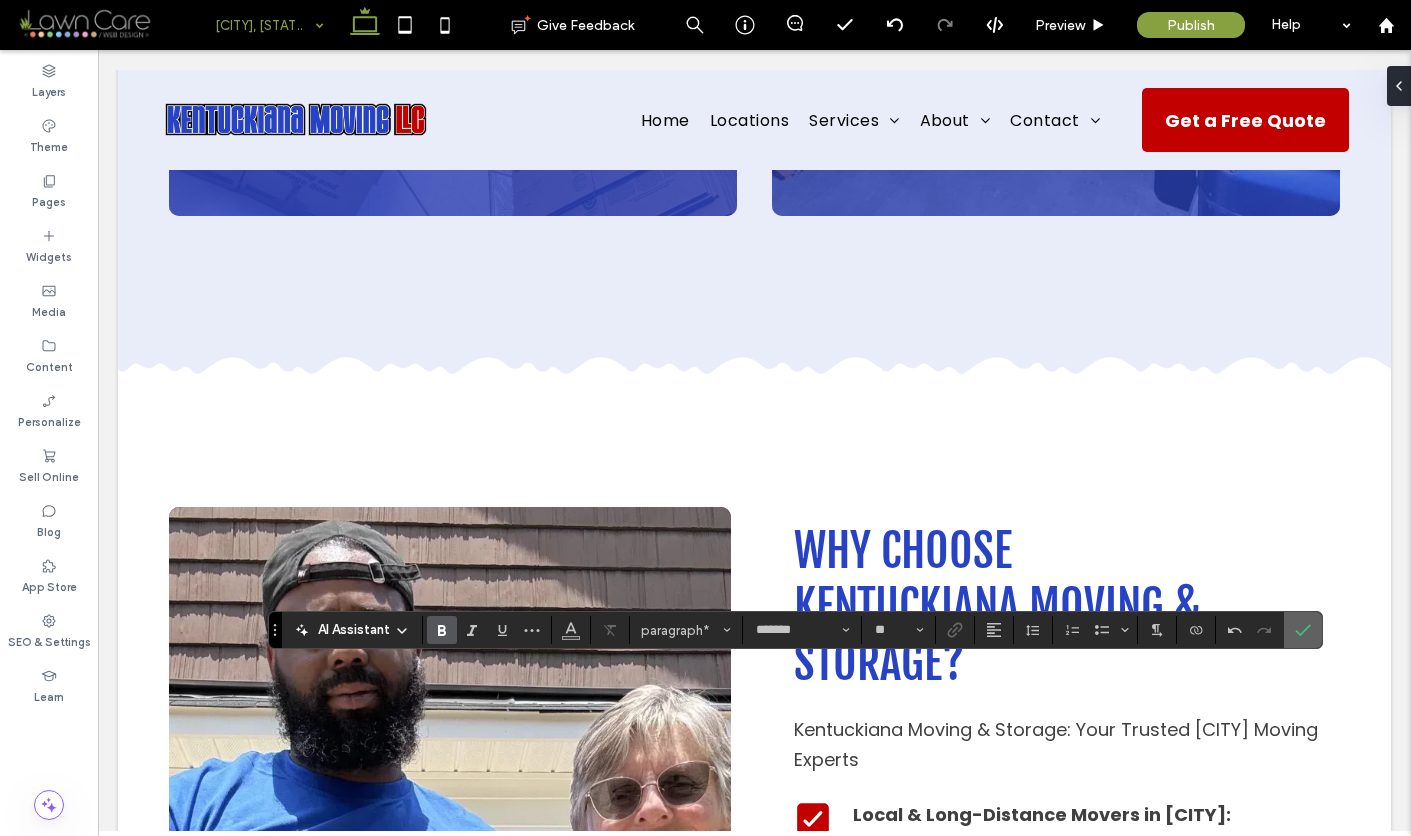 click 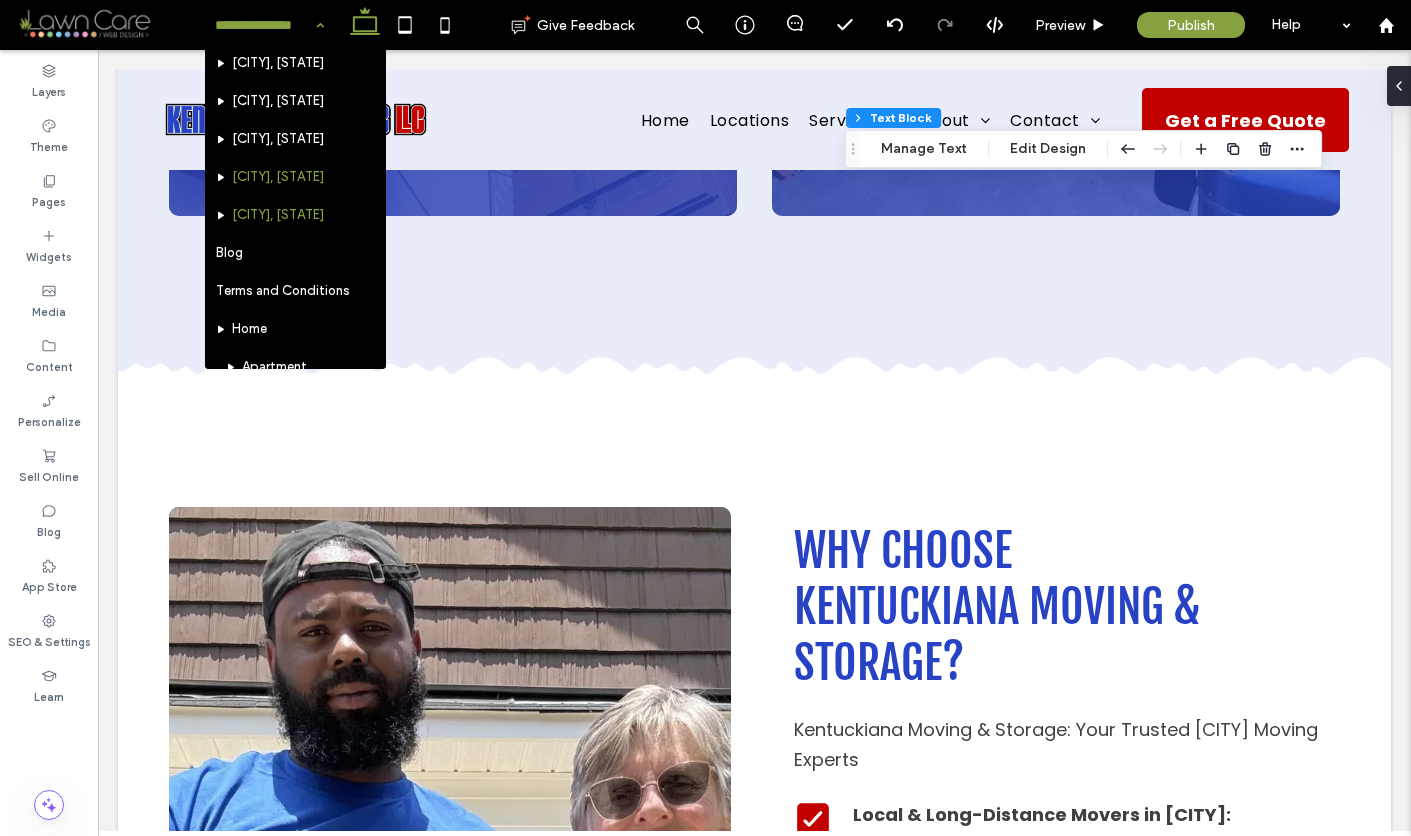 scroll, scrollTop: 694, scrollLeft: 0, axis: vertical 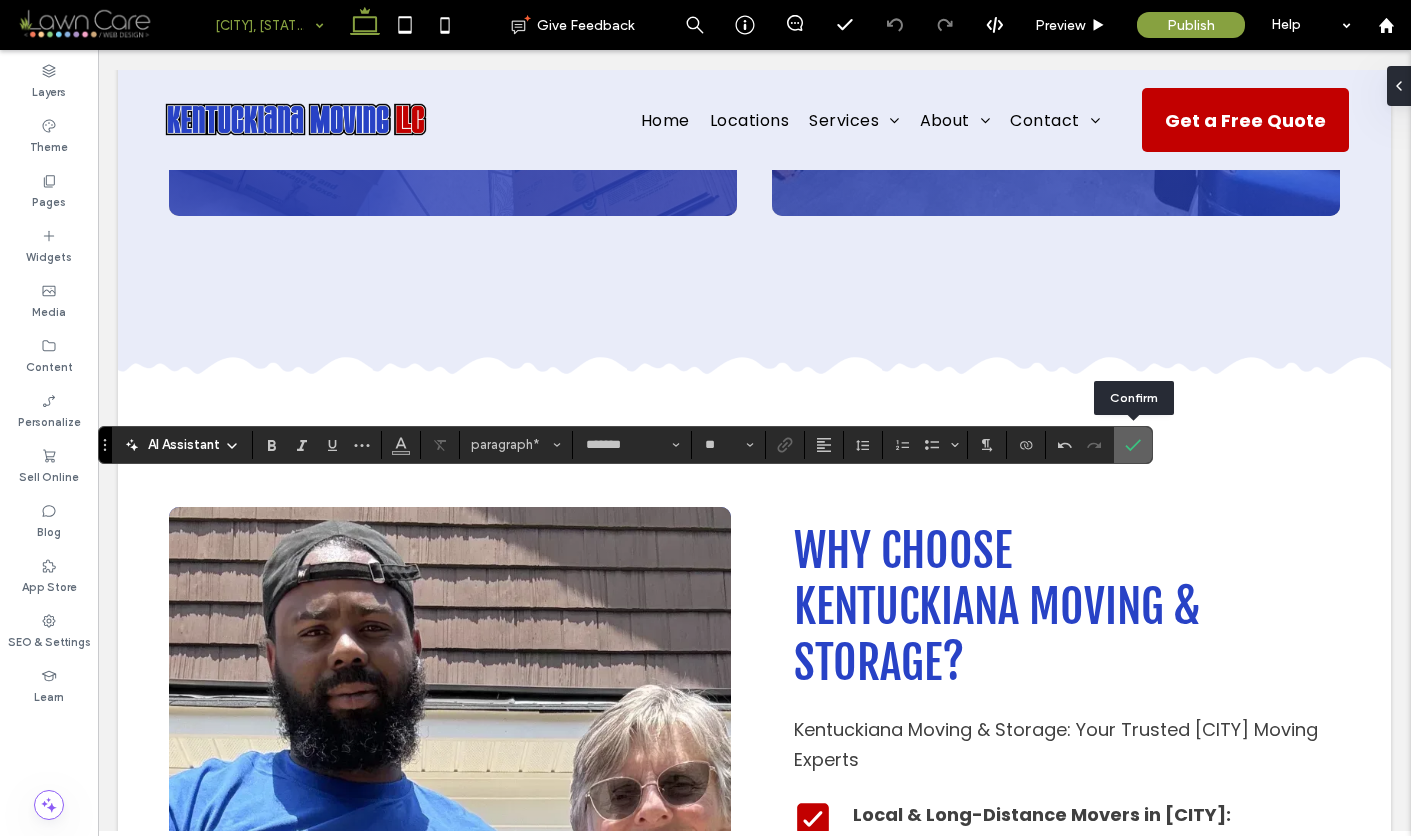click 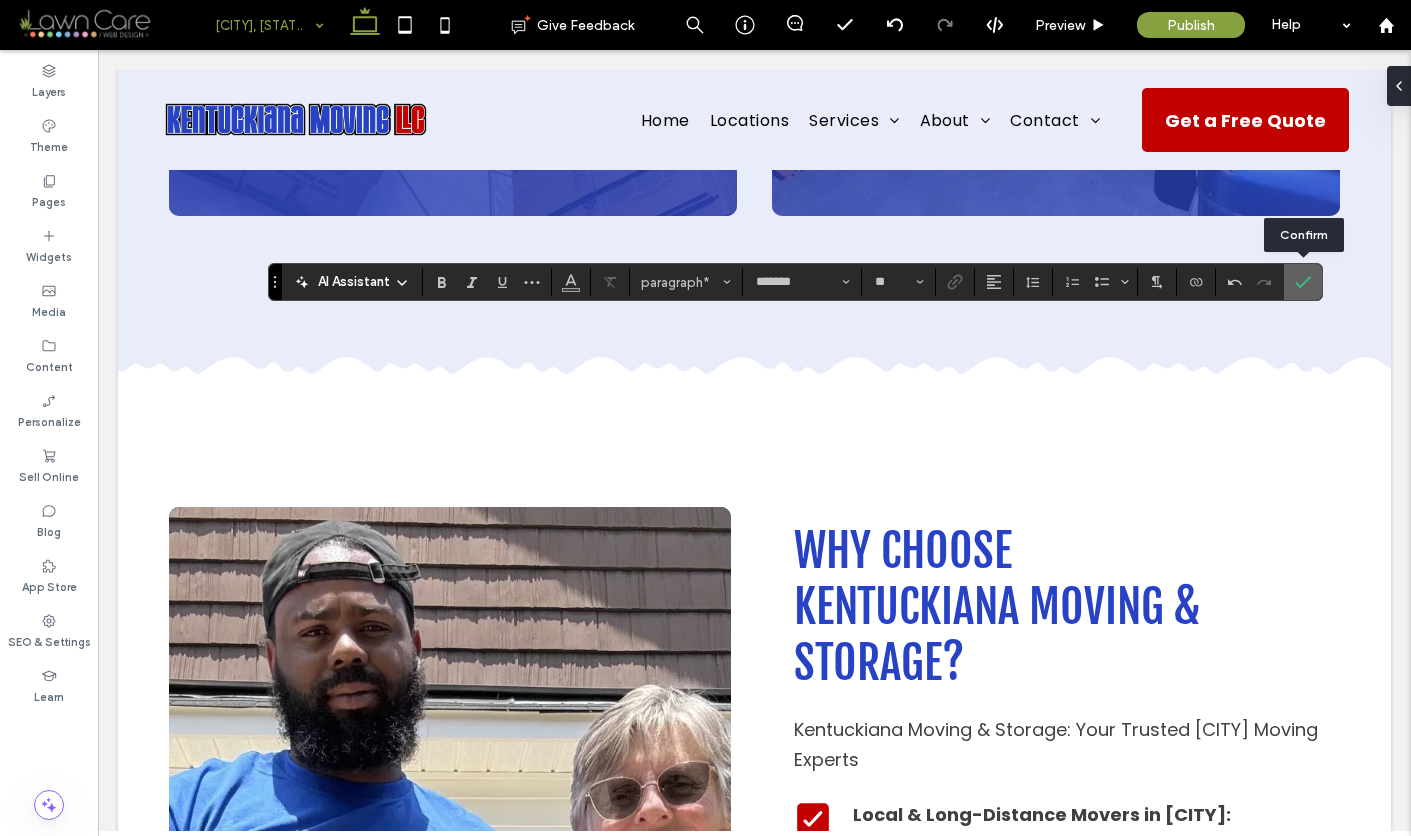 click 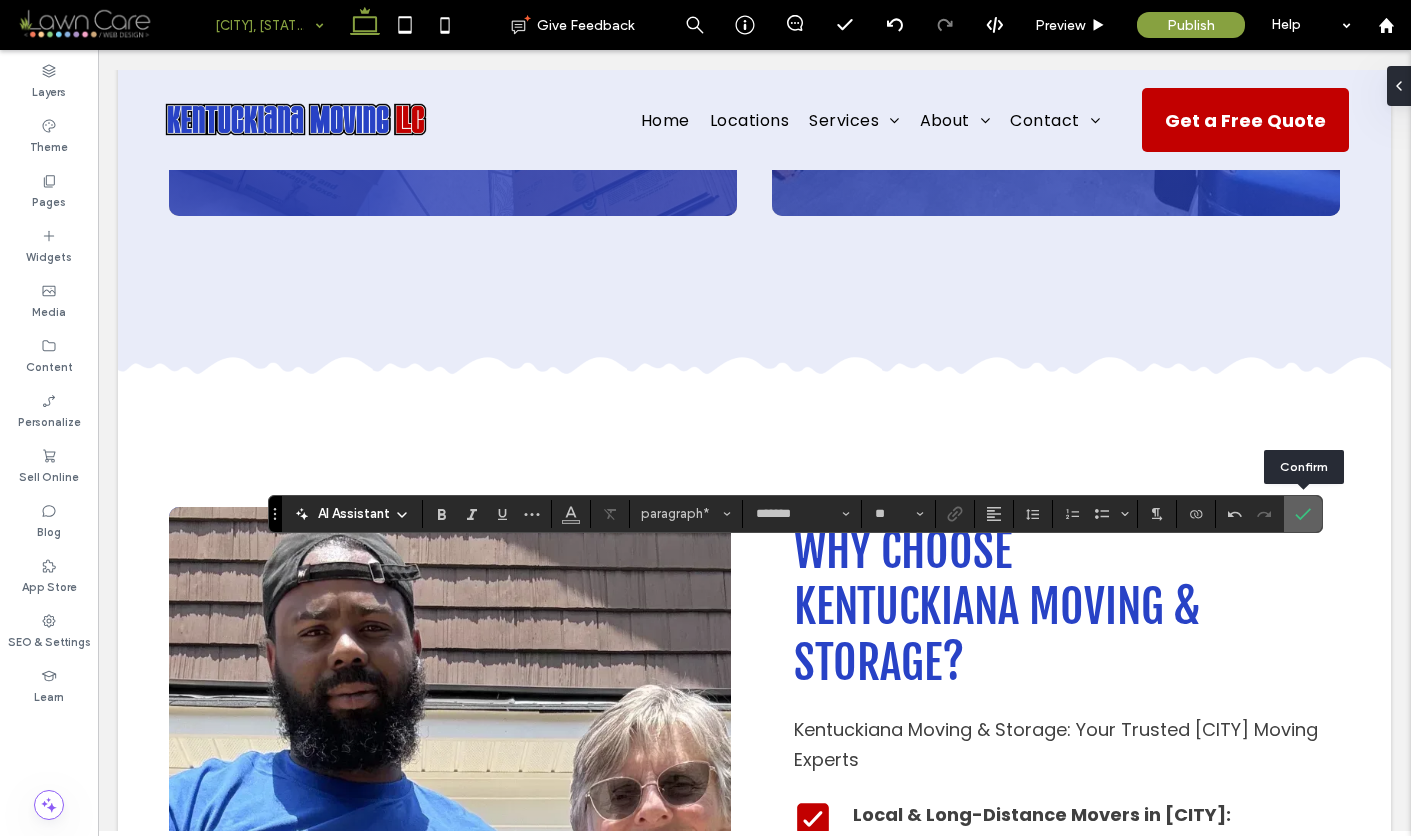 click 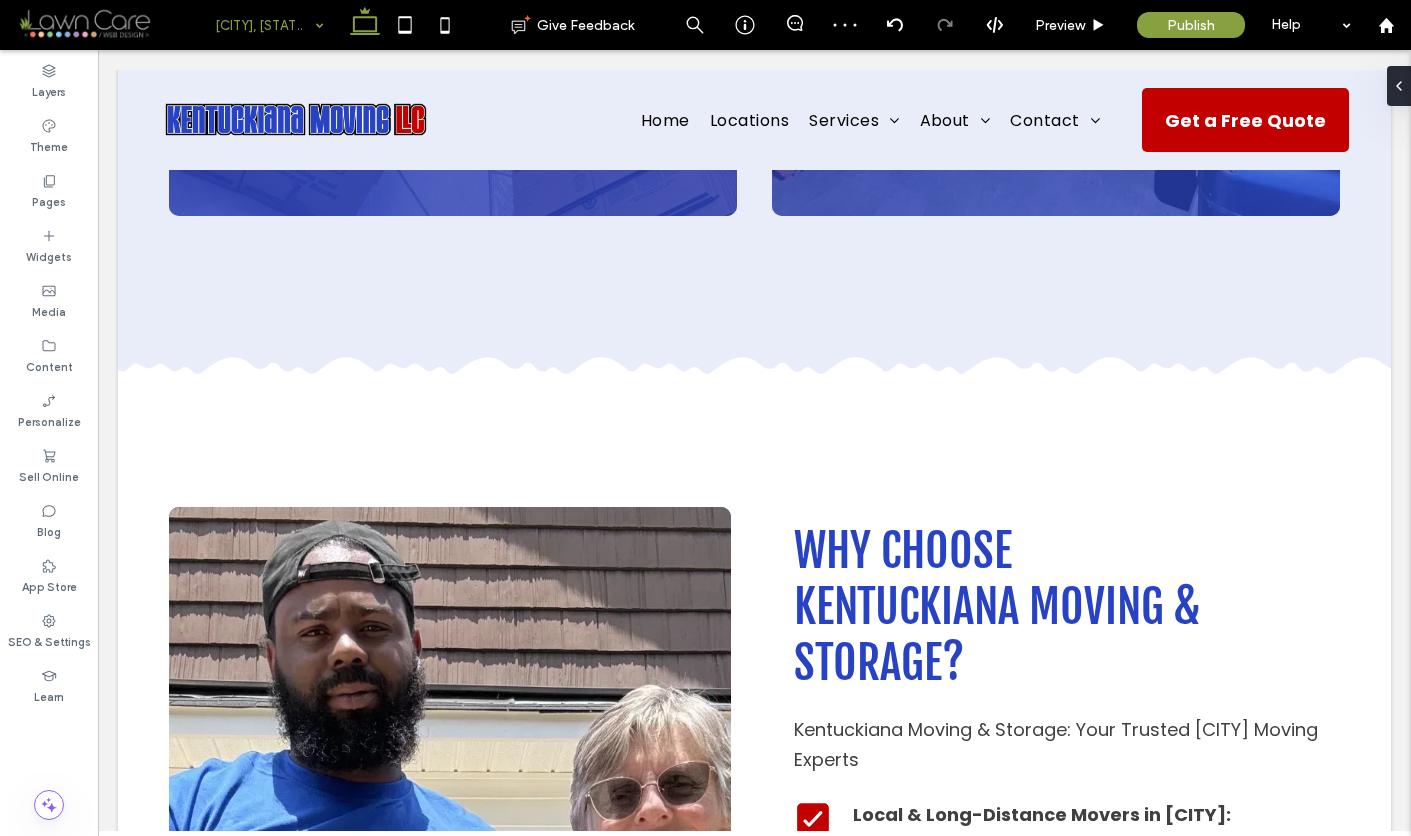 type on "*******" 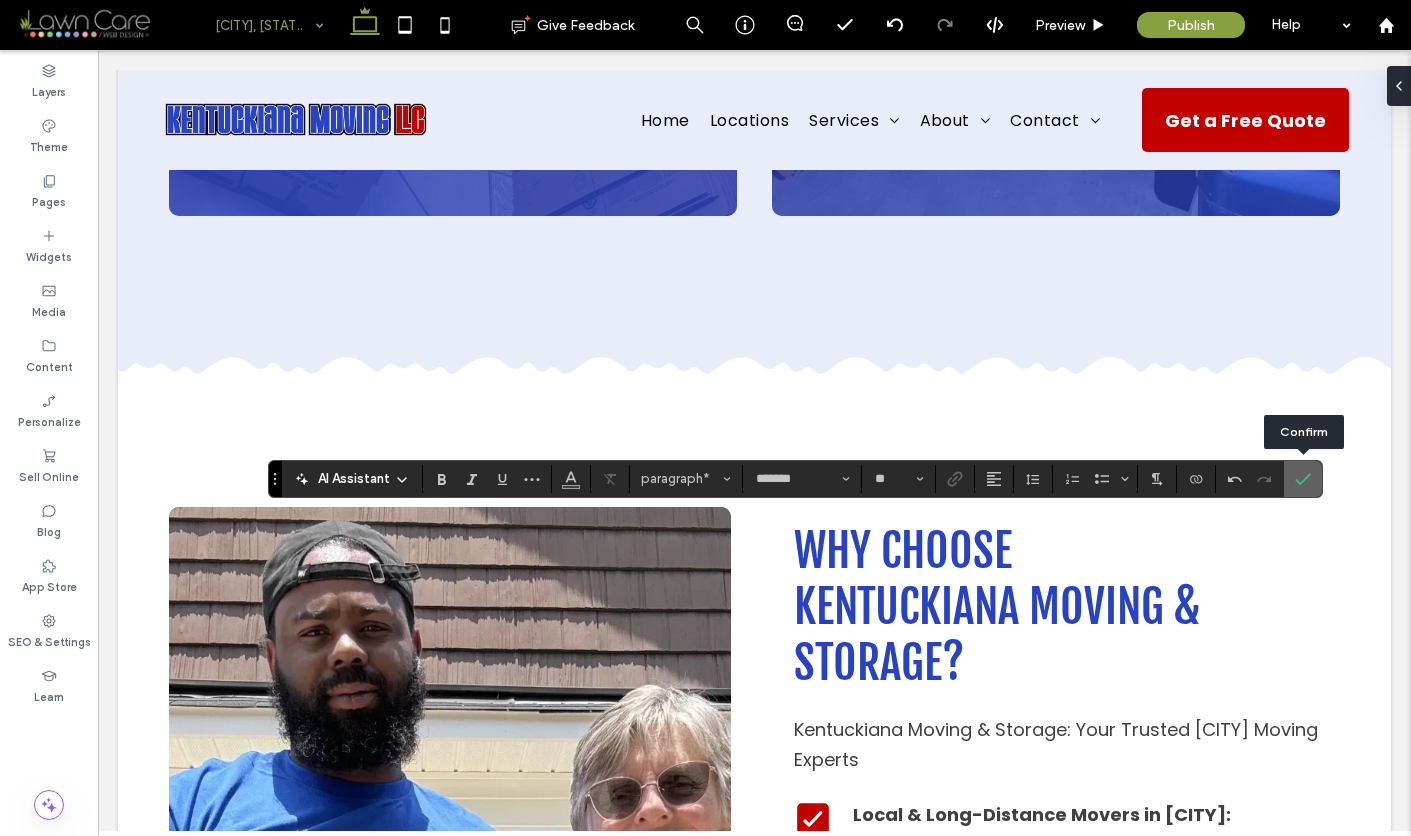 click 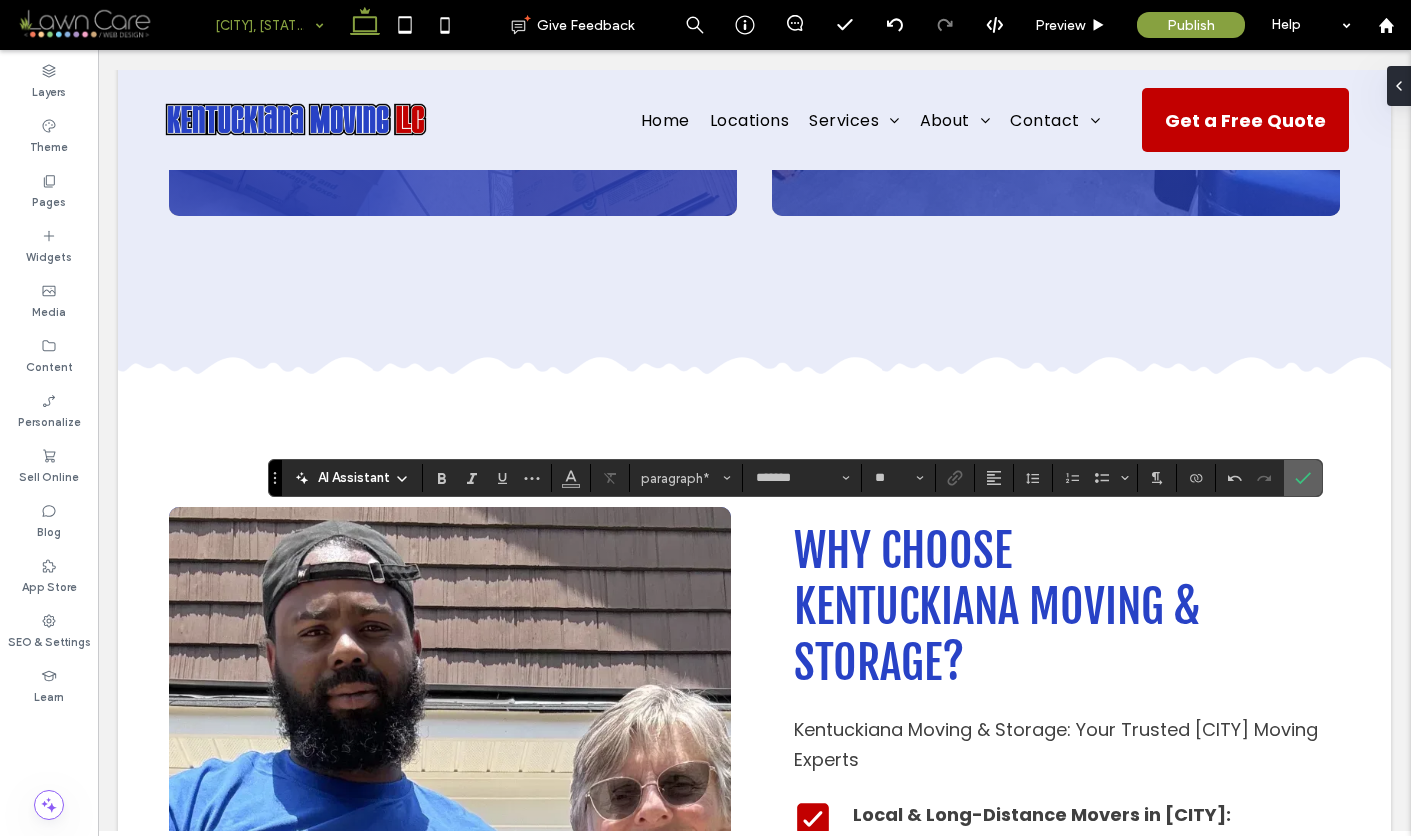 click 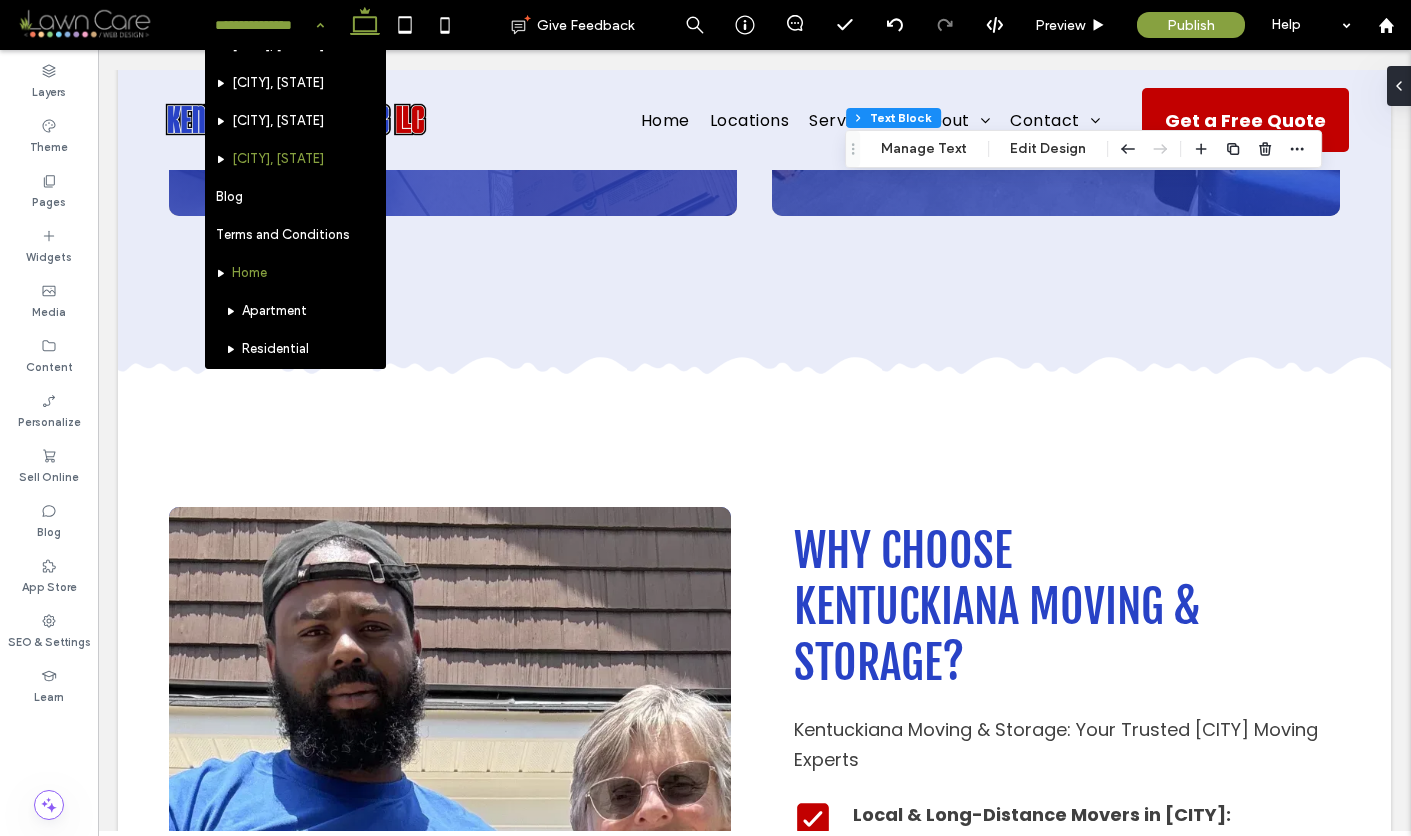 scroll, scrollTop: 777, scrollLeft: 0, axis: vertical 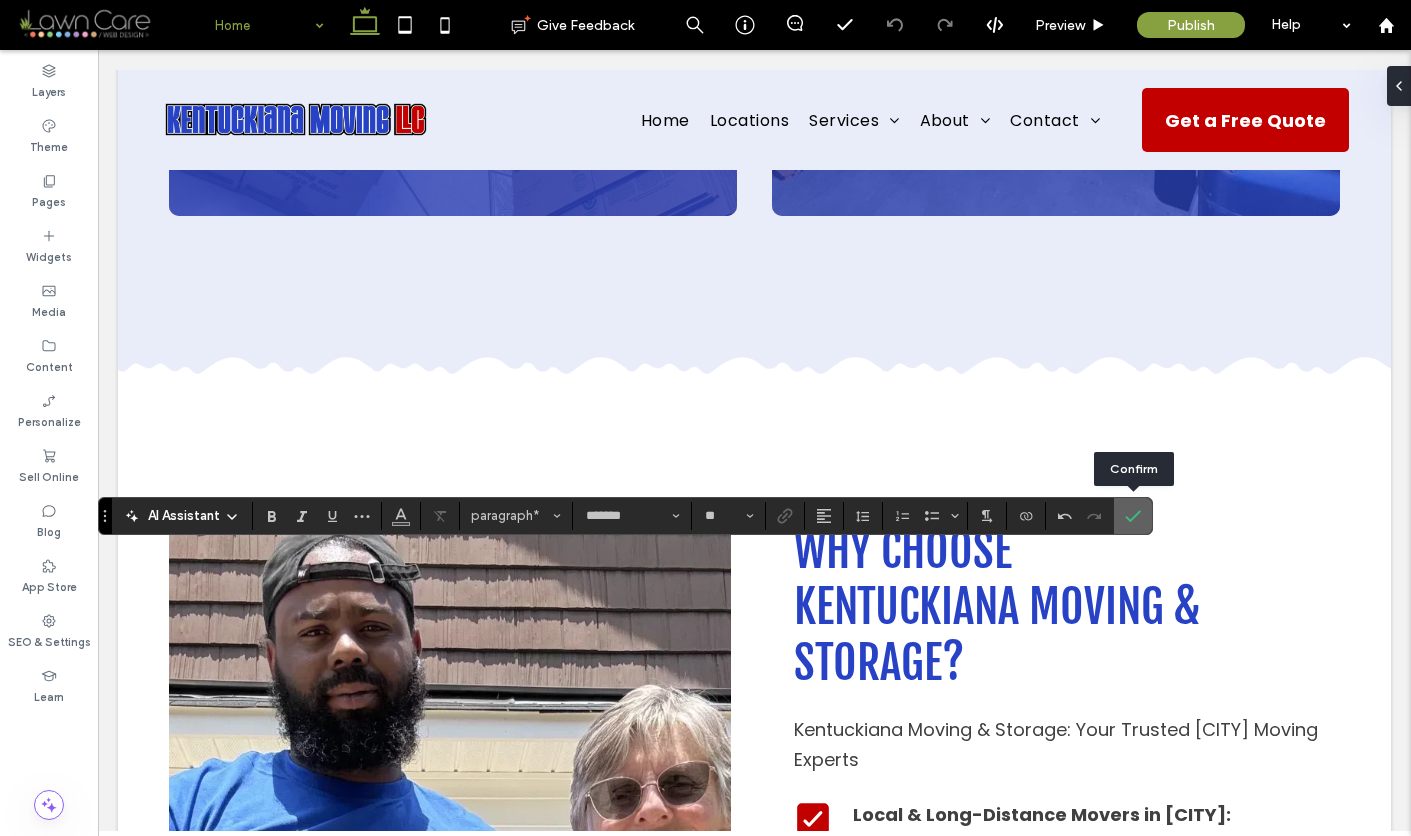 click 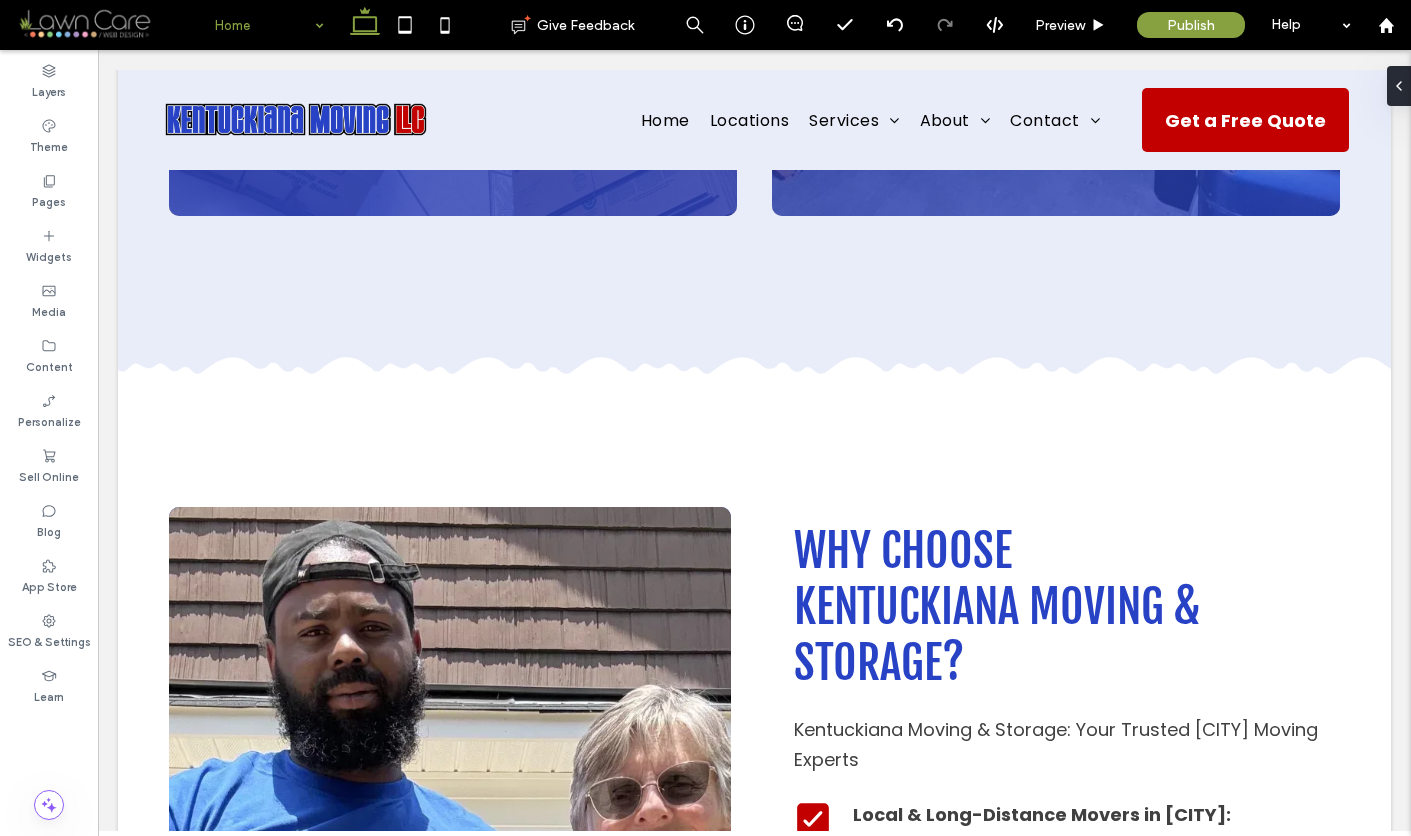type on "*******" 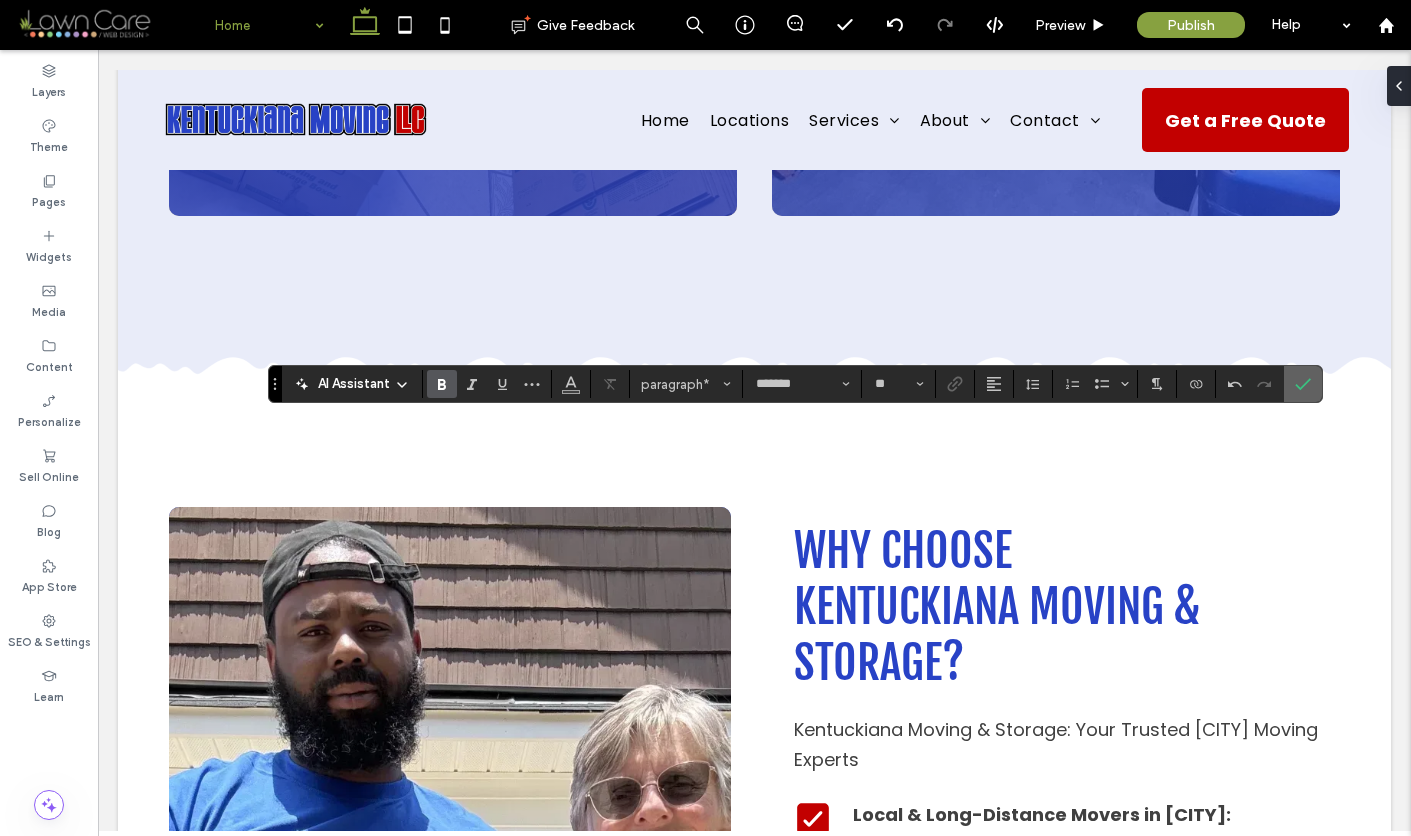 click at bounding box center [1299, 384] 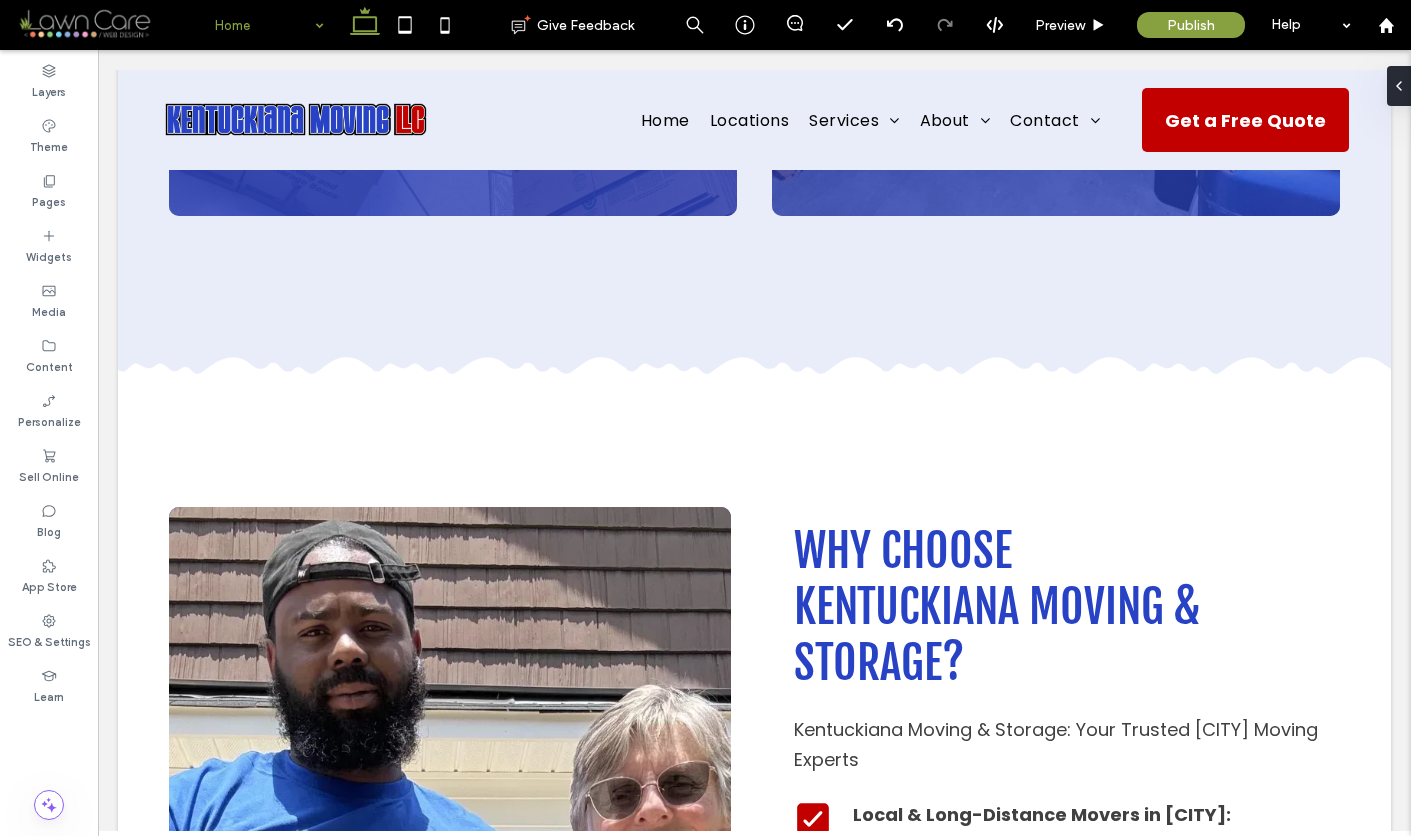 type on "*******" 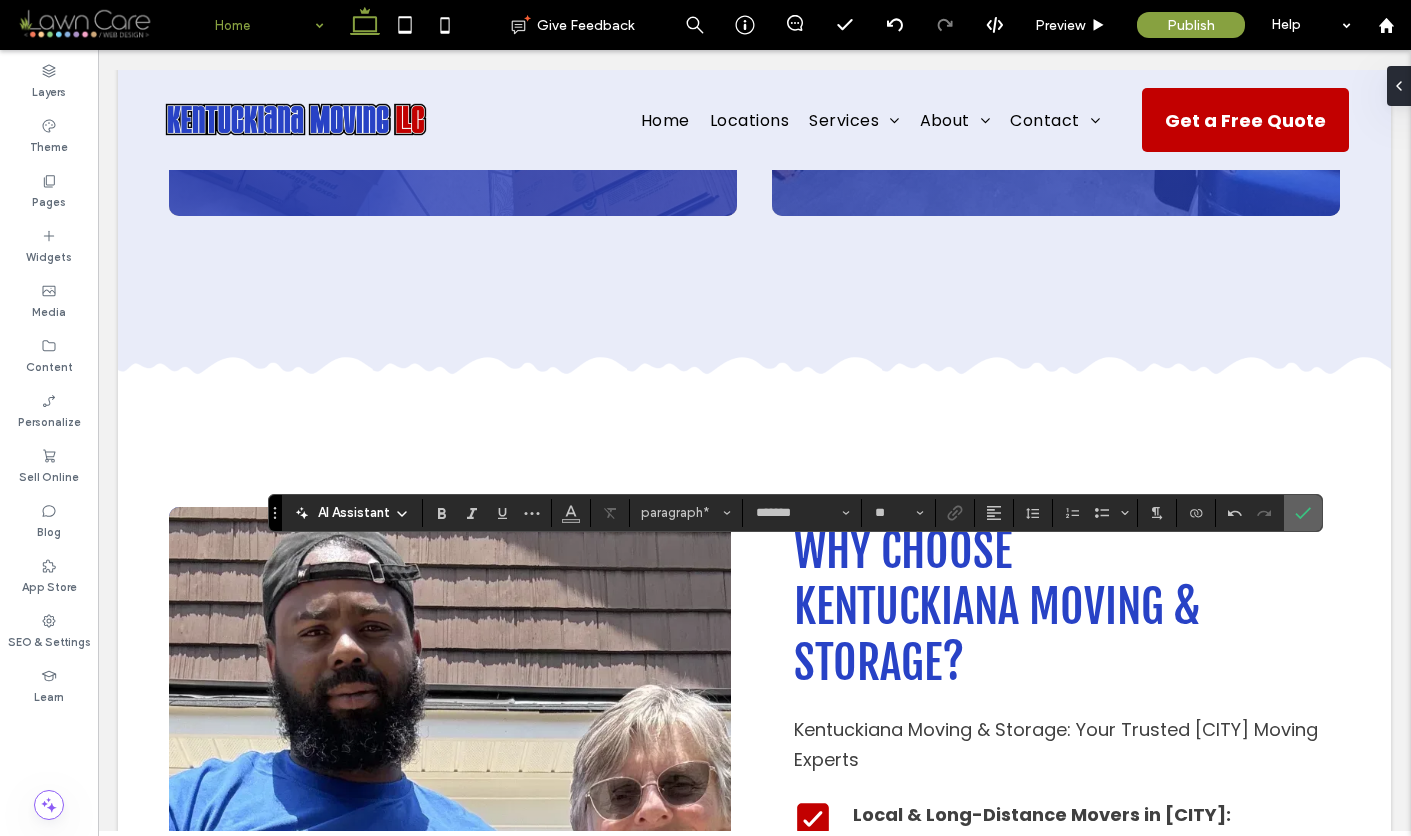 click 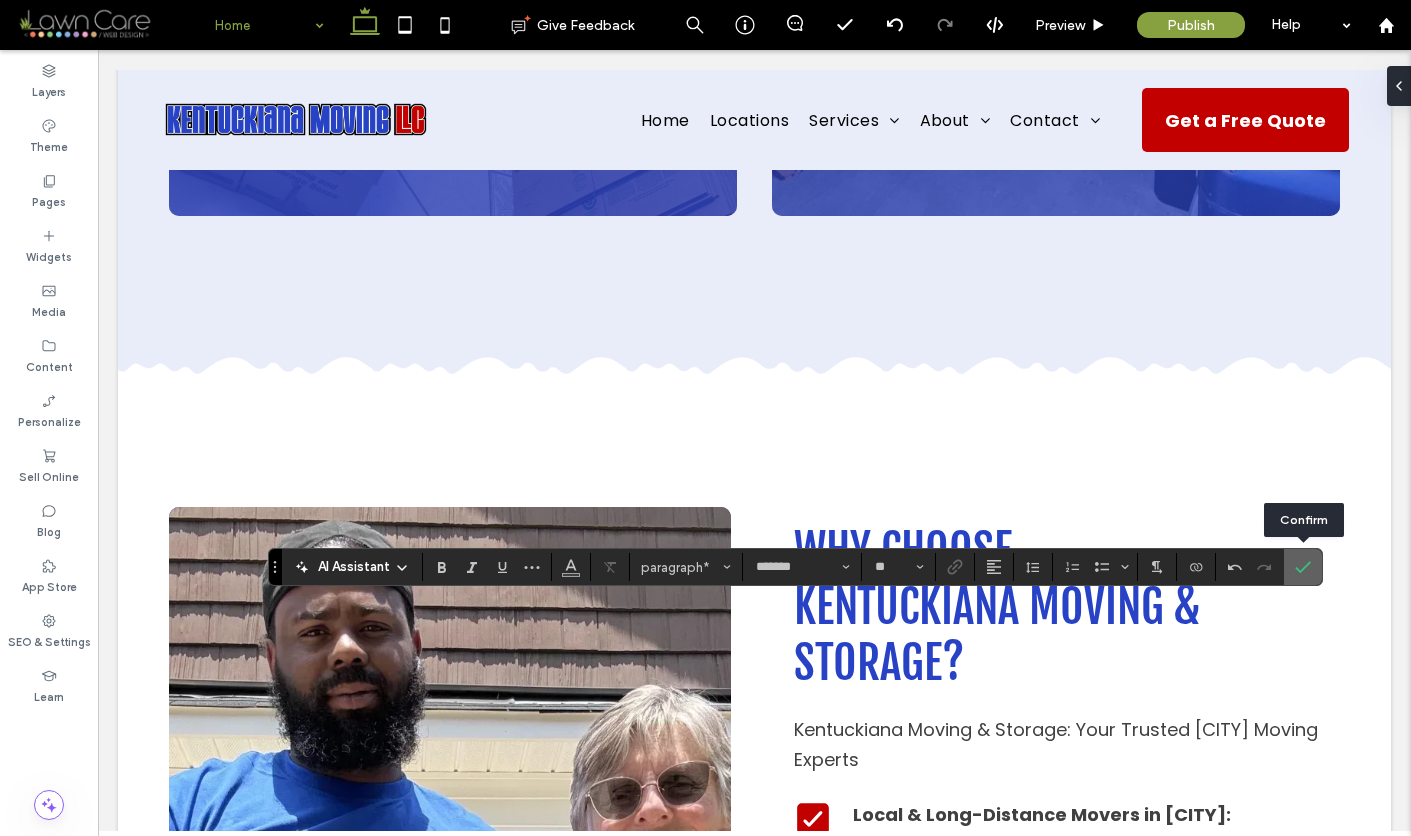 click 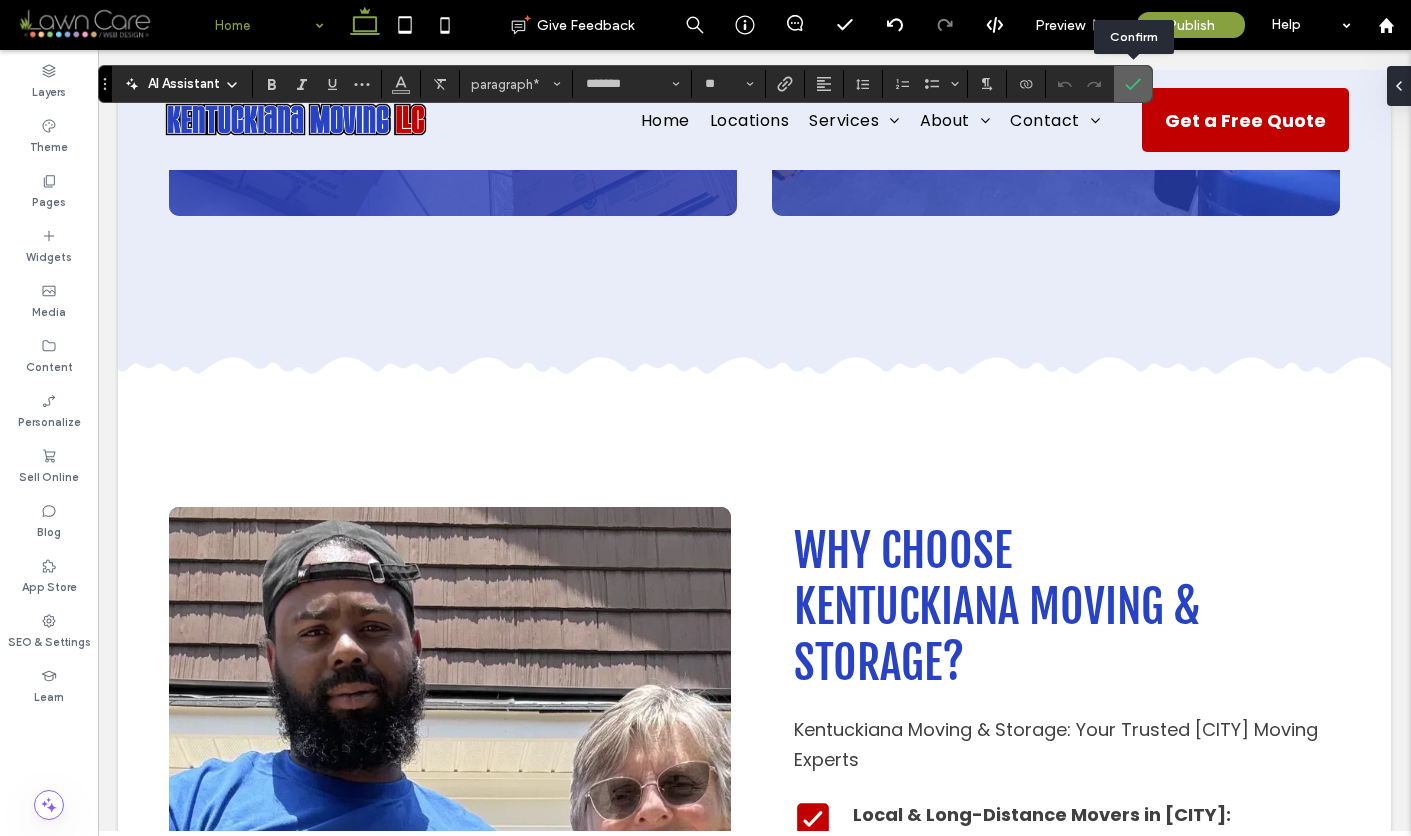 click 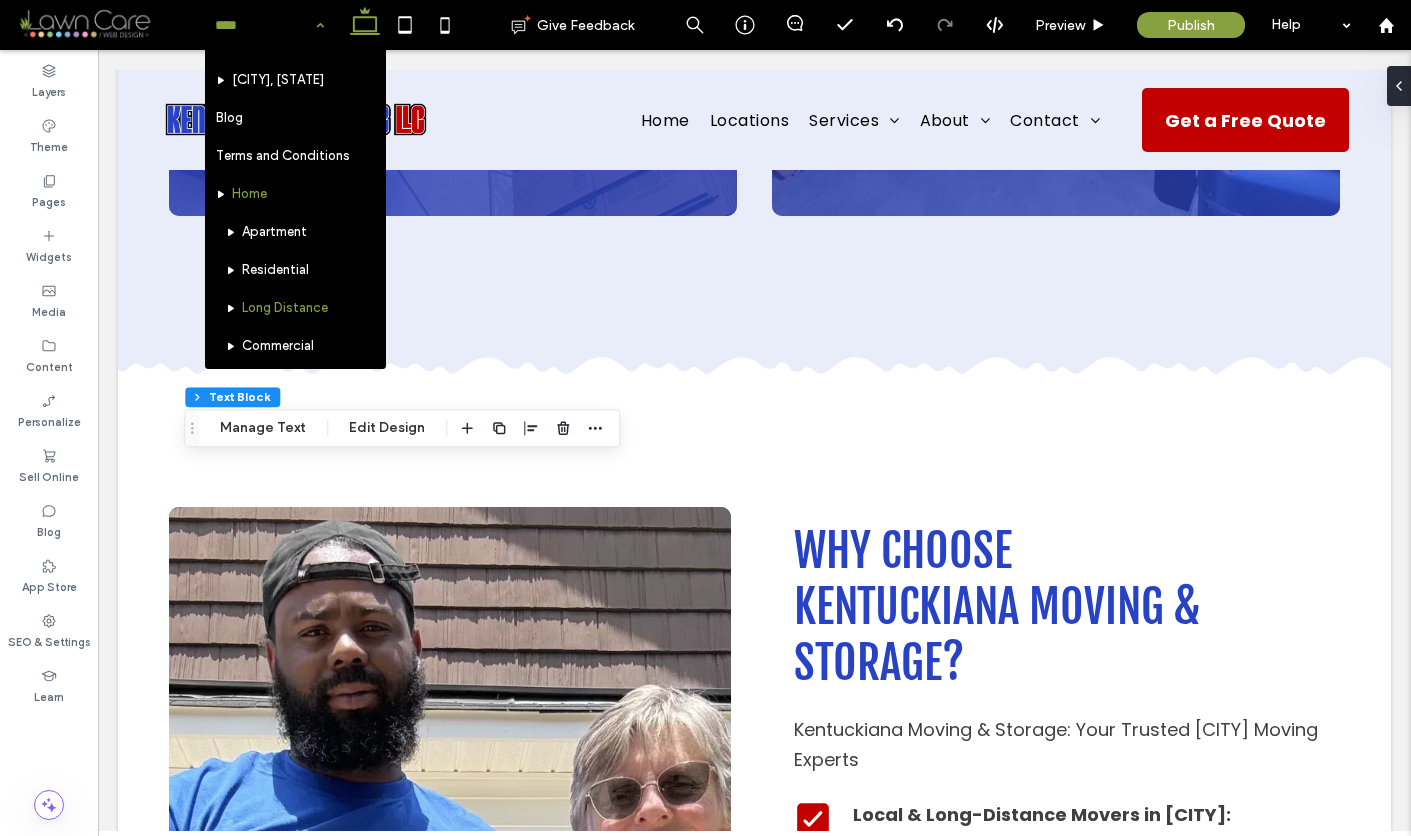 scroll, scrollTop: 824, scrollLeft: 0, axis: vertical 